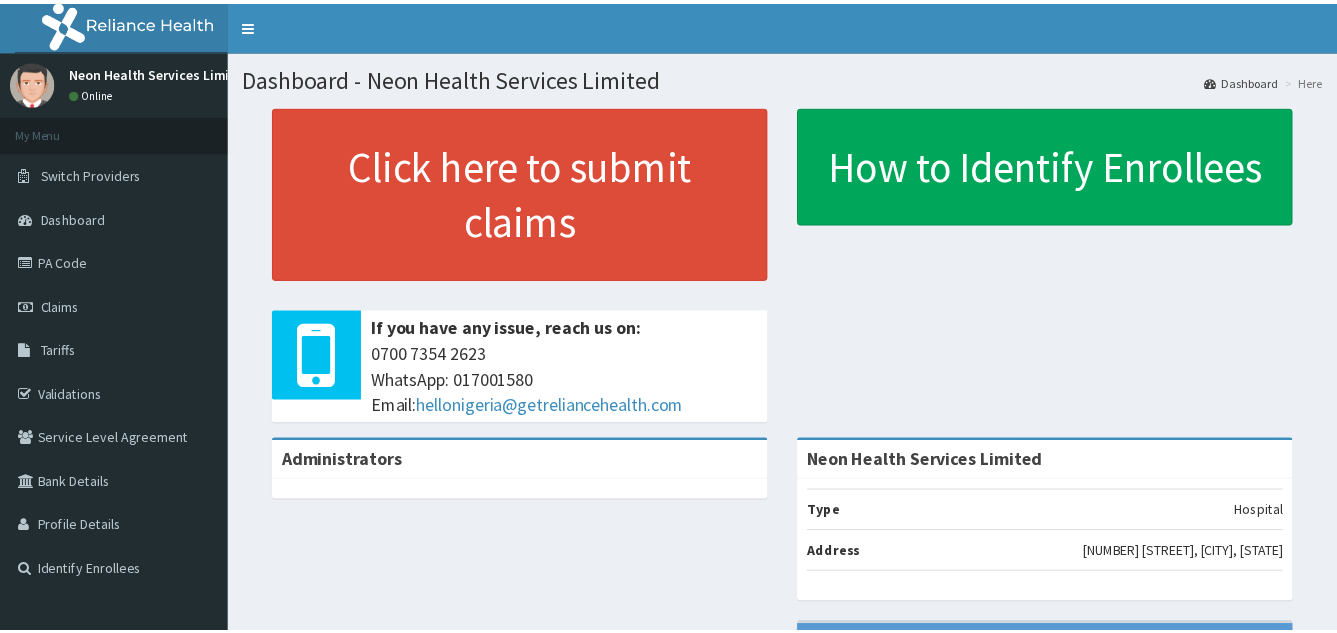 scroll, scrollTop: 0, scrollLeft: 0, axis: both 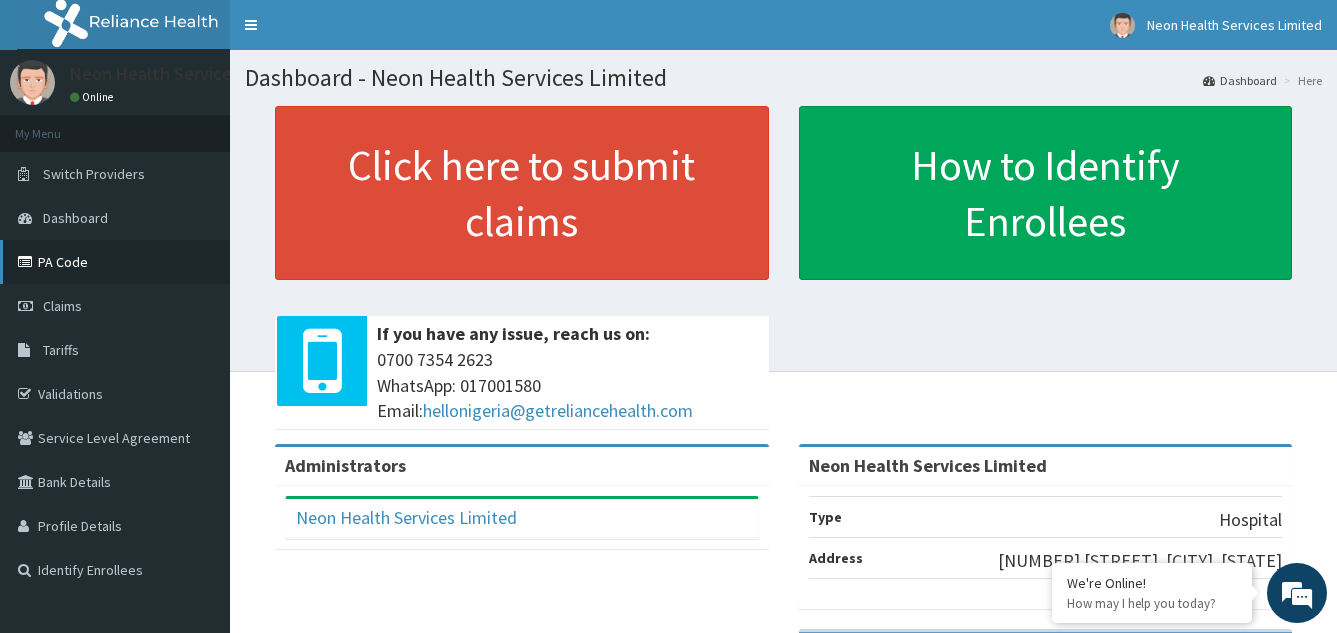 click on "PA Code" at bounding box center [115, 262] 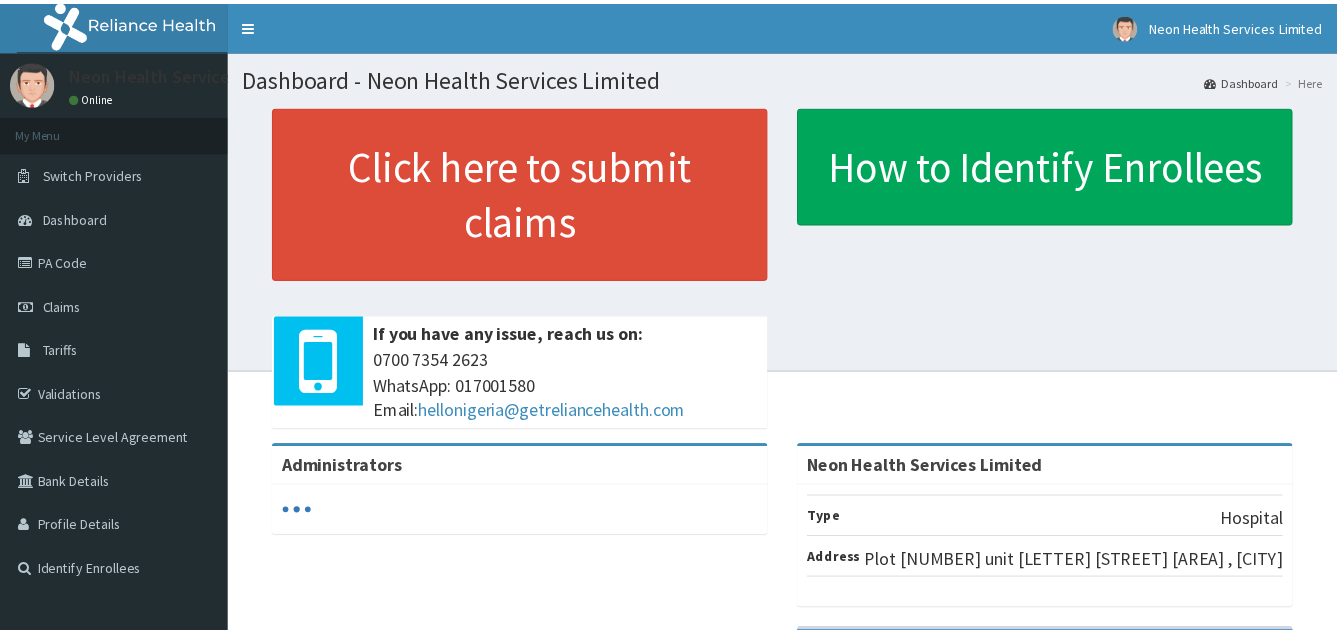 scroll, scrollTop: 0, scrollLeft: 0, axis: both 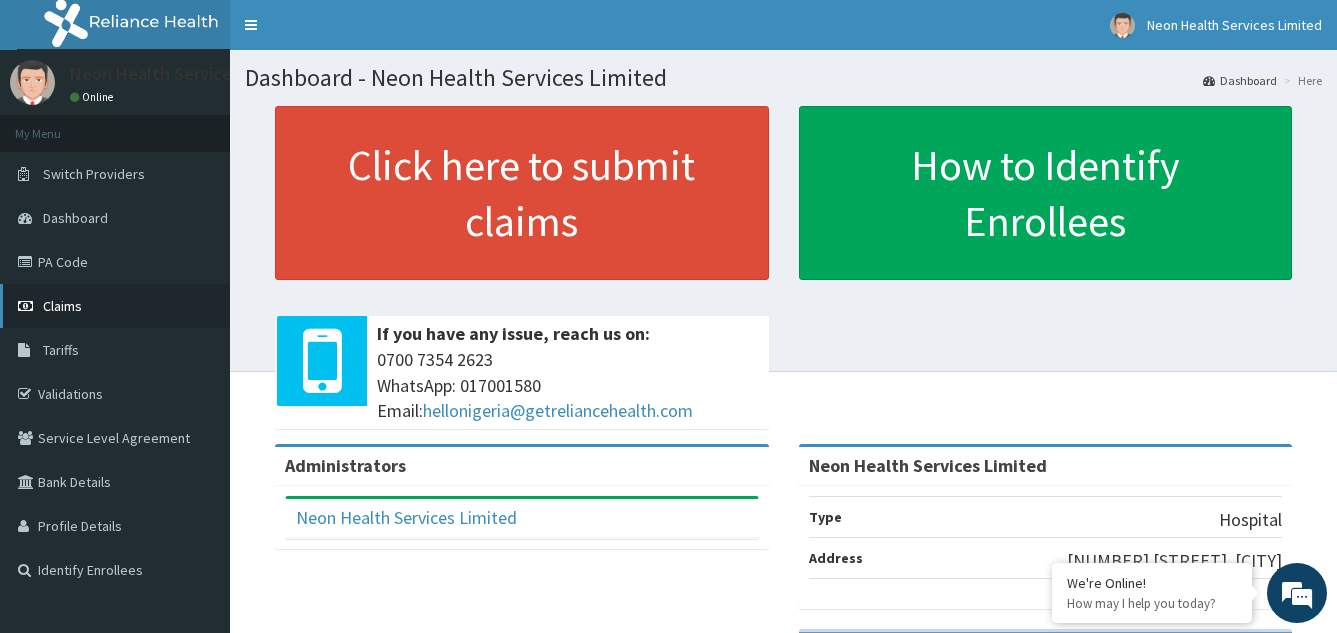 click on "Claims" at bounding box center (115, 306) 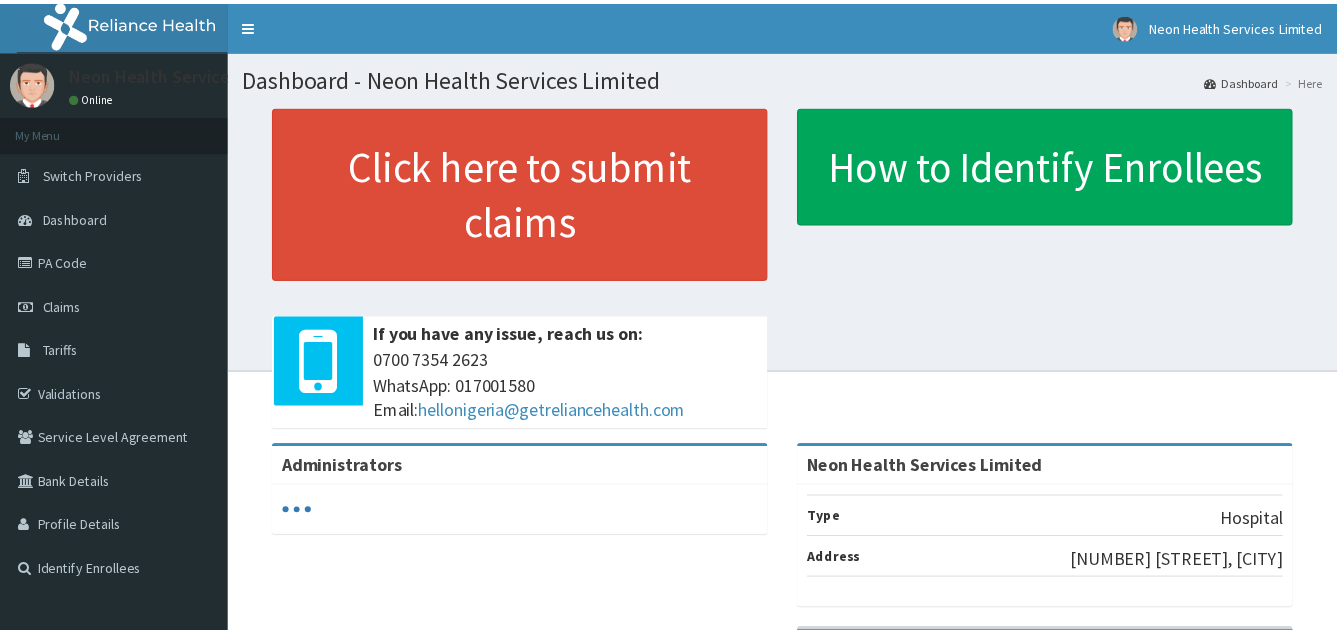 scroll, scrollTop: 0, scrollLeft: 0, axis: both 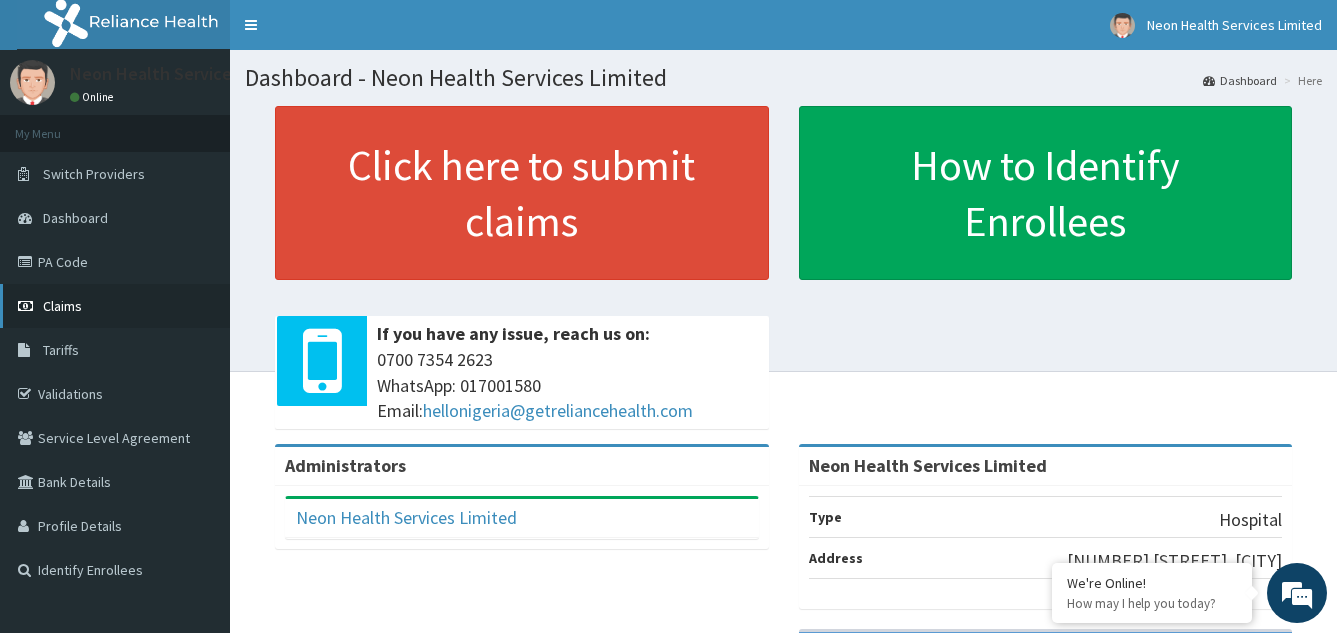 click on "Claims" at bounding box center [115, 306] 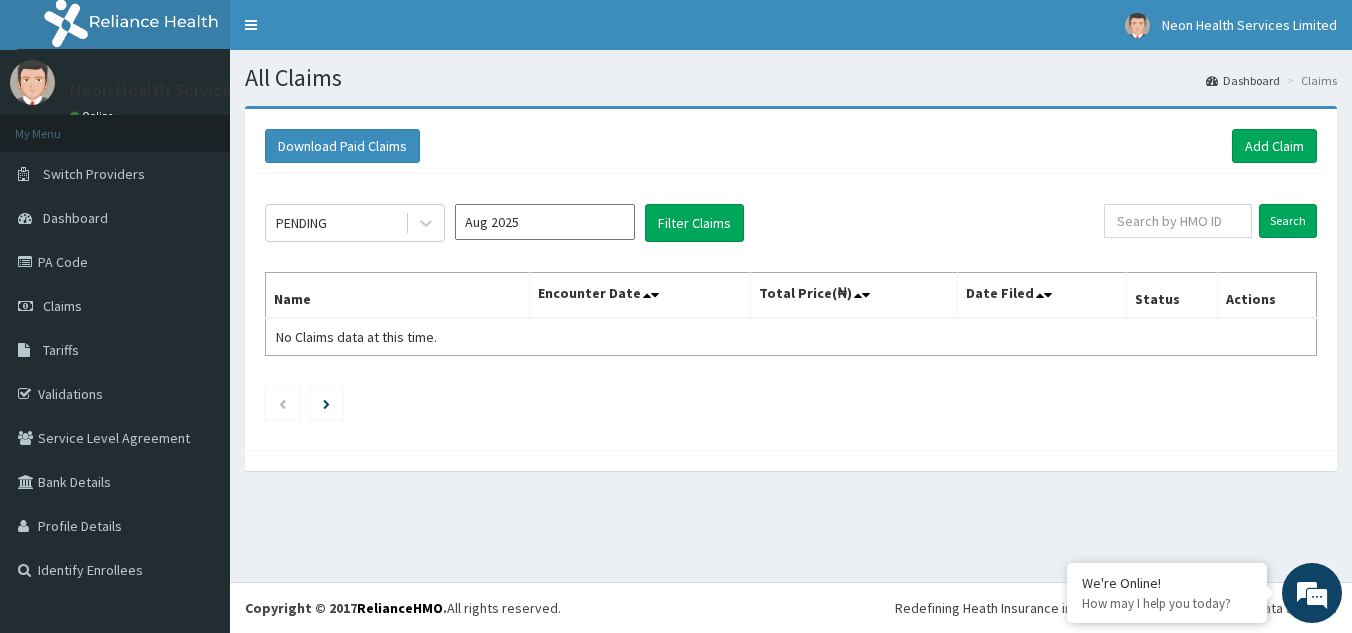 scroll, scrollTop: 0, scrollLeft: 0, axis: both 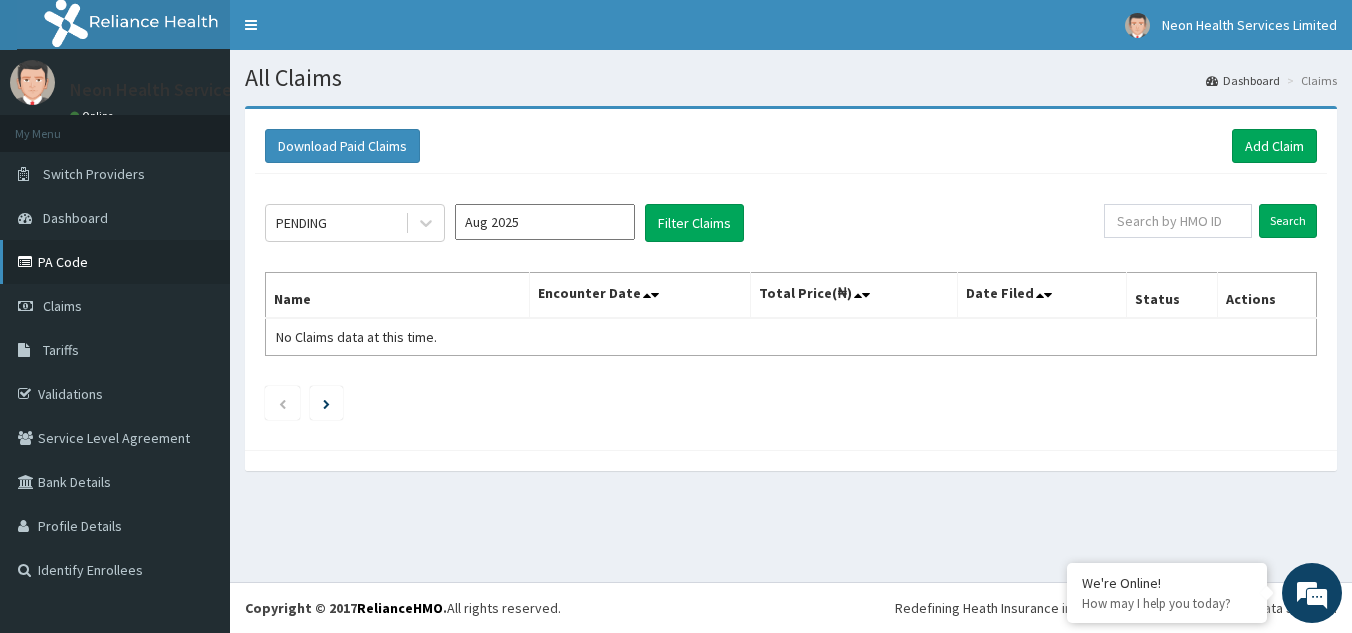 click on "PA Code" at bounding box center [115, 262] 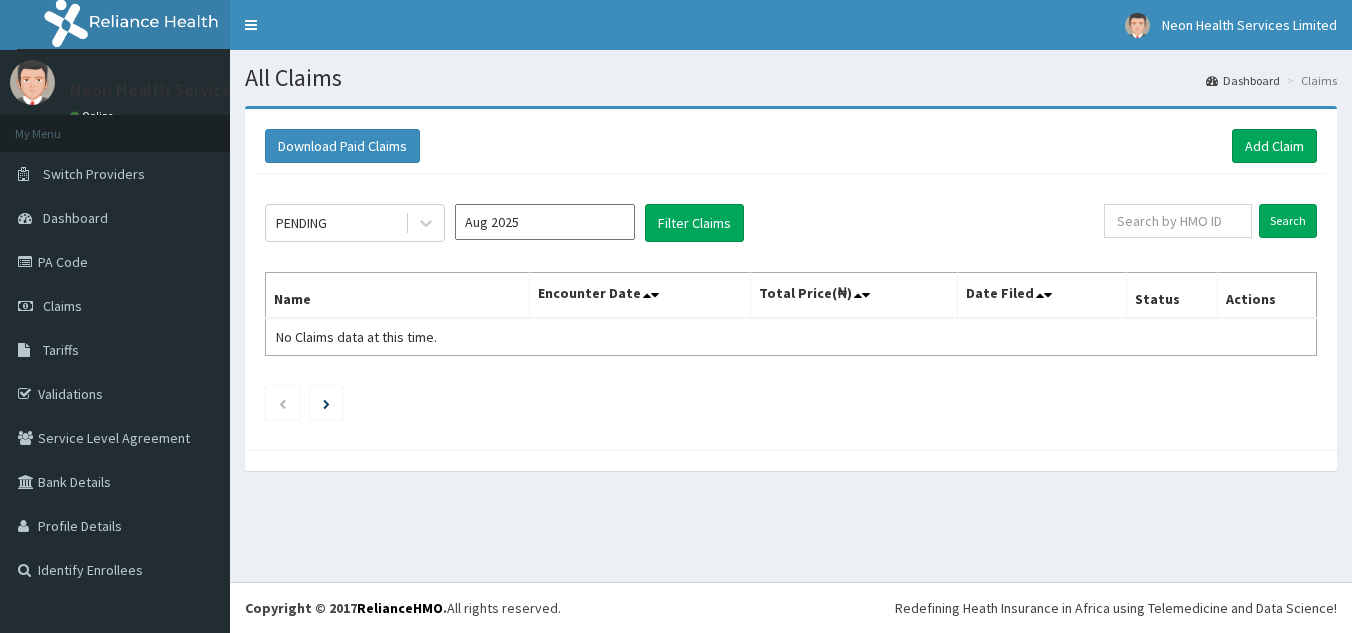 scroll, scrollTop: 0, scrollLeft: 0, axis: both 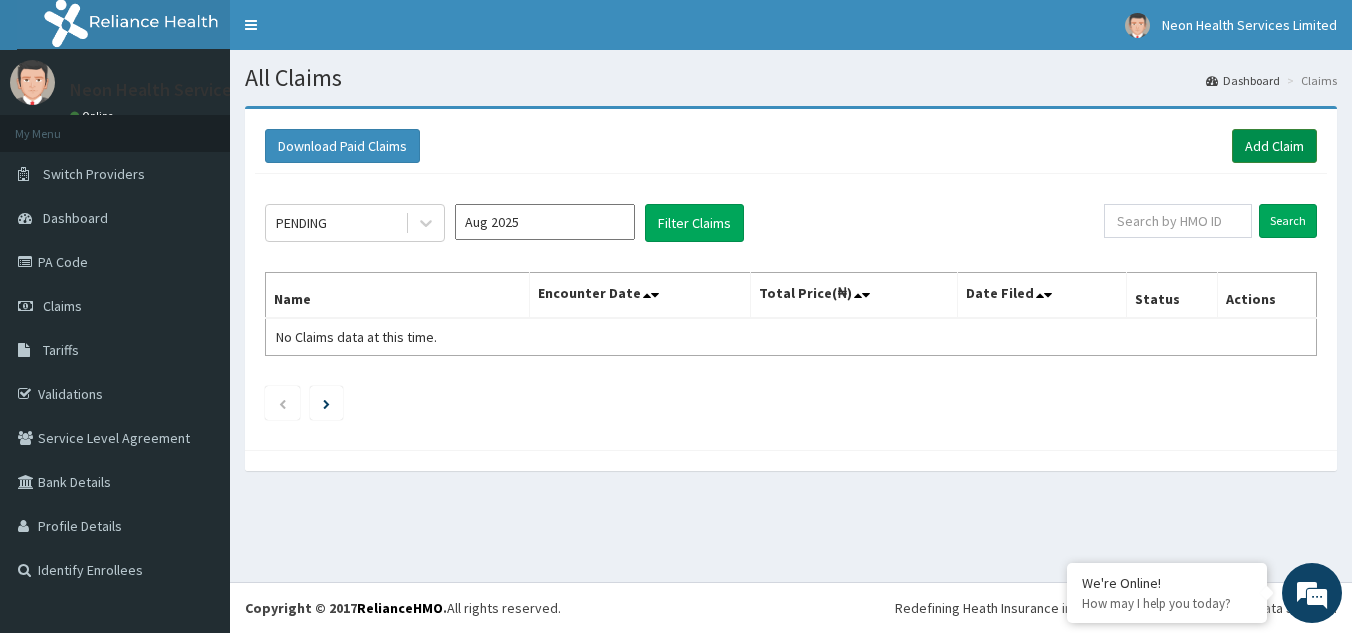 click on "Add Claim" at bounding box center [1274, 146] 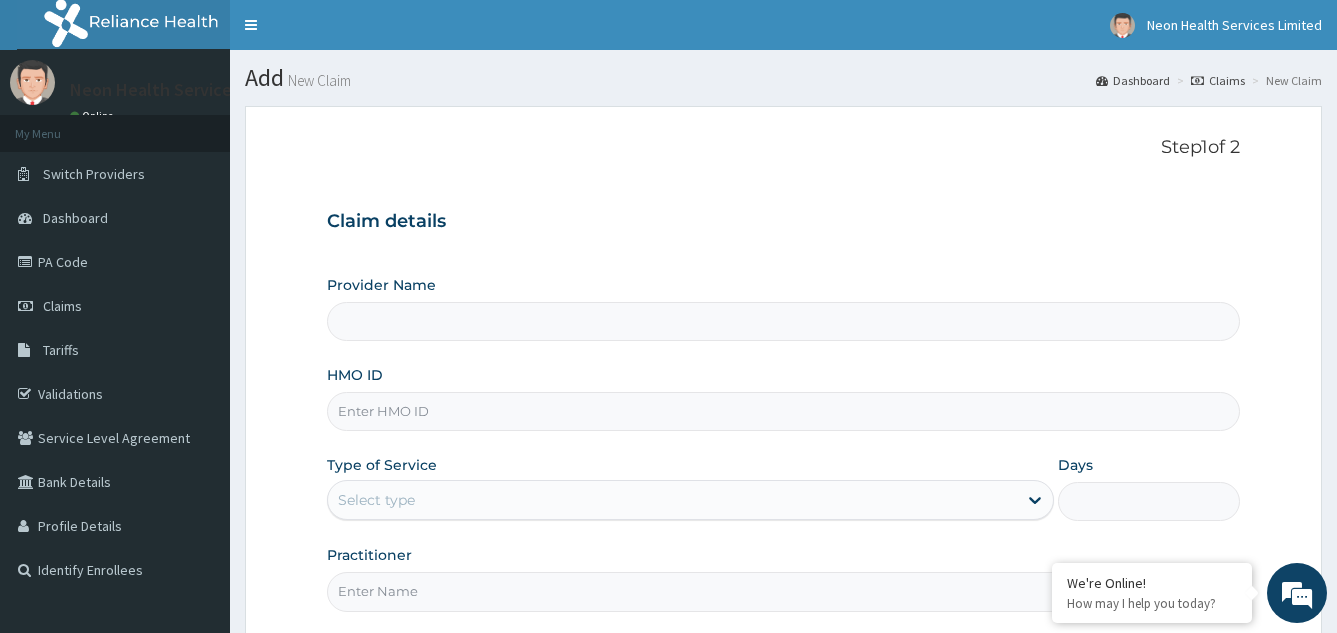 scroll, scrollTop: 0, scrollLeft: 0, axis: both 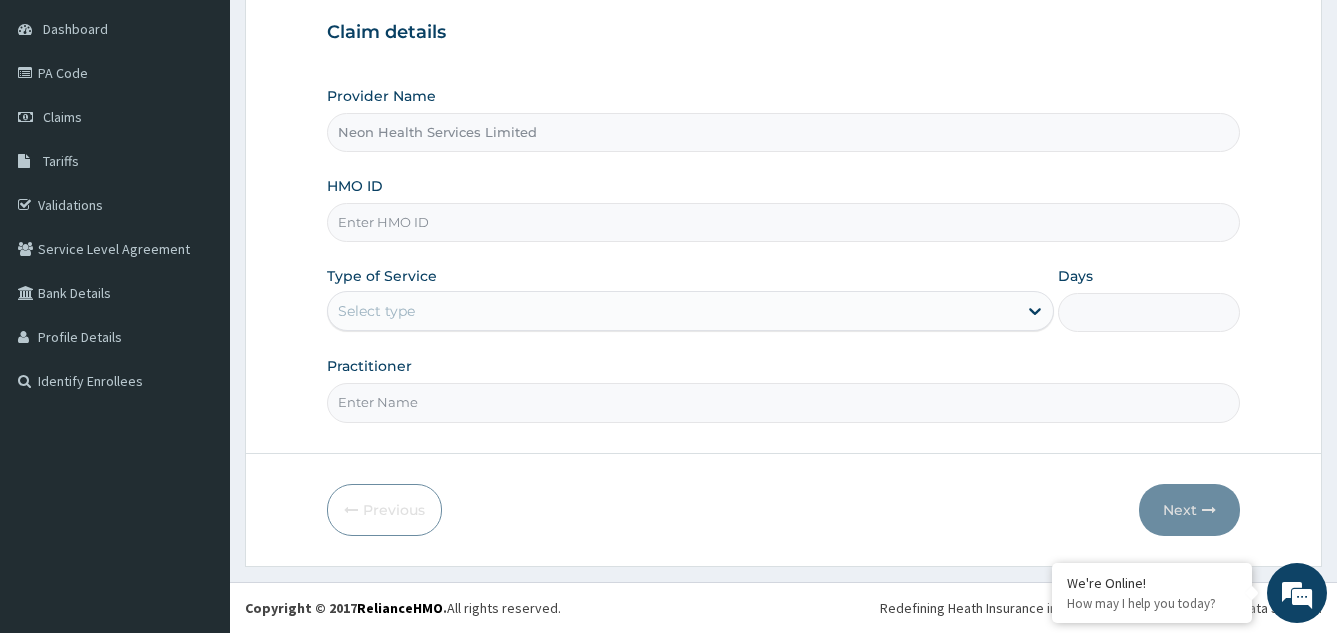 click on "HMO ID" at bounding box center [784, 222] 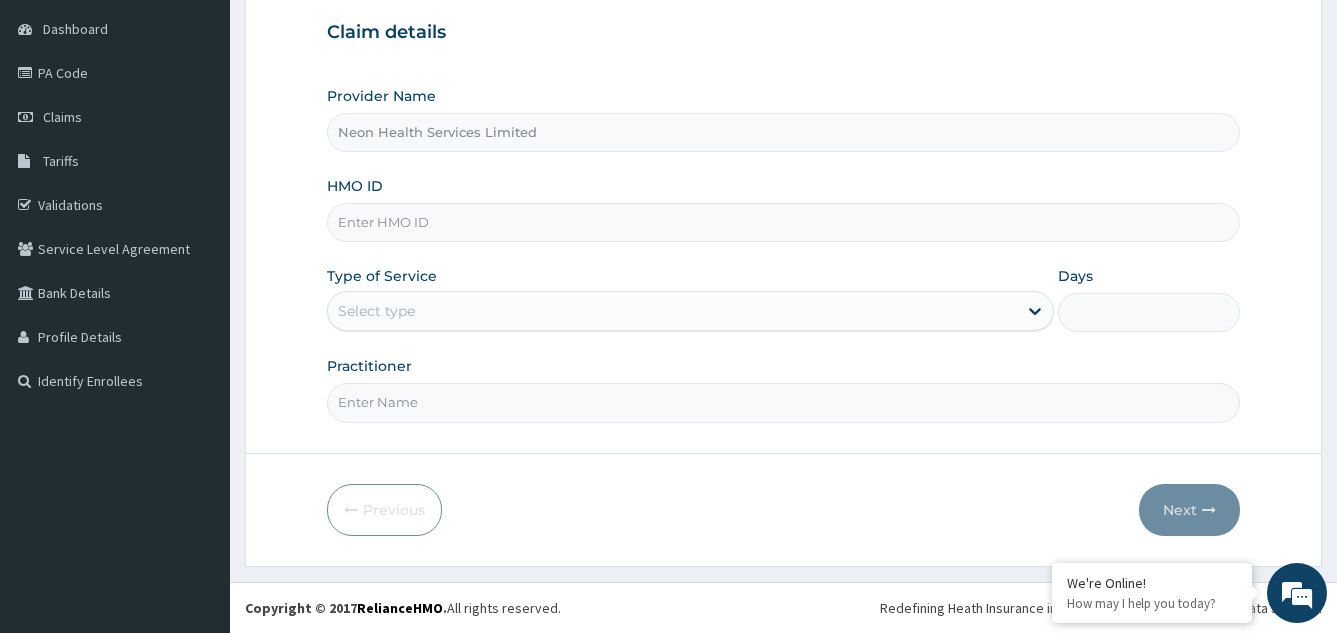 paste on "[HMO_ID]" 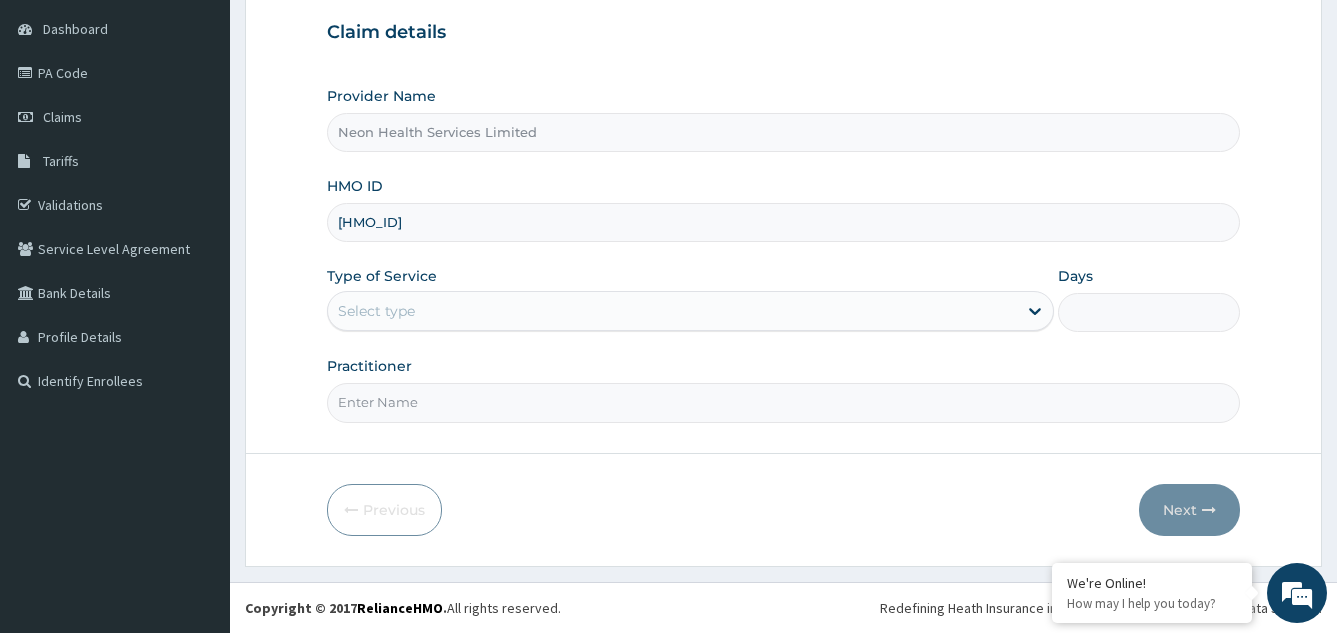 type on "BKA/10053/A" 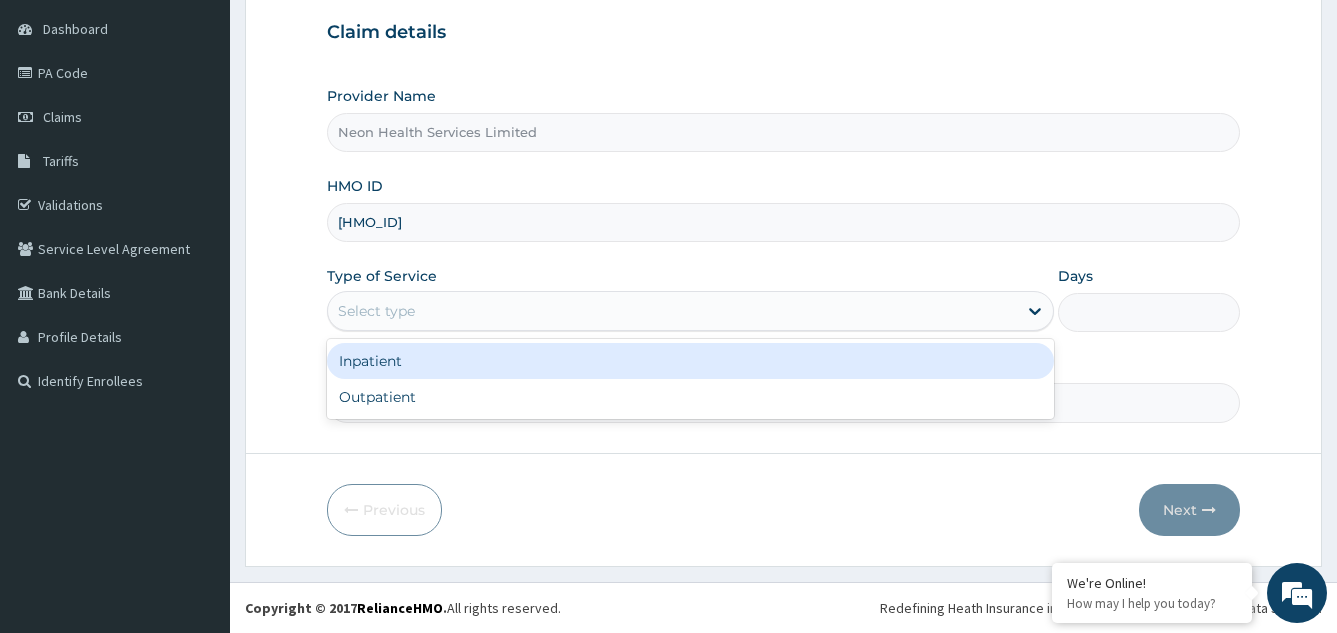 click on "Select type" at bounding box center (673, 311) 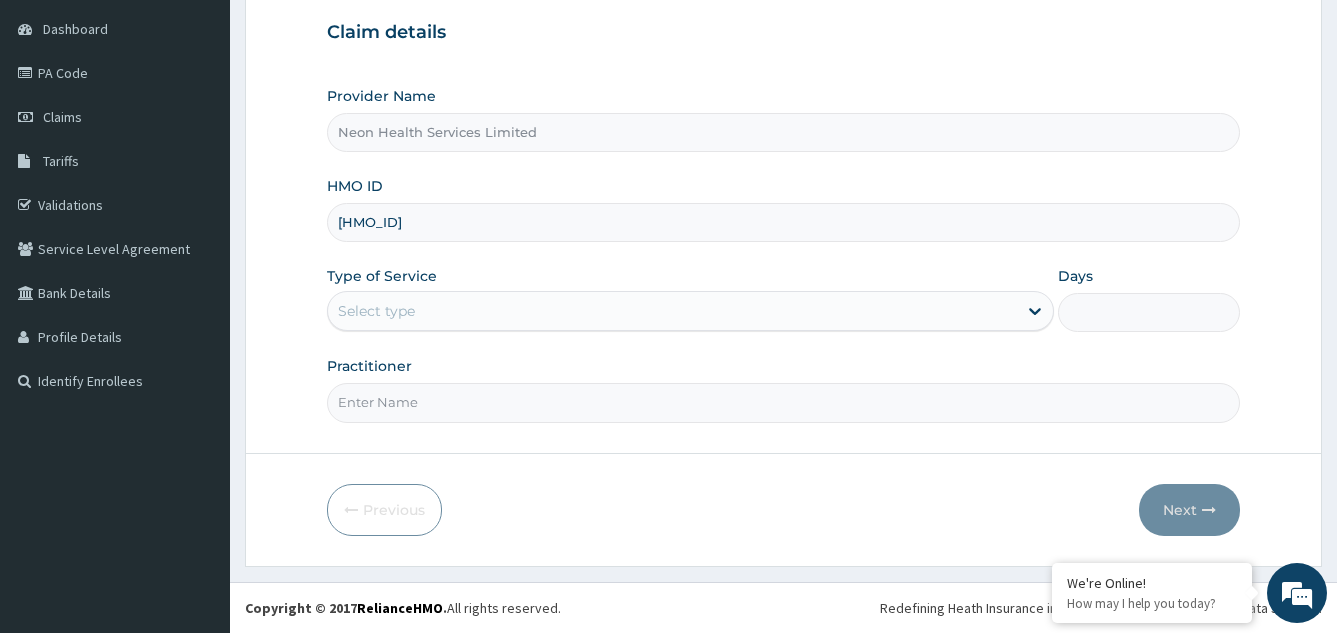 click on "Step  1  of 2 Claim details Provider Name Neon Health Services Limited HMO ID BKA/10053/A Type of Service Select type Days Practitioner     Previous   Next" at bounding box center [783, 242] 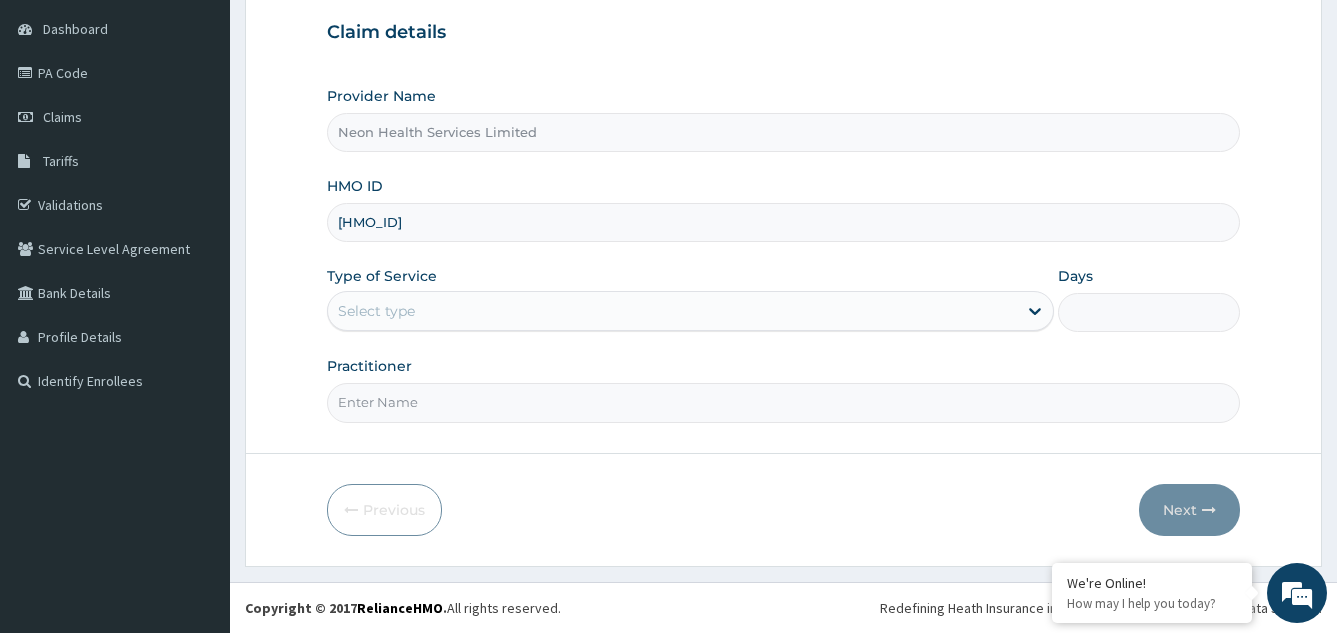 click on "Select type" at bounding box center [673, 311] 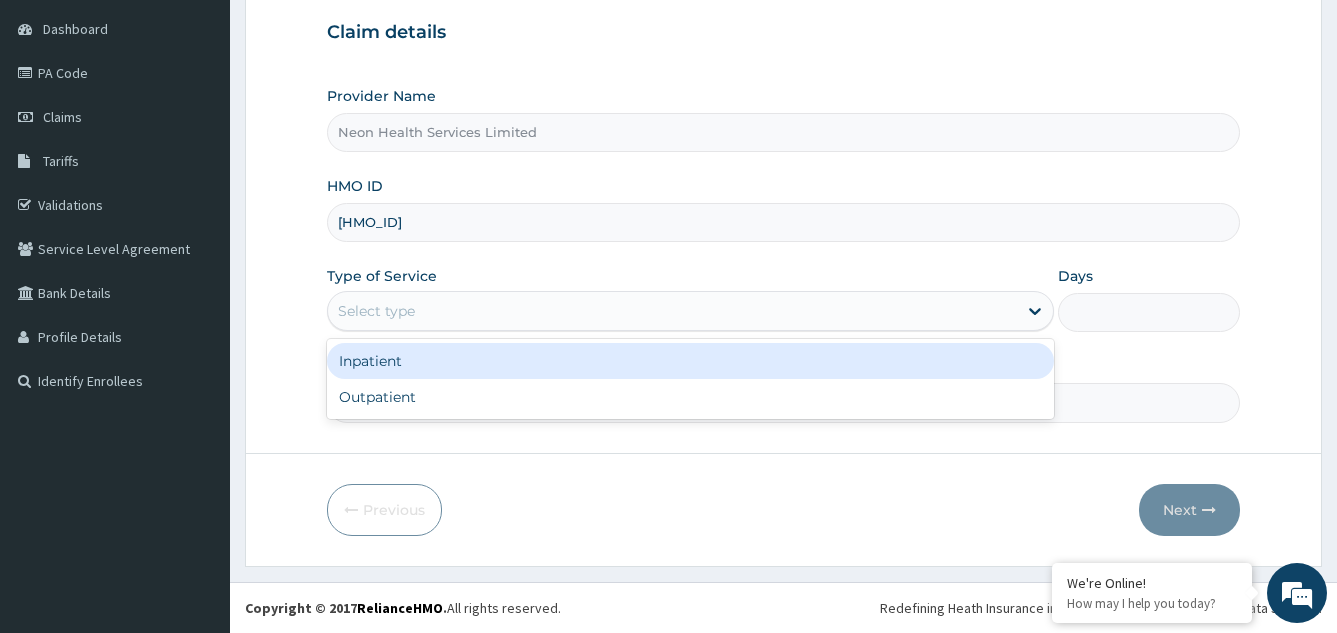 scroll, scrollTop: 0, scrollLeft: 0, axis: both 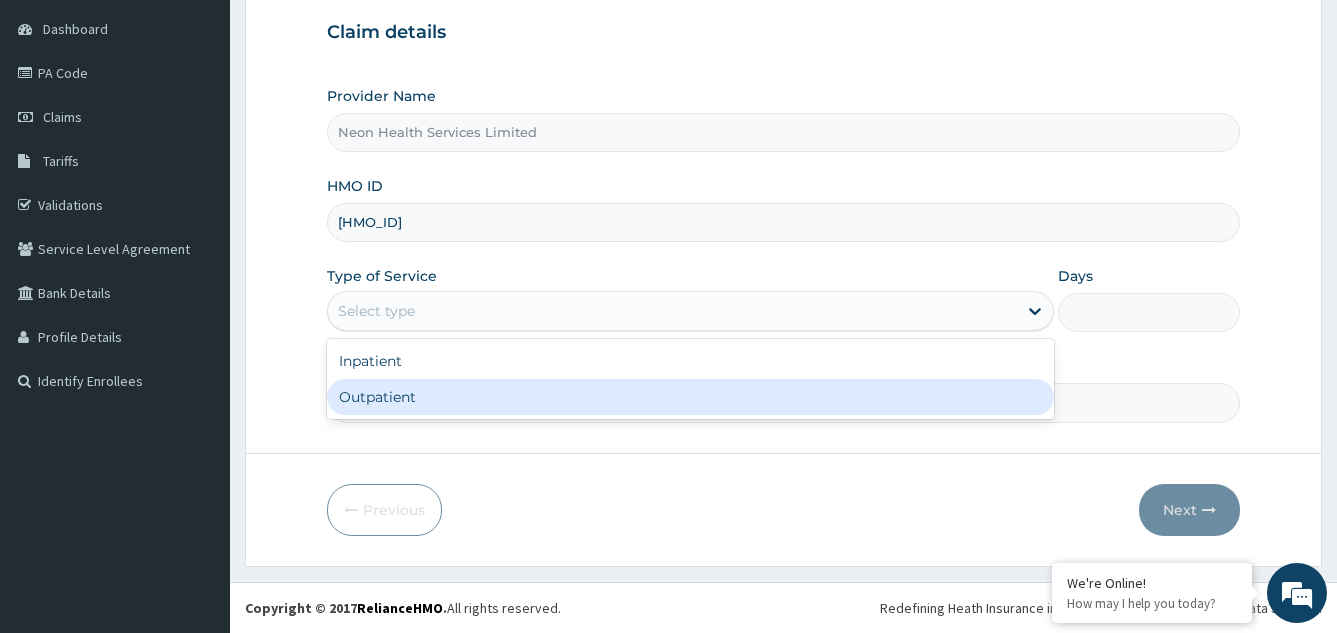 click on "Outpatient" at bounding box center (691, 397) 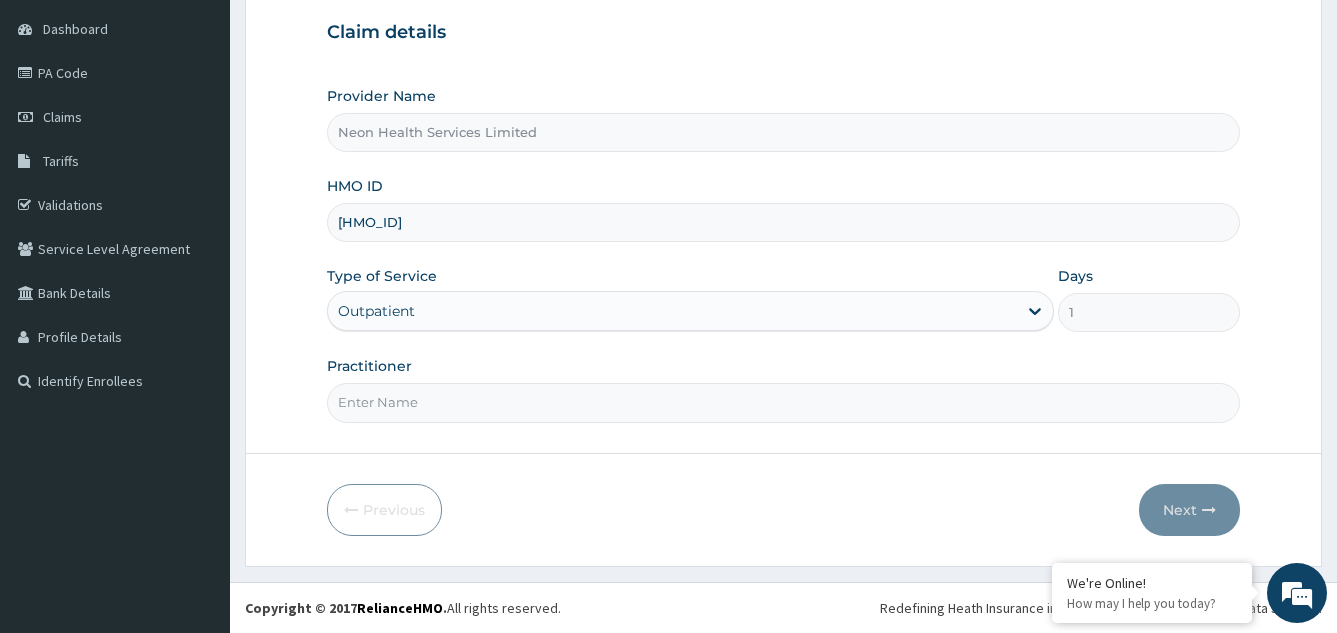 click on "Practitioner" at bounding box center (784, 402) 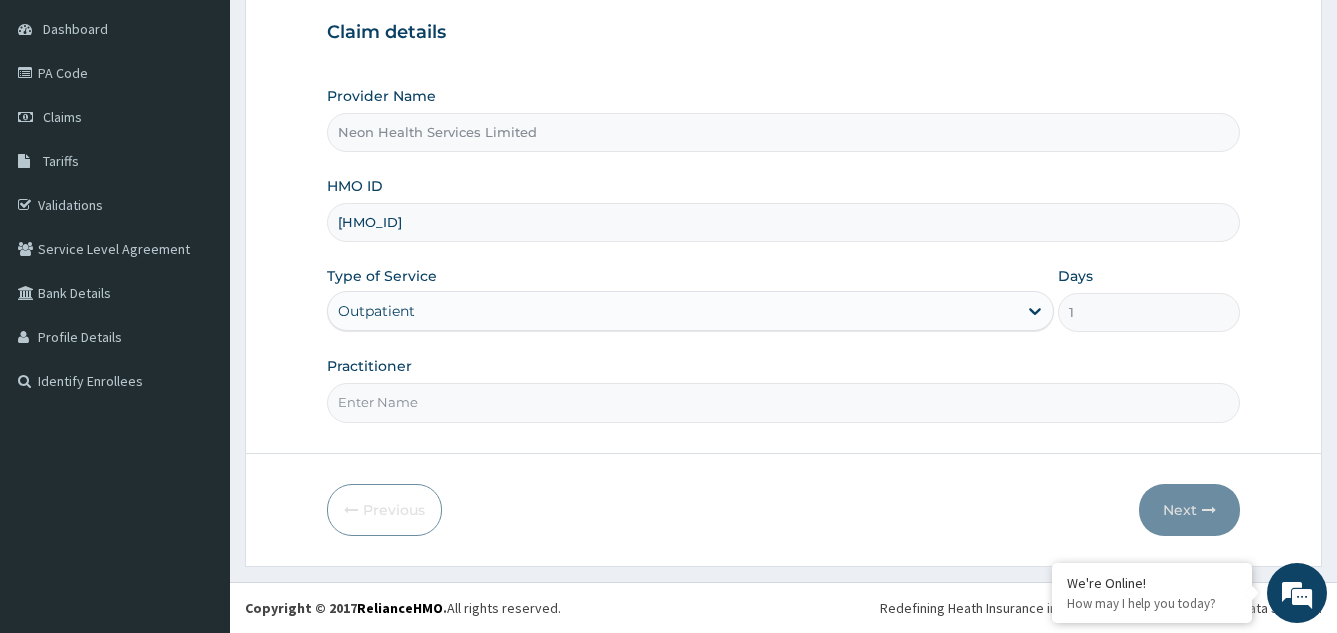 type on "Dr Chika" 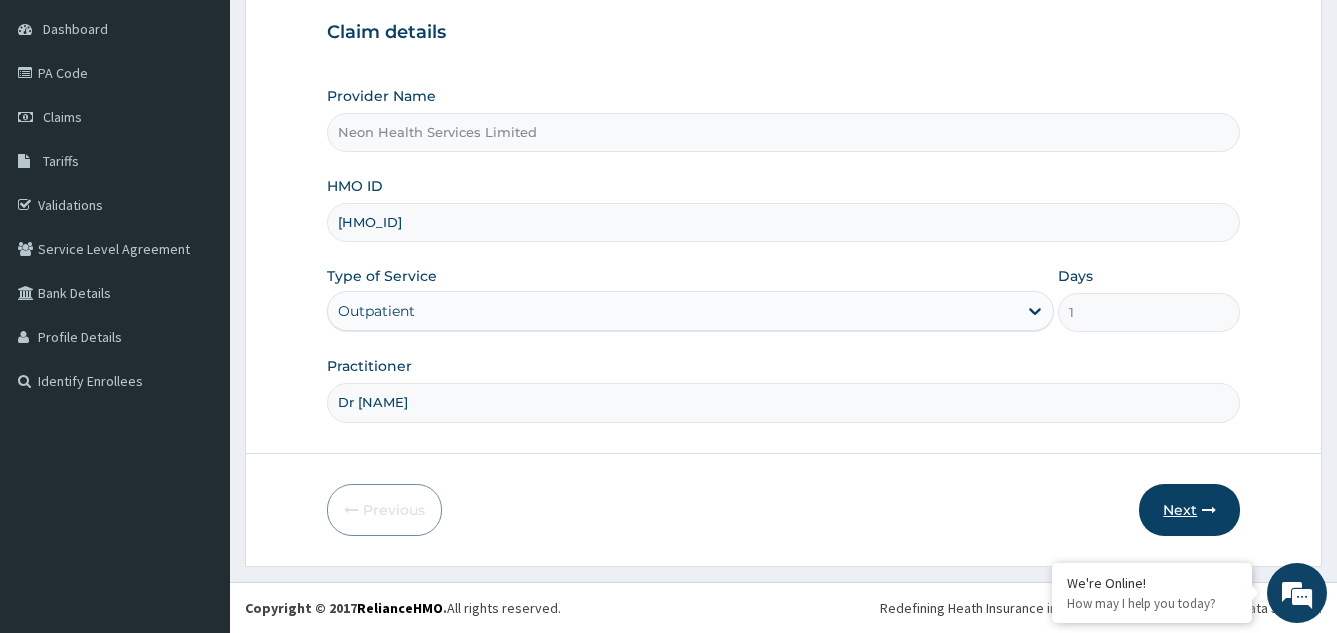 click on "Next" at bounding box center (1189, 510) 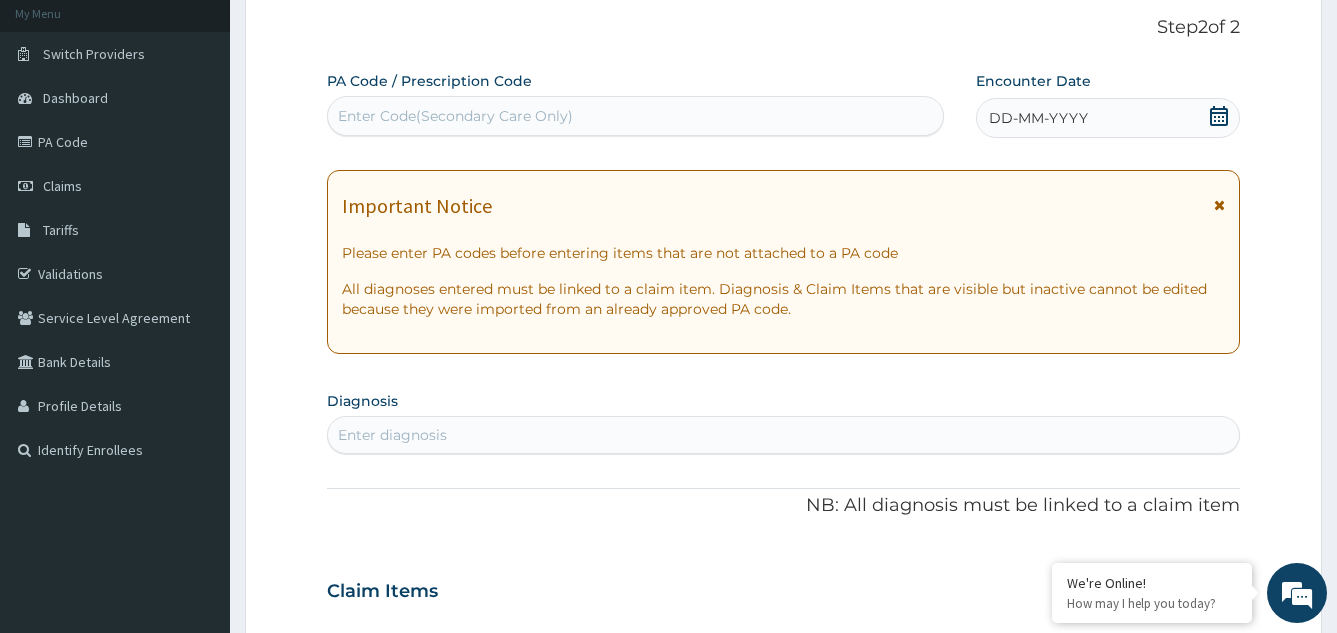 scroll, scrollTop: 117, scrollLeft: 0, axis: vertical 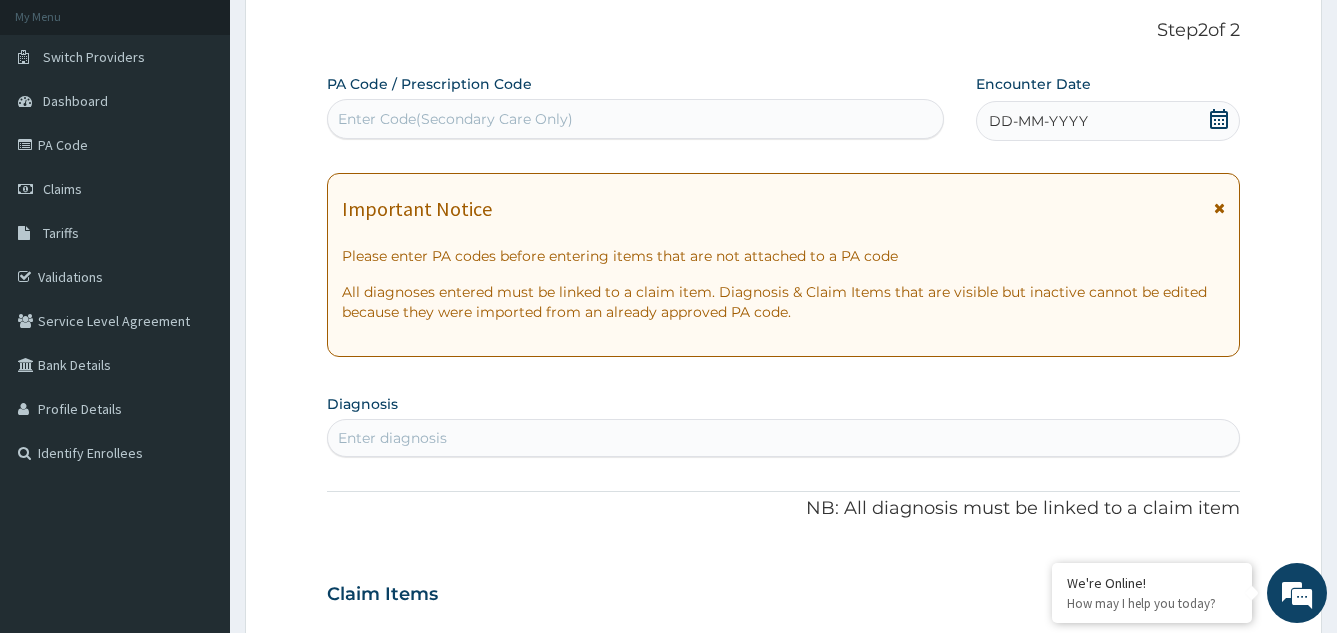 click on "Enter Code(Secondary Care Only)" at bounding box center [635, 119] 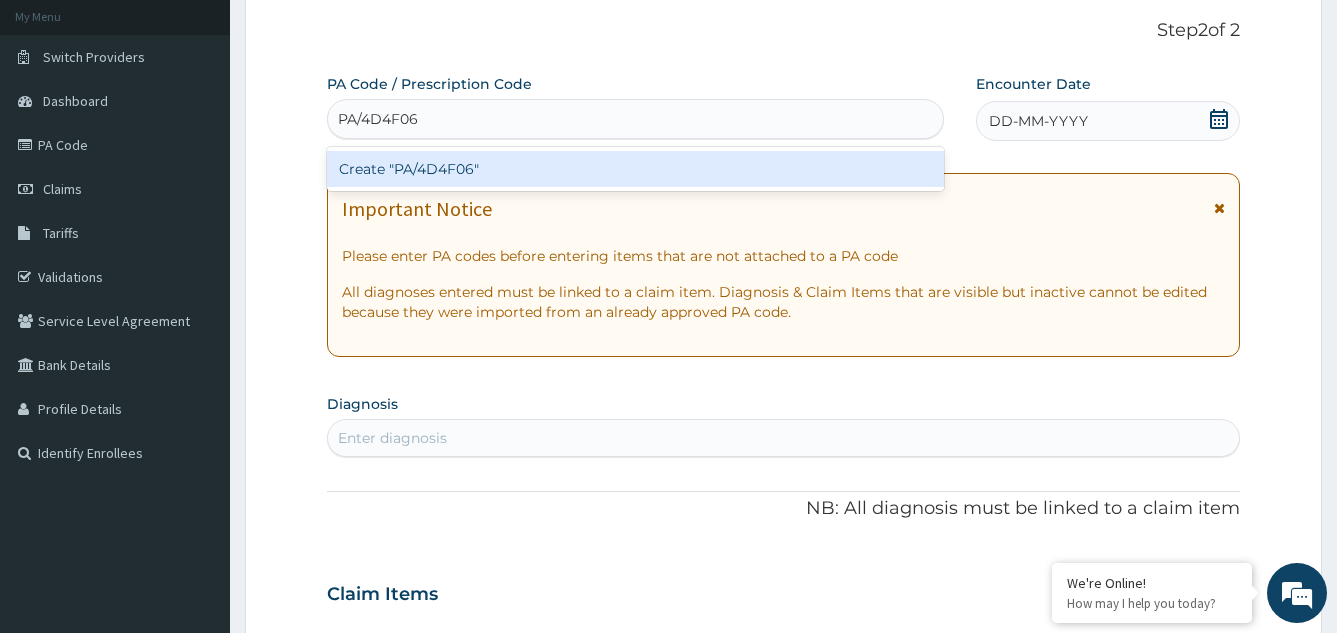 click on "Create "PA/4D4F06"" at bounding box center [635, 169] 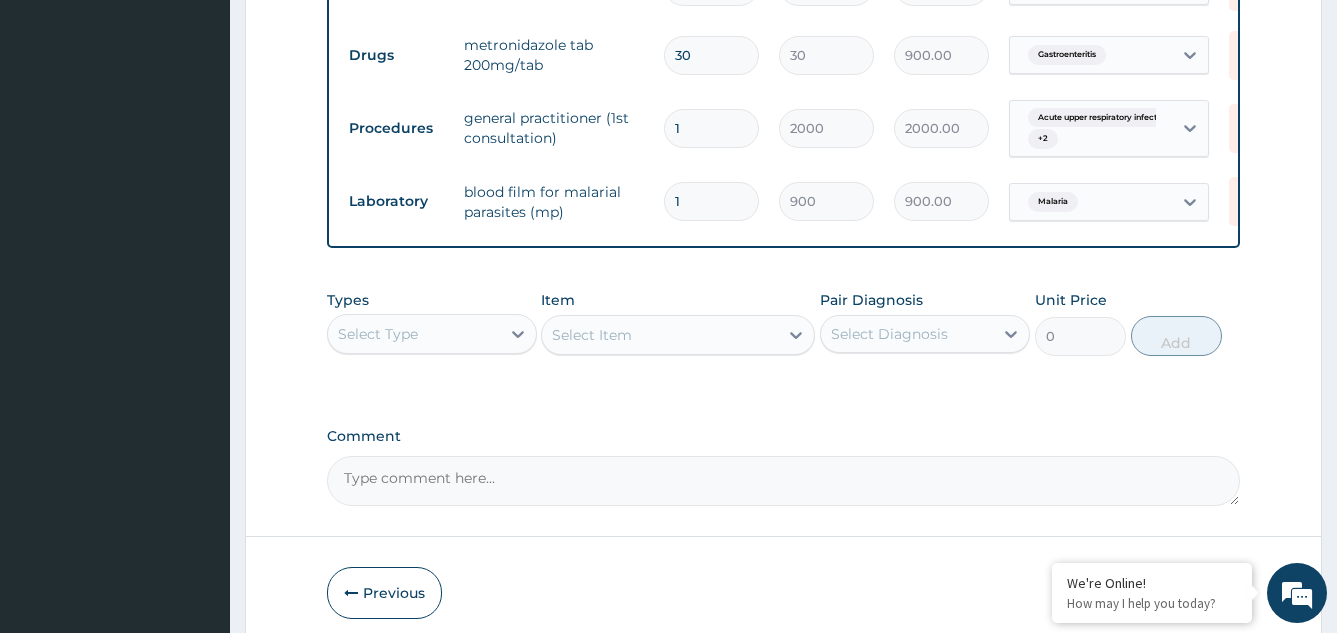 scroll, scrollTop: 1082, scrollLeft: 0, axis: vertical 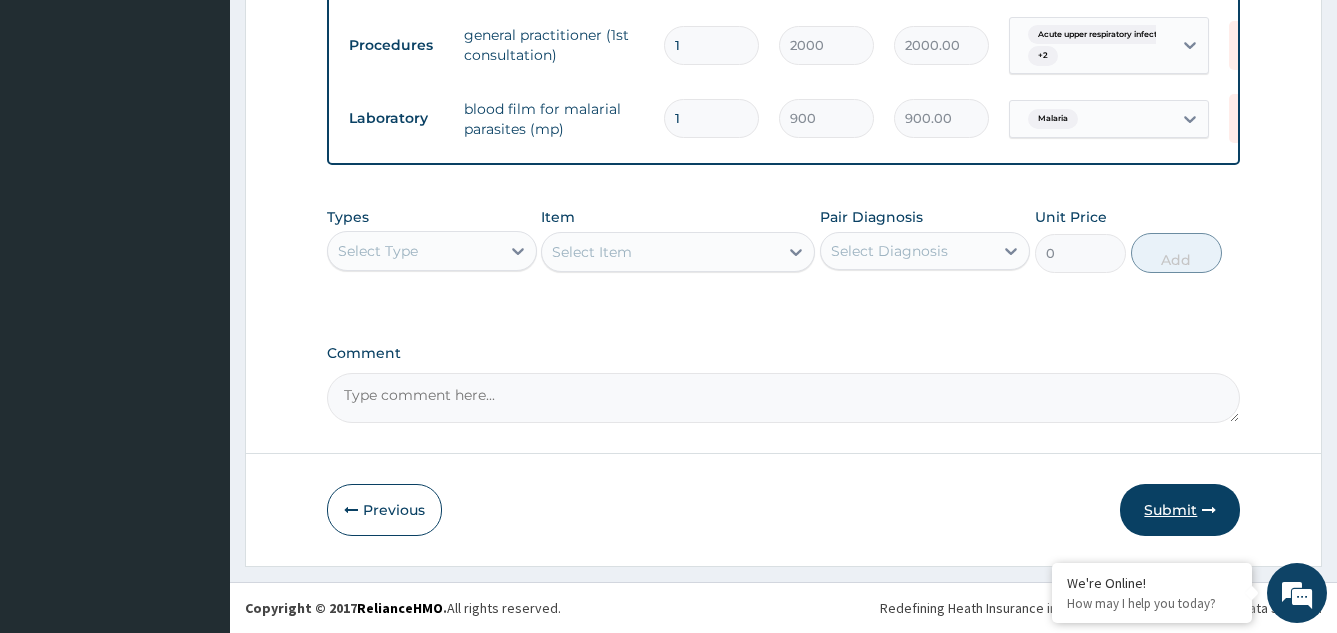 click on "Submit" at bounding box center [1180, 510] 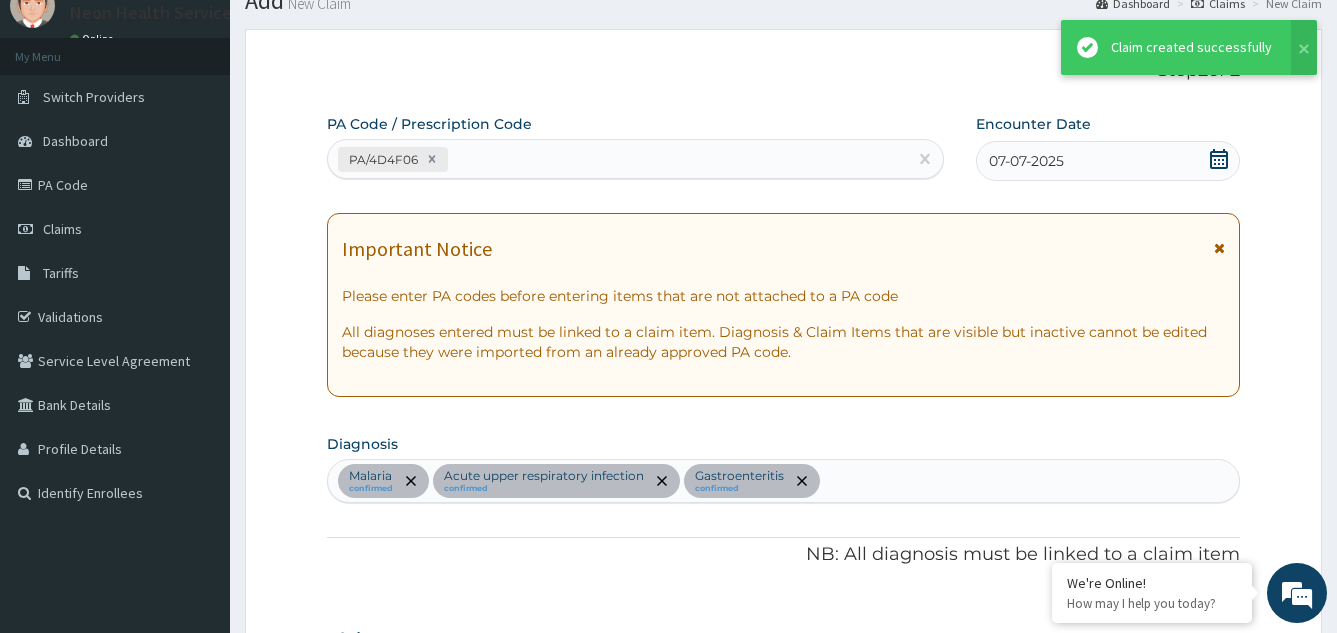 scroll, scrollTop: 1082, scrollLeft: 0, axis: vertical 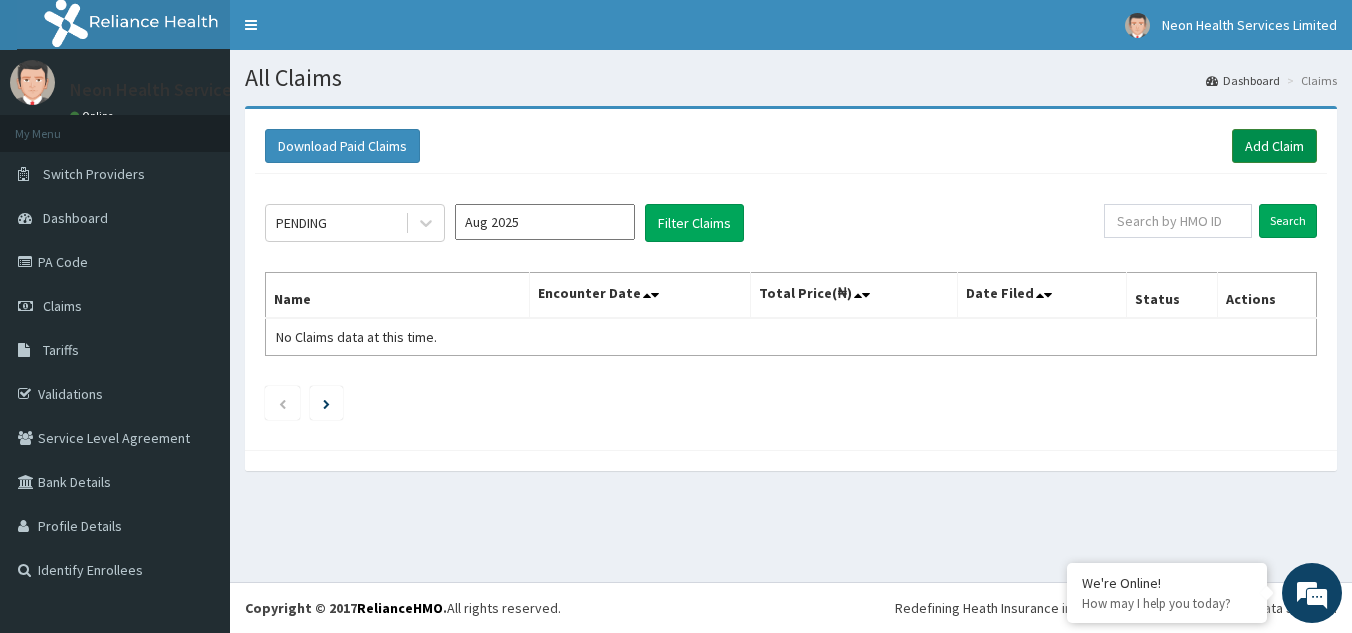 click on "Add Claim" at bounding box center (1274, 146) 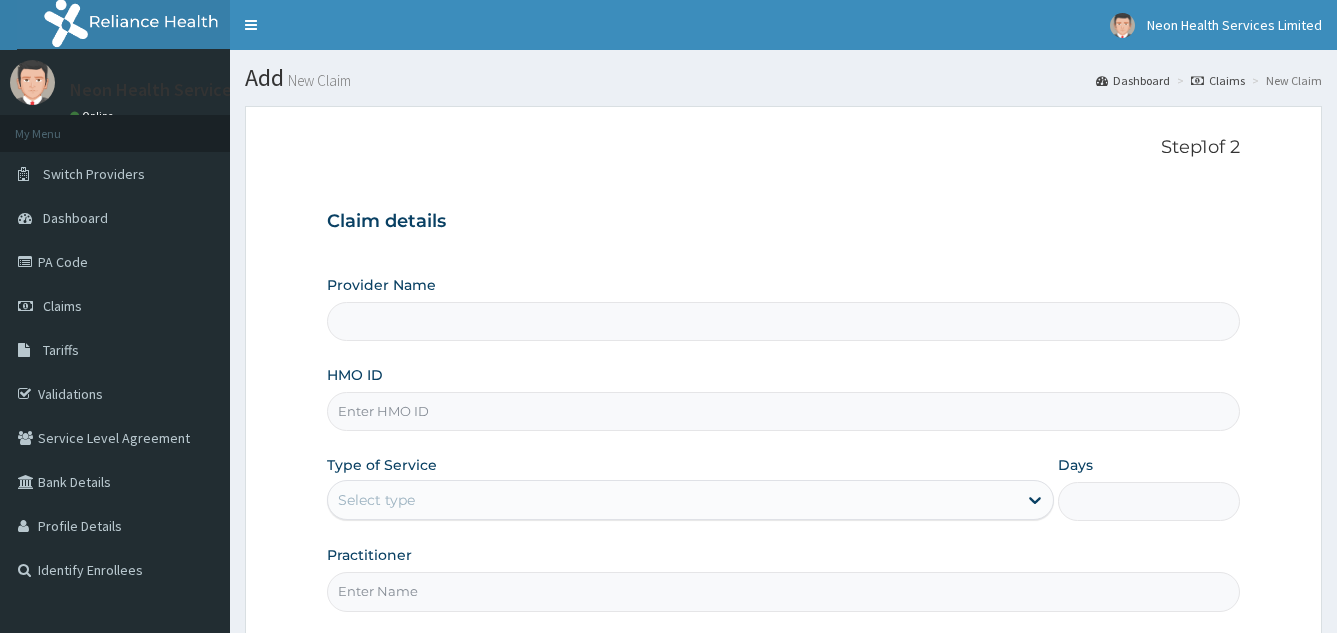 scroll, scrollTop: 0, scrollLeft: 0, axis: both 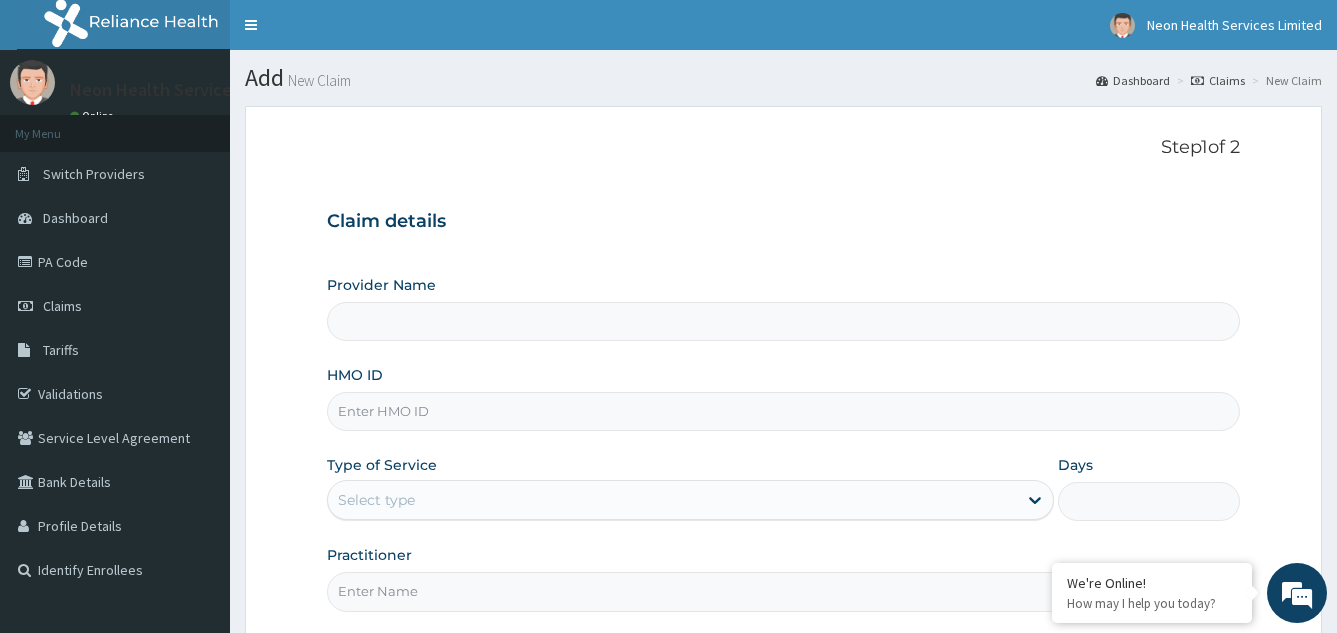 type on "Neon Health Services Limited" 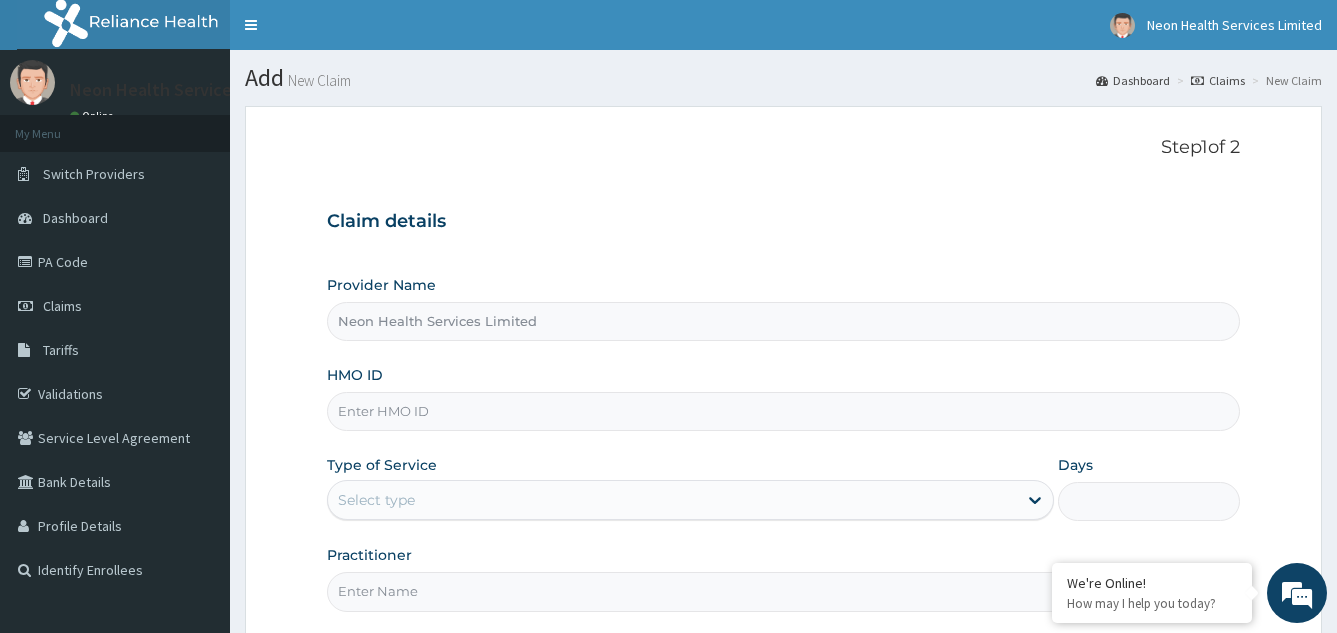 scroll, scrollTop: 0, scrollLeft: 0, axis: both 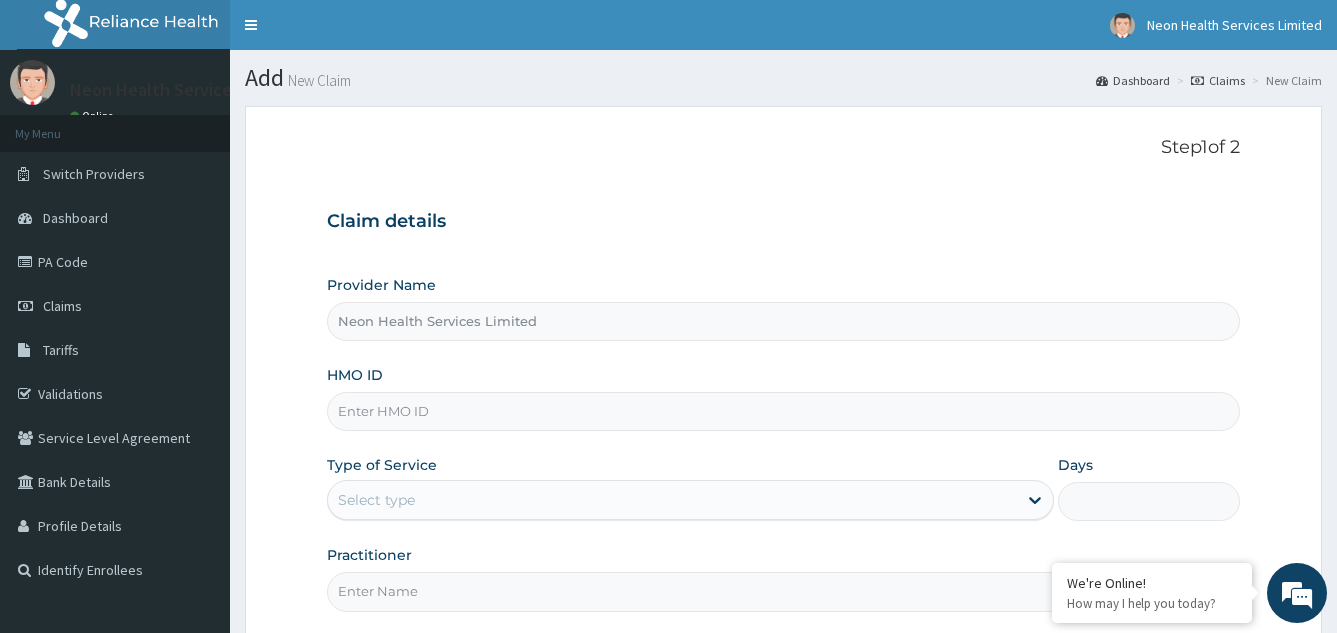 click on "HMO ID" at bounding box center [784, 411] 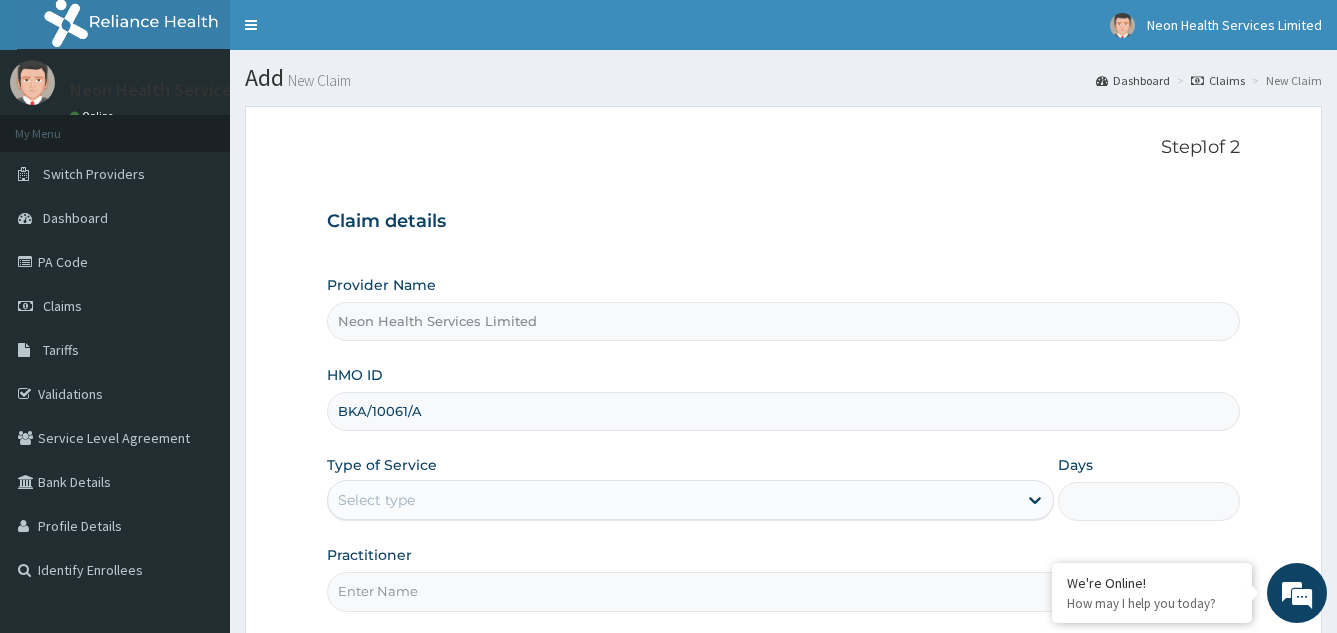 type on "BKA/10061/A" 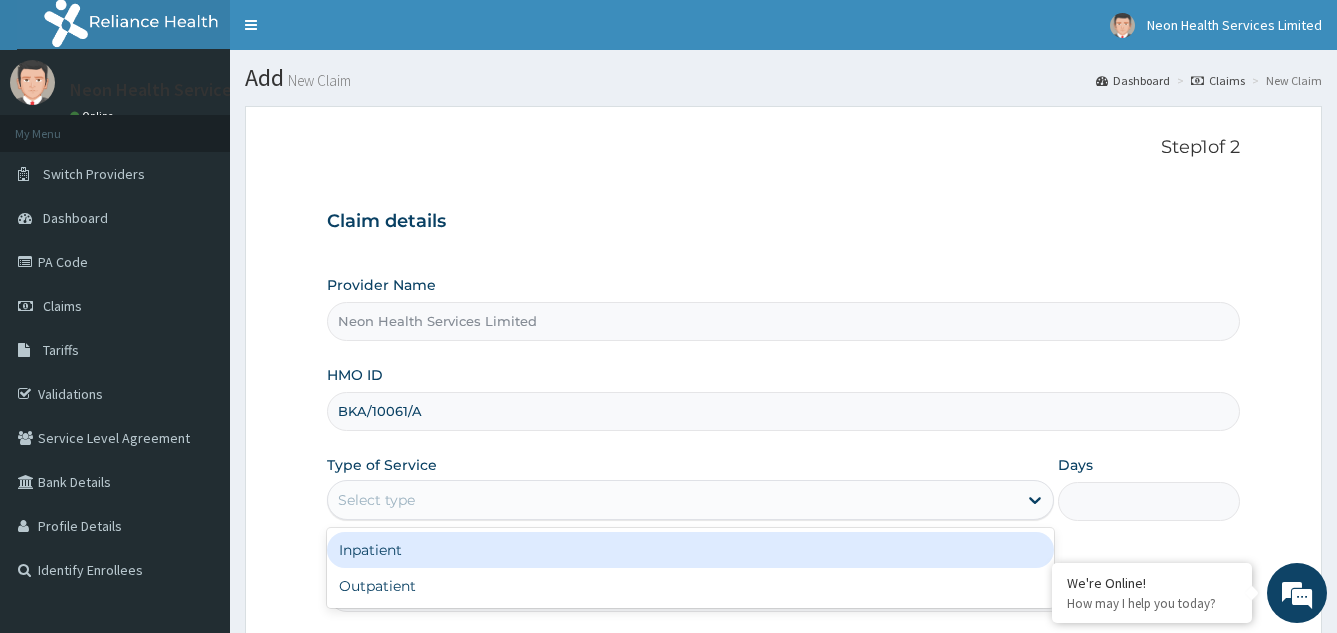 click on "Select type" at bounding box center [673, 500] 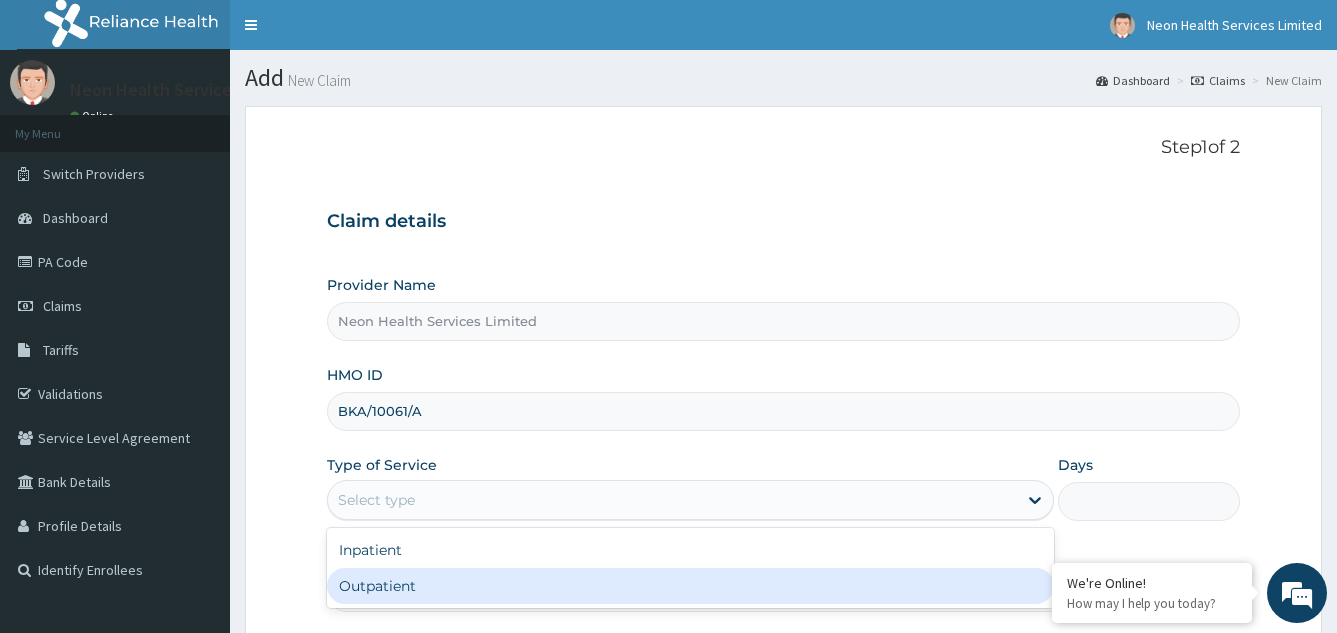 click on "Outpatient" at bounding box center (691, 586) 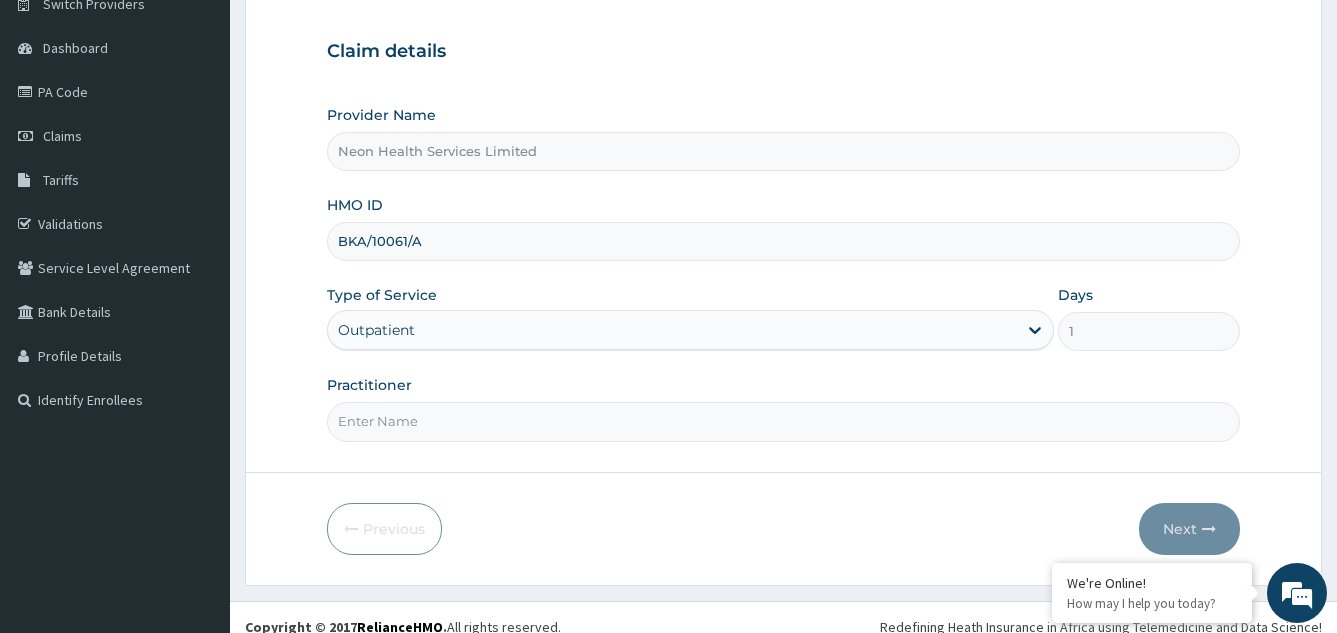 scroll, scrollTop: 172, scrollLeft: 0, axis: vertical 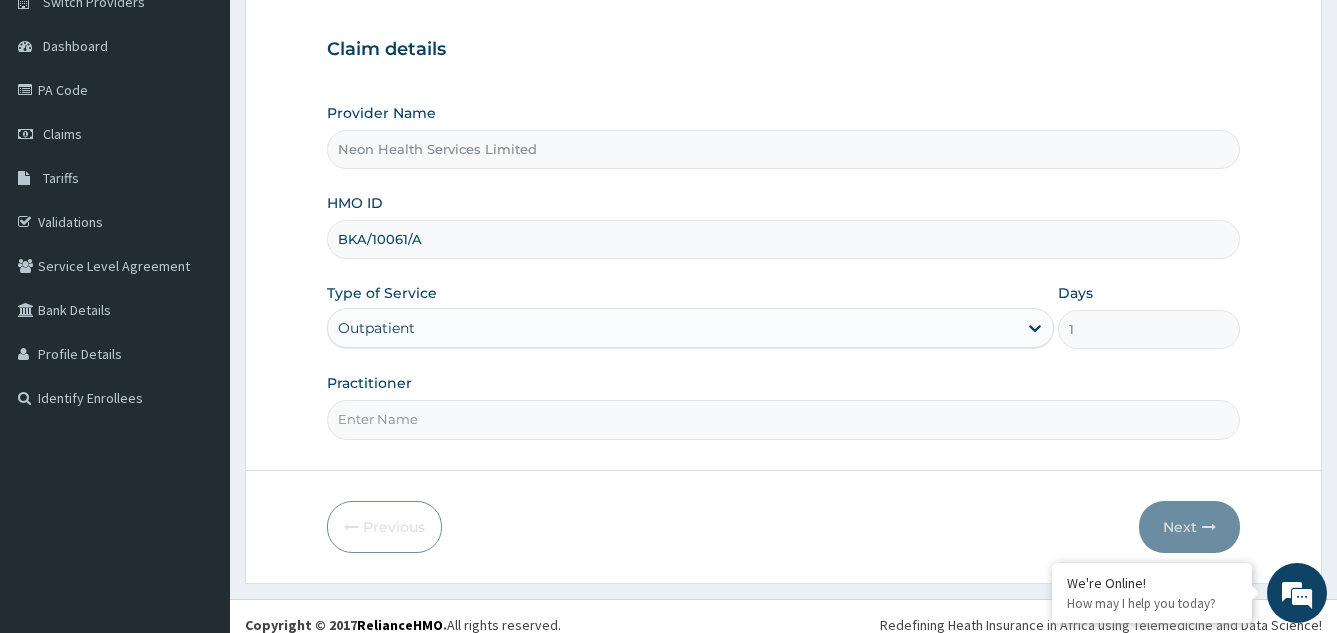 click on "BKA/10061/A" at bounding box center [784, 239] 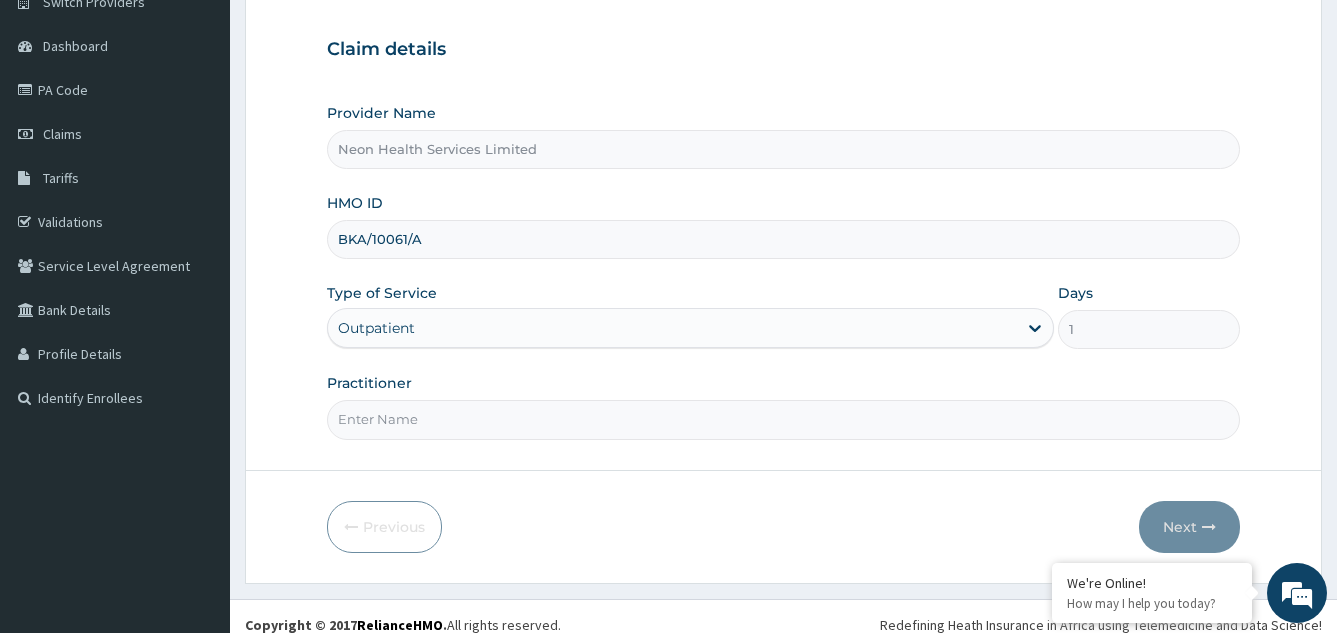 type on "Dr Chika" 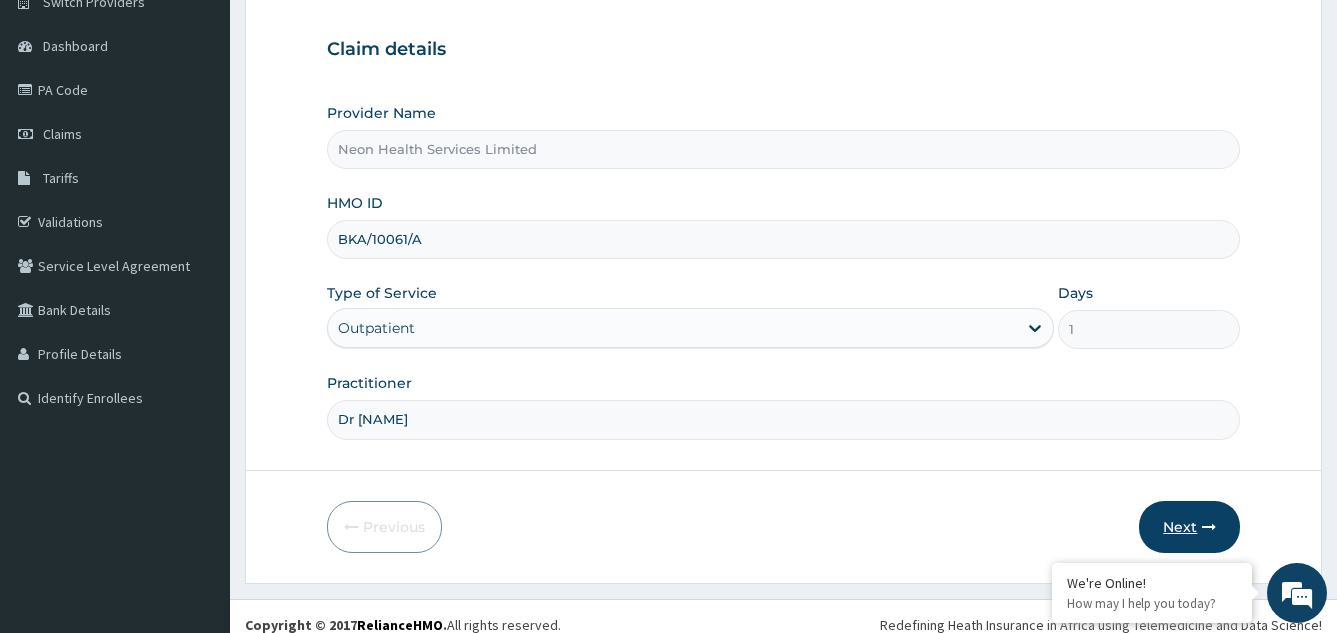 click on "Next" at bounding box center (1189, 527) 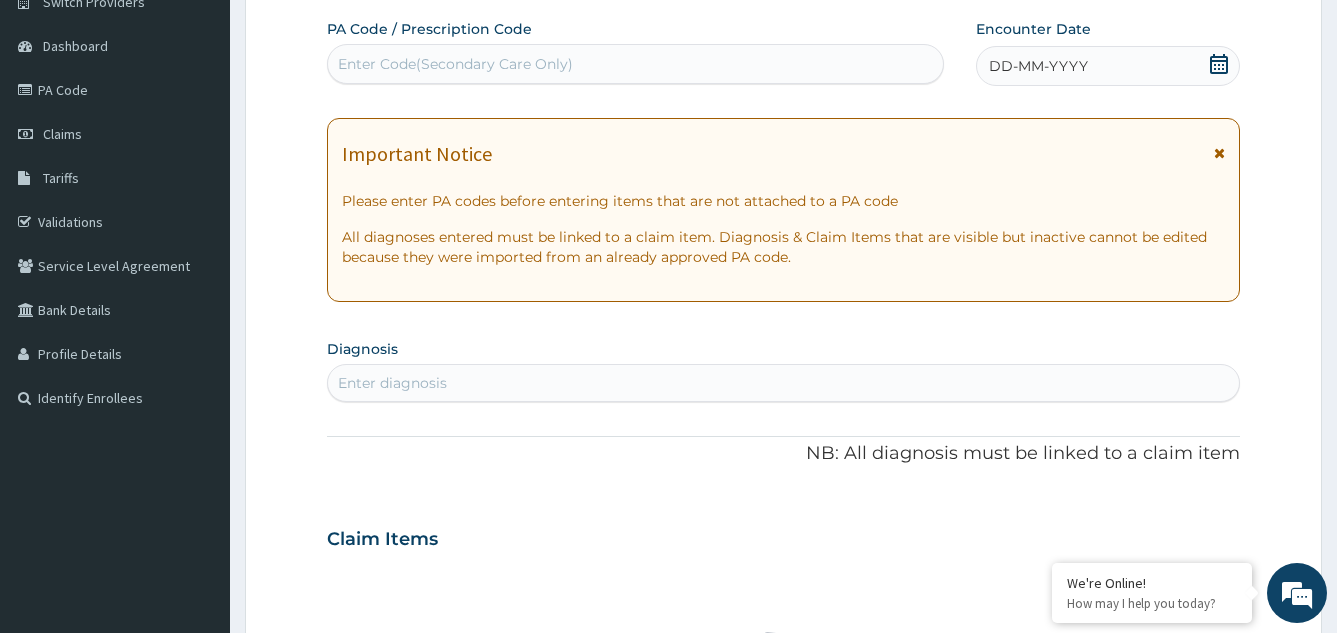 click on "Enter Code(Secondary Care Only)" at bounding box center (635, 64) 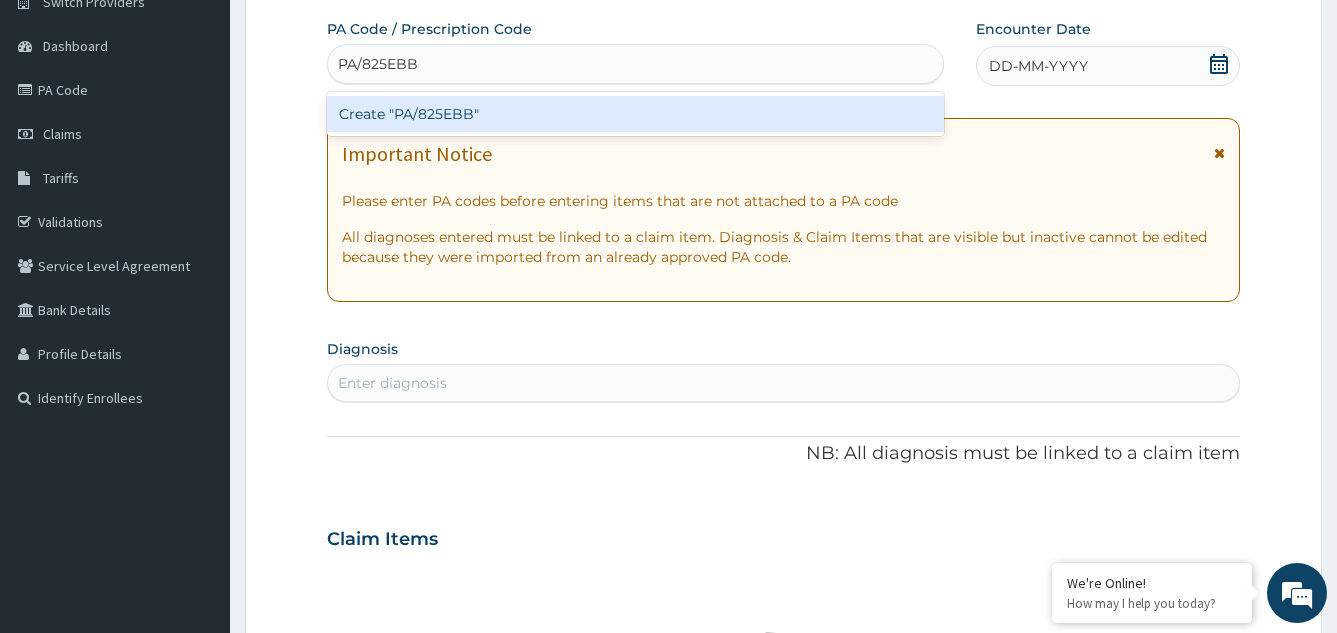 click on "Create "PA/825EBB"" at bounding box center (635, 114) 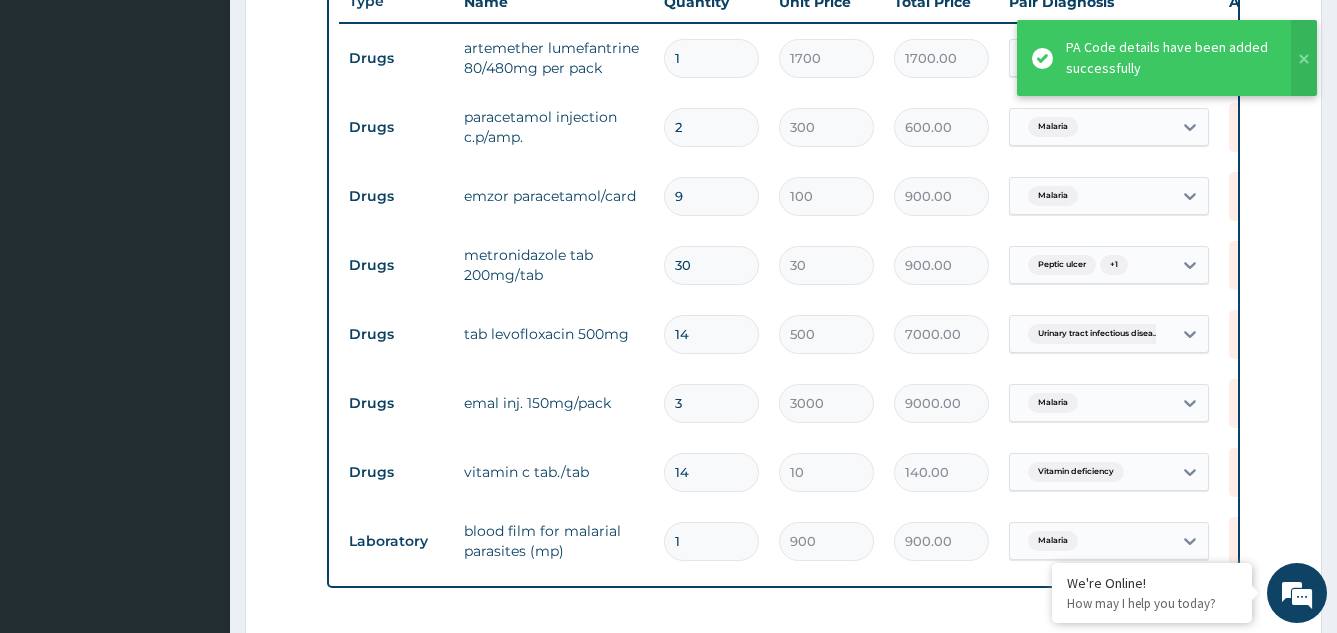 scroll, scrollTop: 764, scrollLeft: 0, axis: vertical 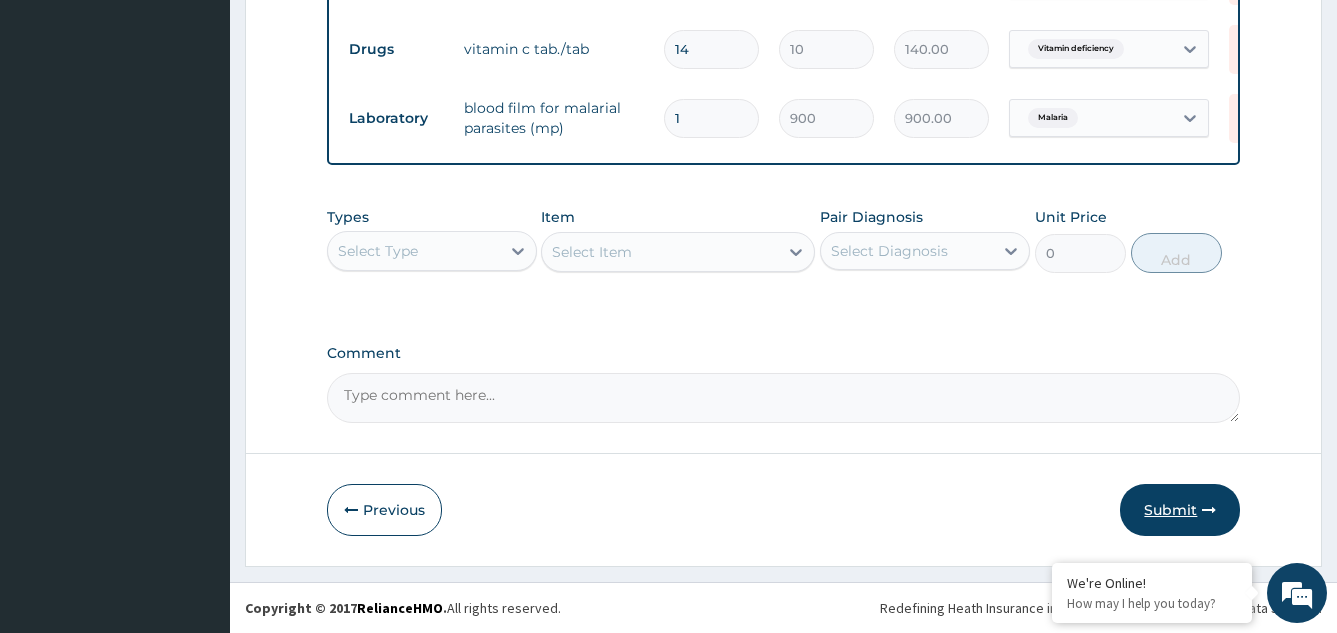 click on "Submit" at bounding box center [1180, 510] 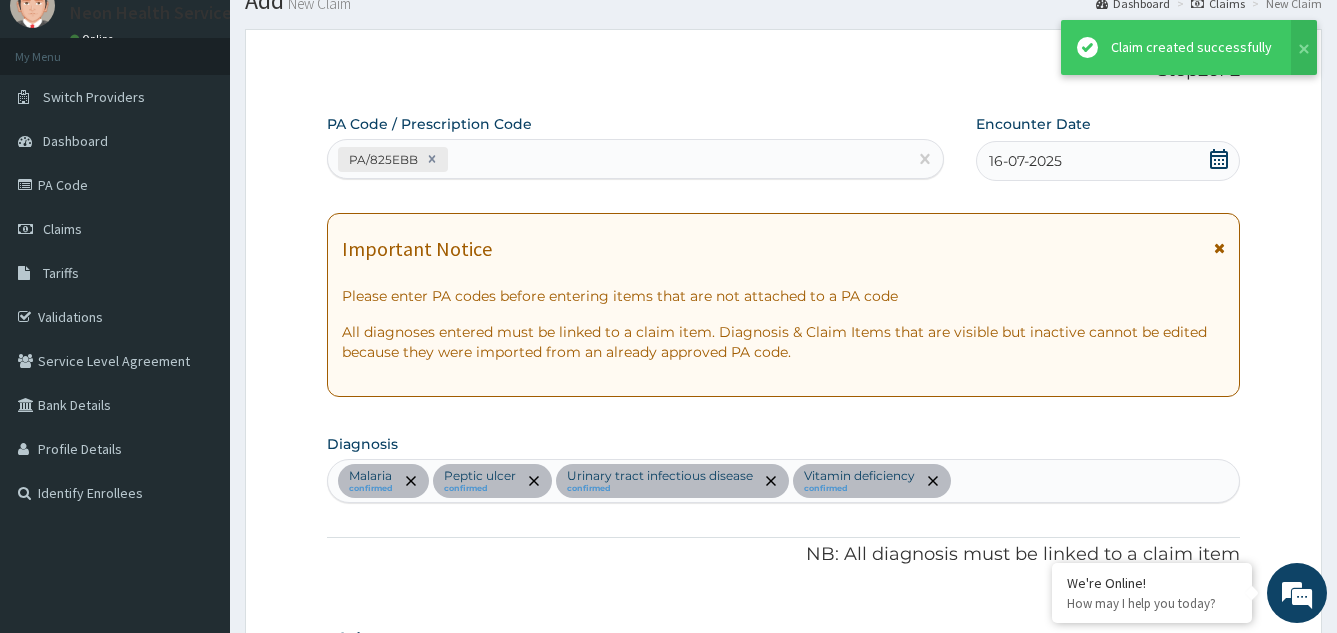 scroll, scrollTop: 1212, scrollLeft: 0, axis: vertical 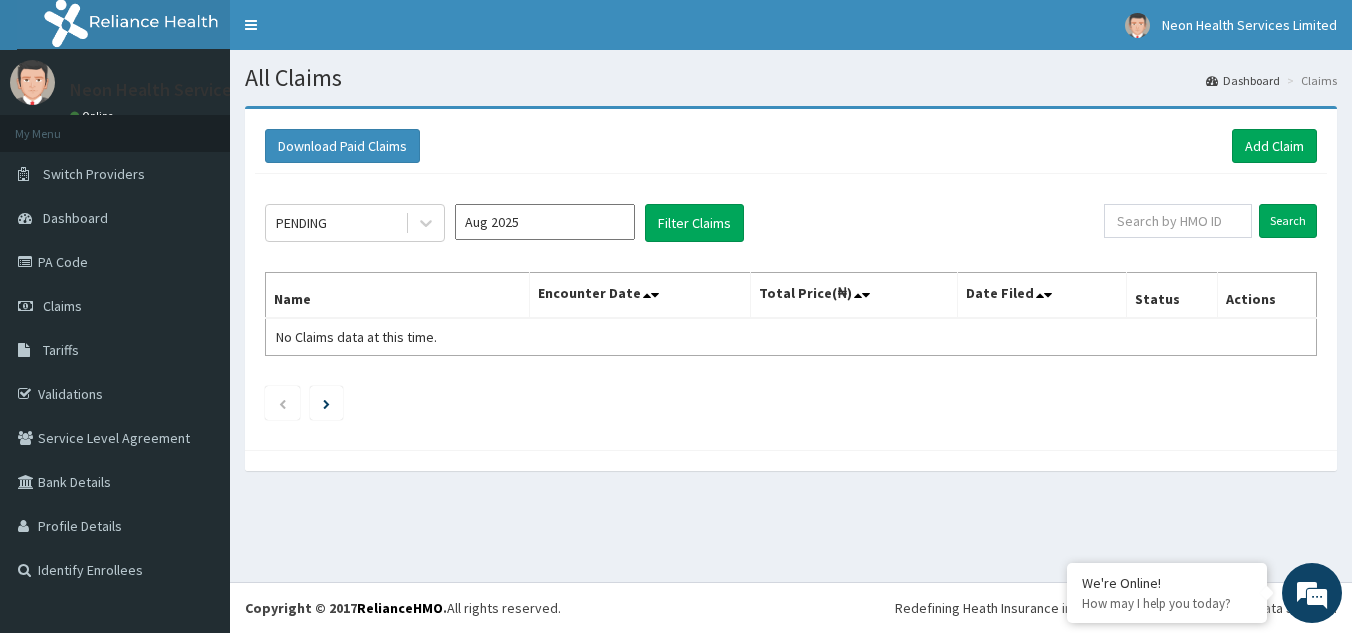 click on "PA Code" at bounding box center (115, 262) 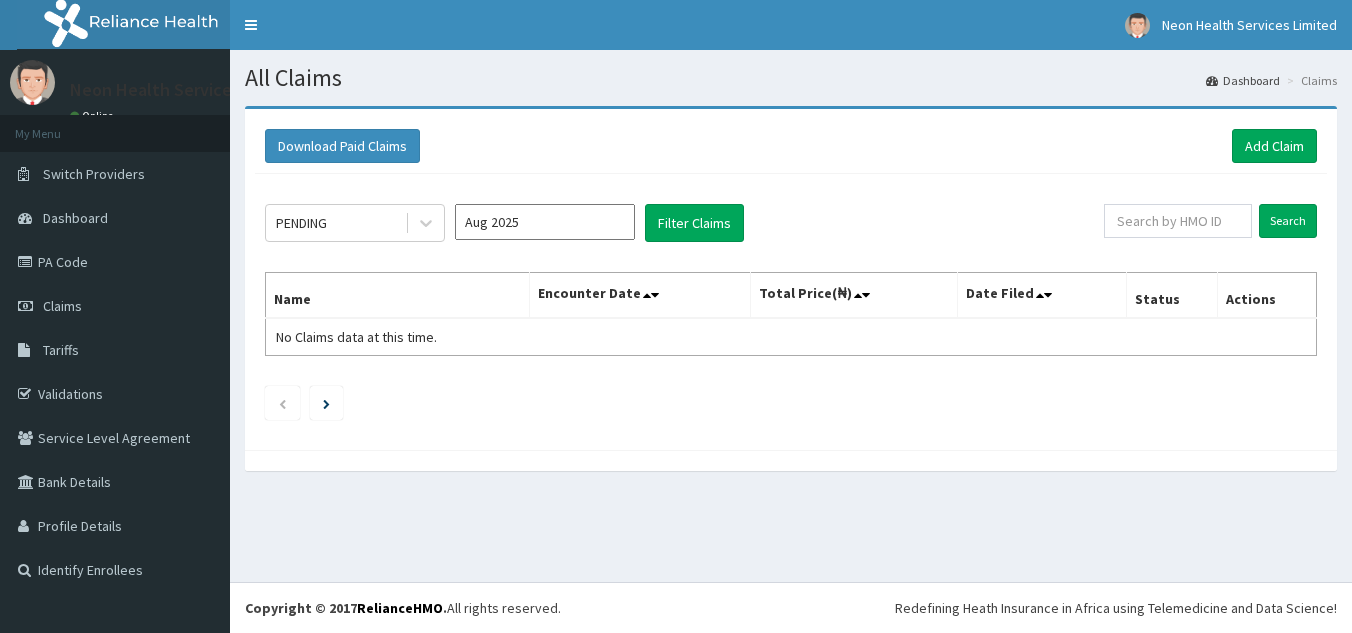 scroll, scrollTop: 0, scrollLeft: 0, axis: both 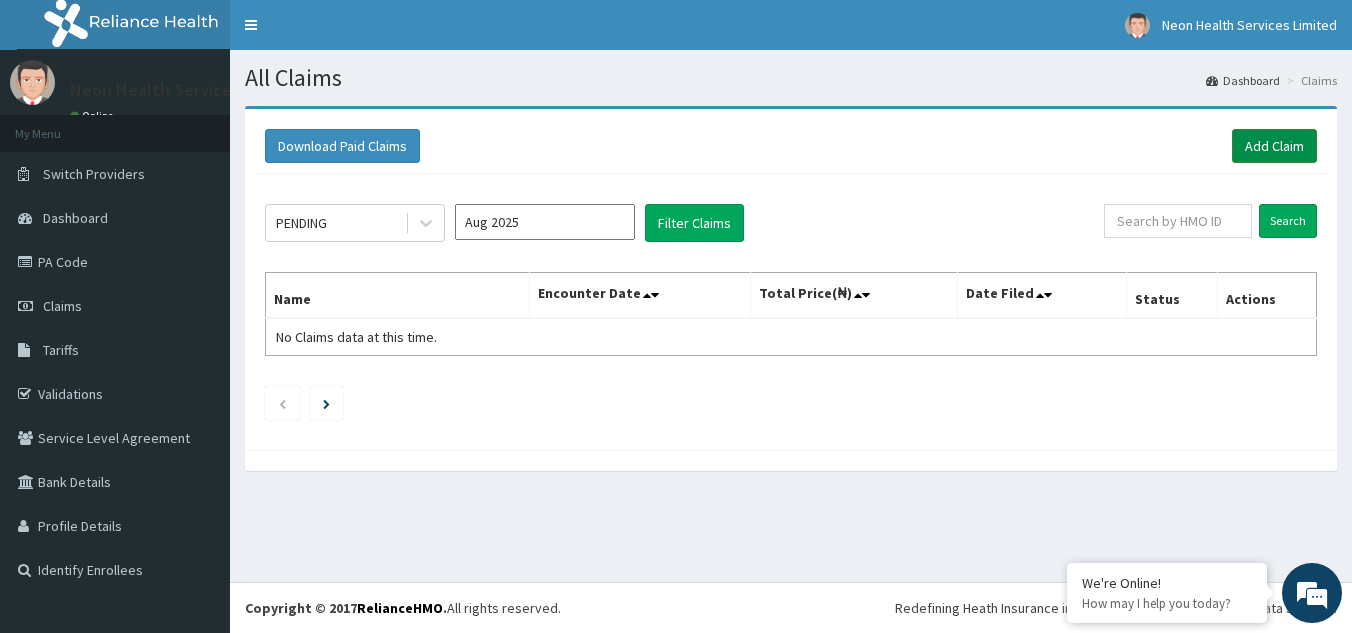 click on "Add Claim" at bounding box center [1274, 146] 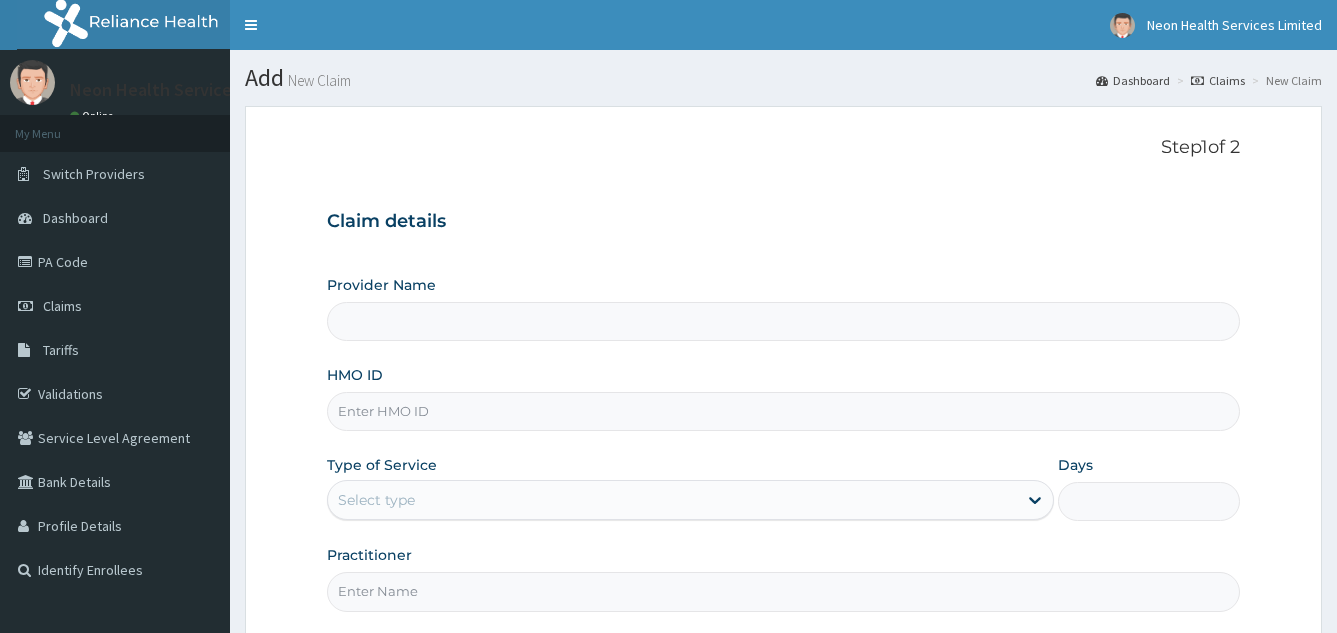 scroll, scrollTop: 0, scrollLeft: 0, axis: both 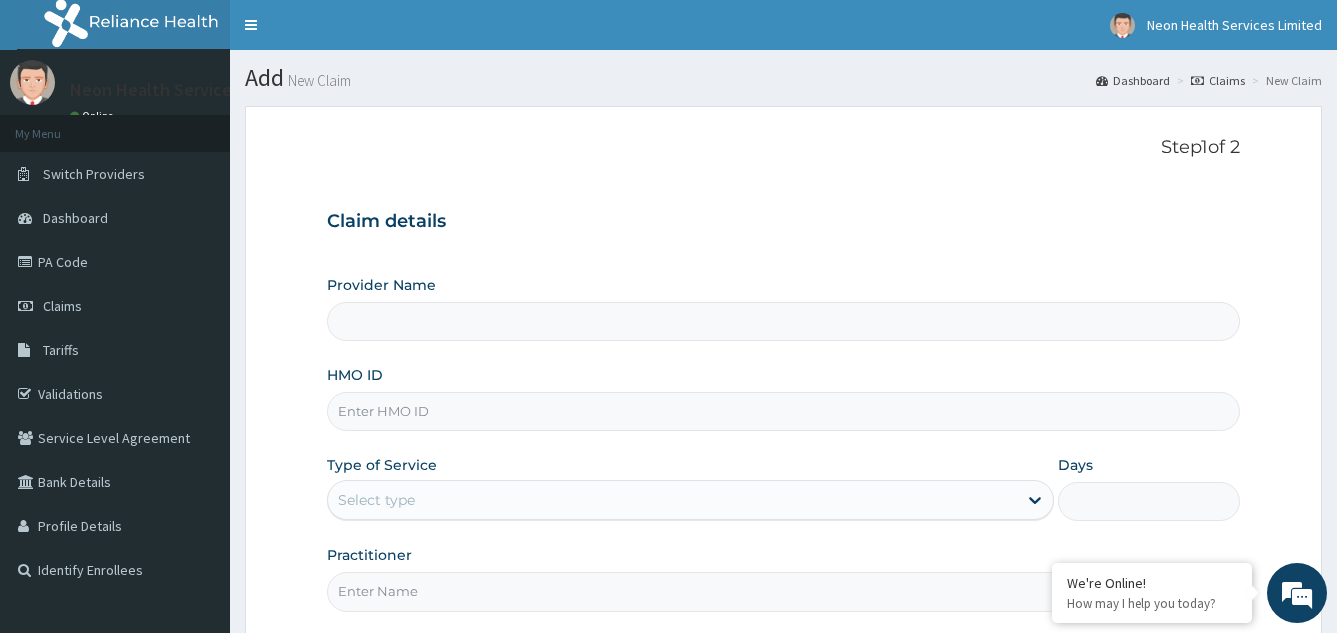 type on "Neon Health Services Limited" 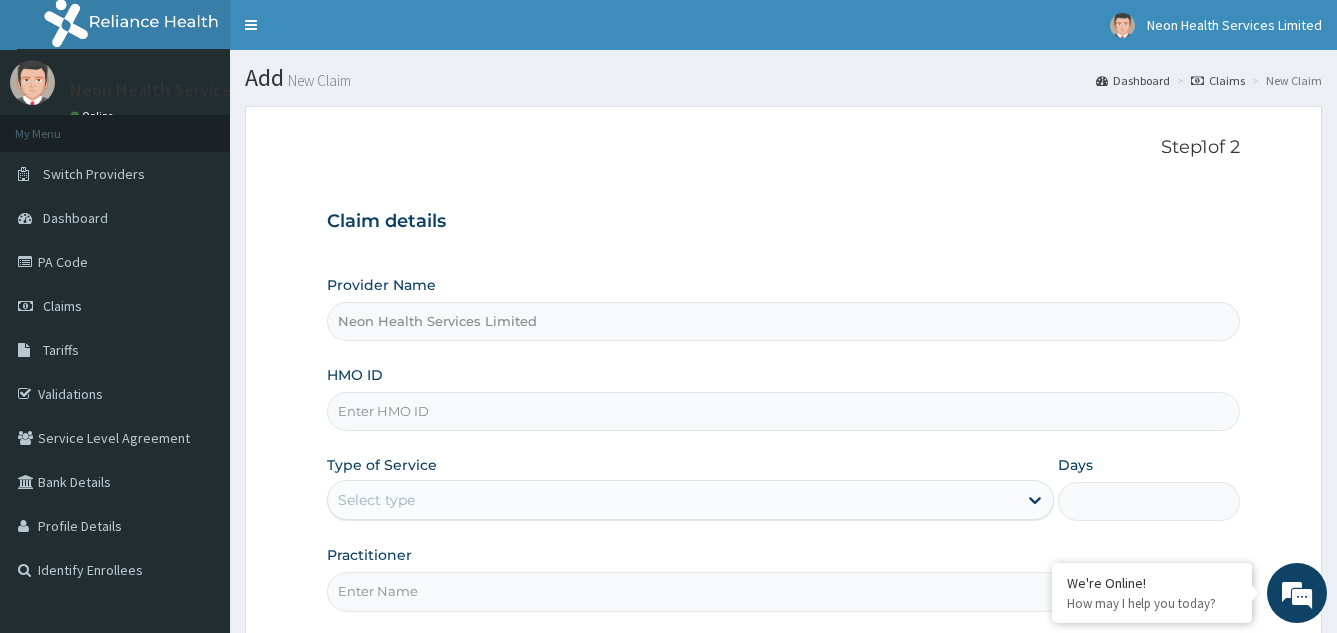 scroll, scrollTop: 0, scrollLeft: 0, axis: both 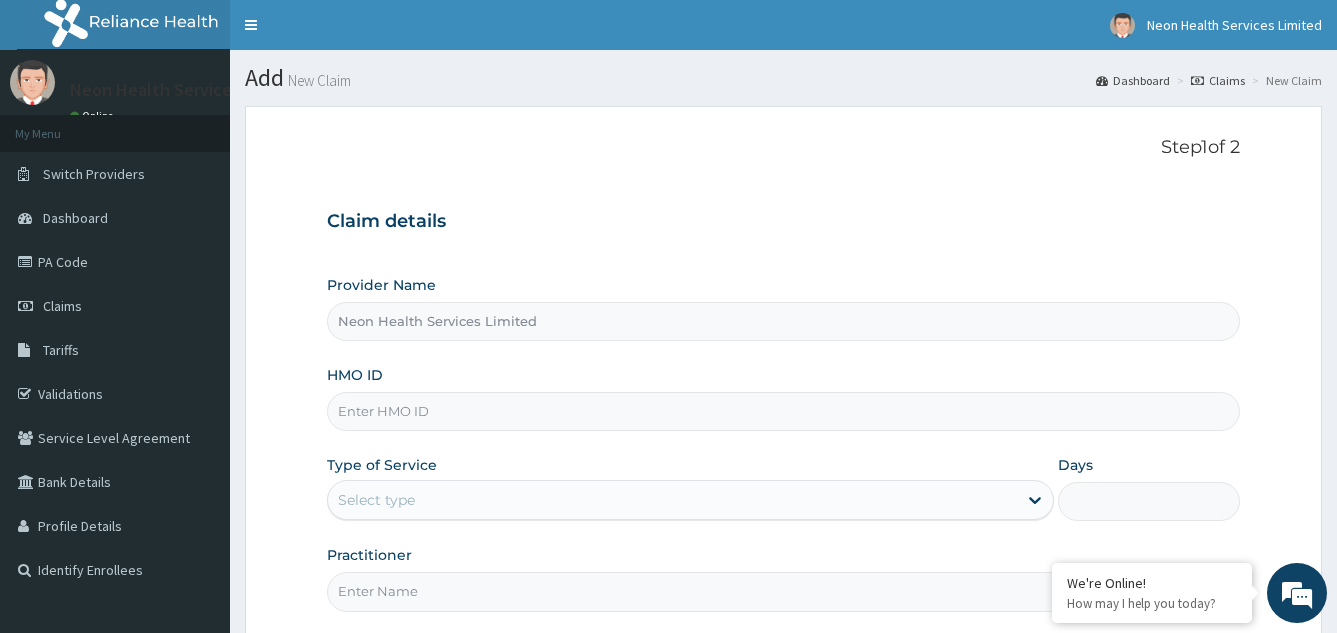 click on "HMO ID" at bounding box center (784, 411) 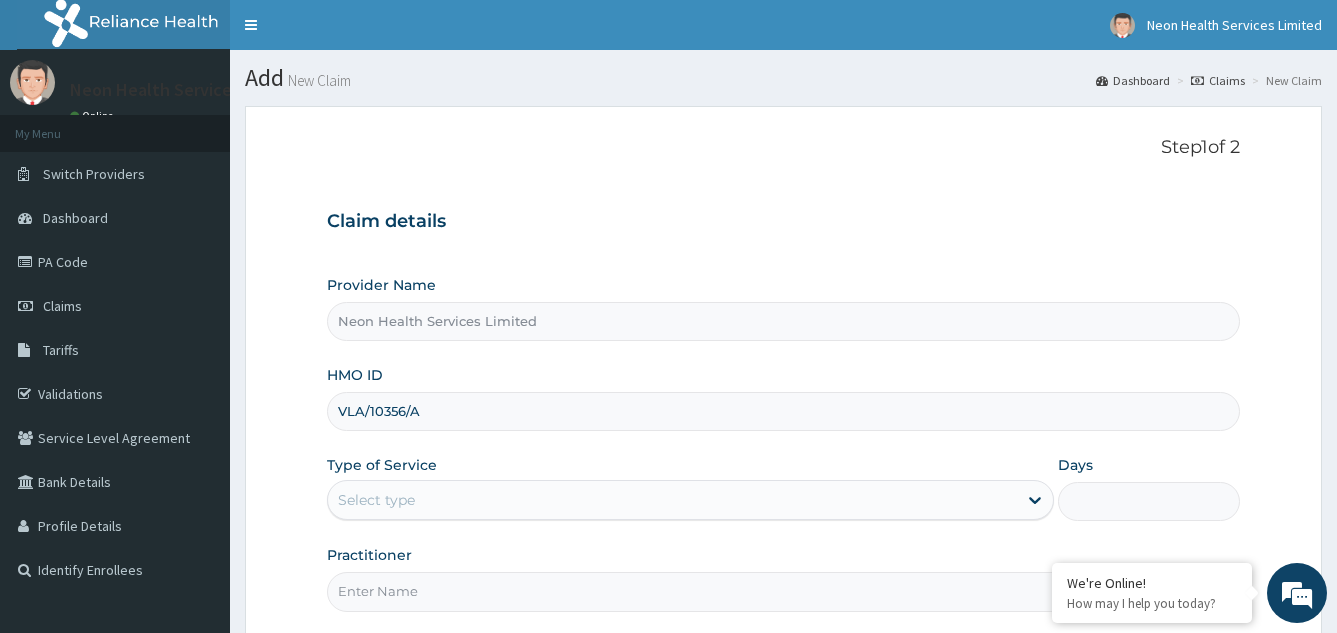 type on "VLA/10356/A" 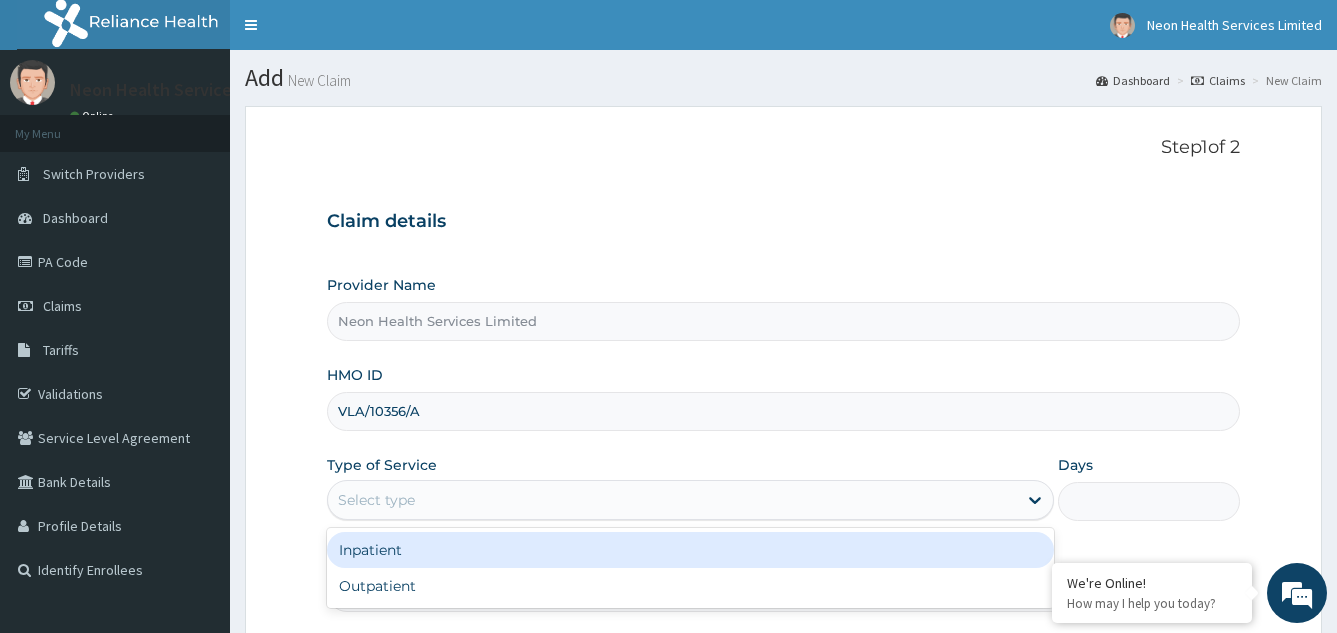click on "Select type" at bounding box center [673, 500] 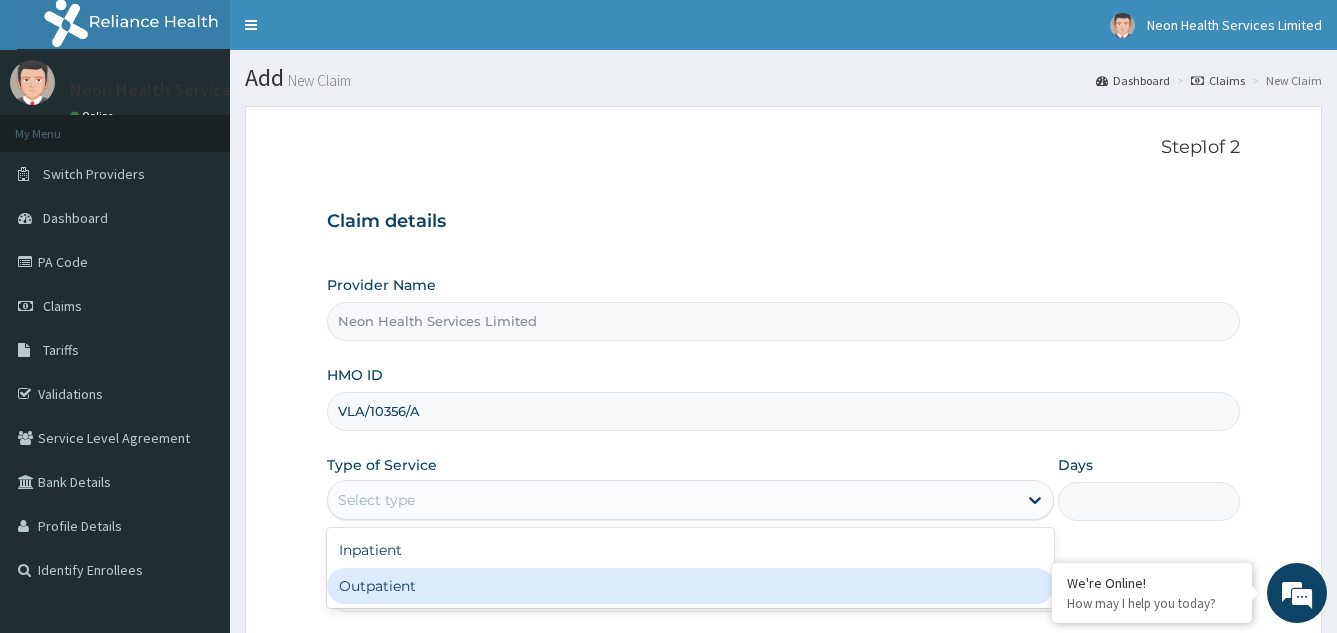 click on "Outpatient" at bounding box center [691, 586] 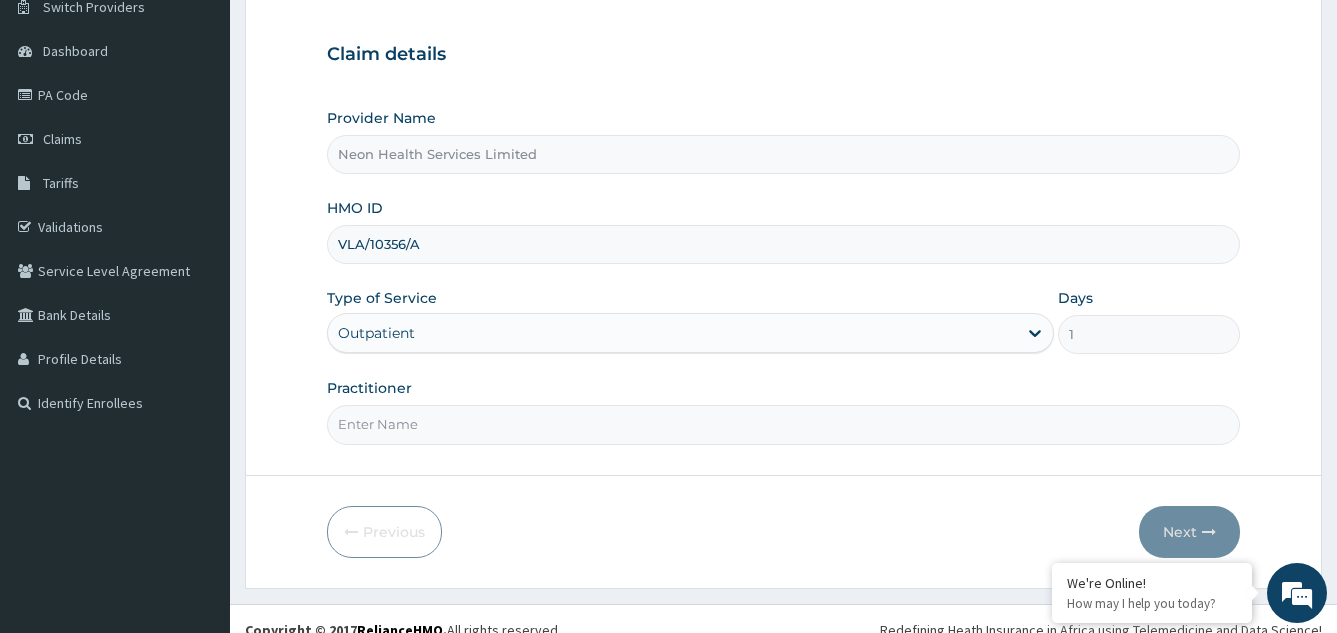 scroll, scrollTop: 189, scrollLeft: 0, axis: vertical 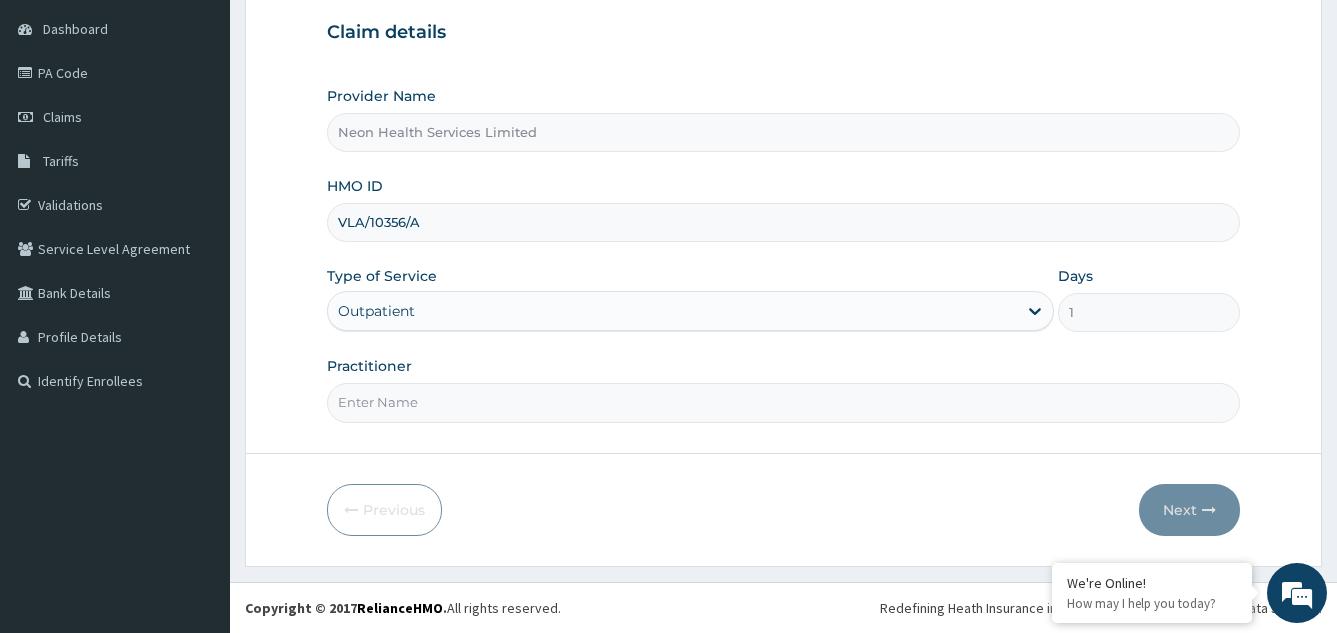 click on "Practitioner" at bounding box center [784, 402] 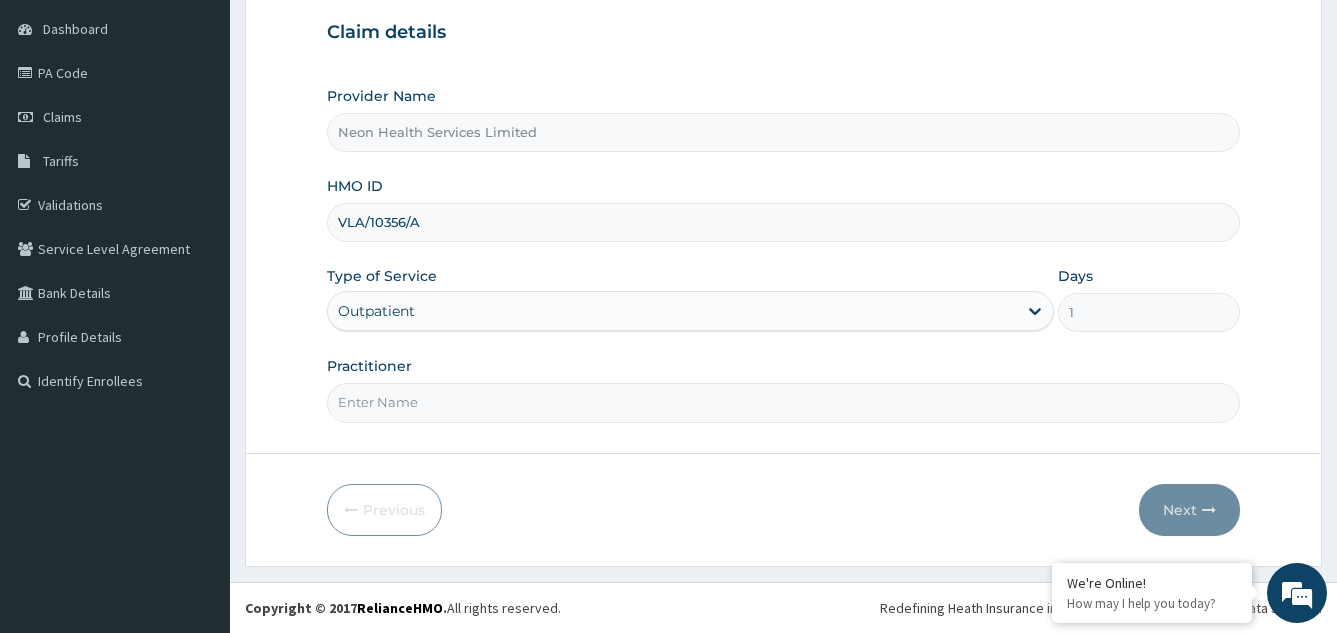 type on "Dr Chika" 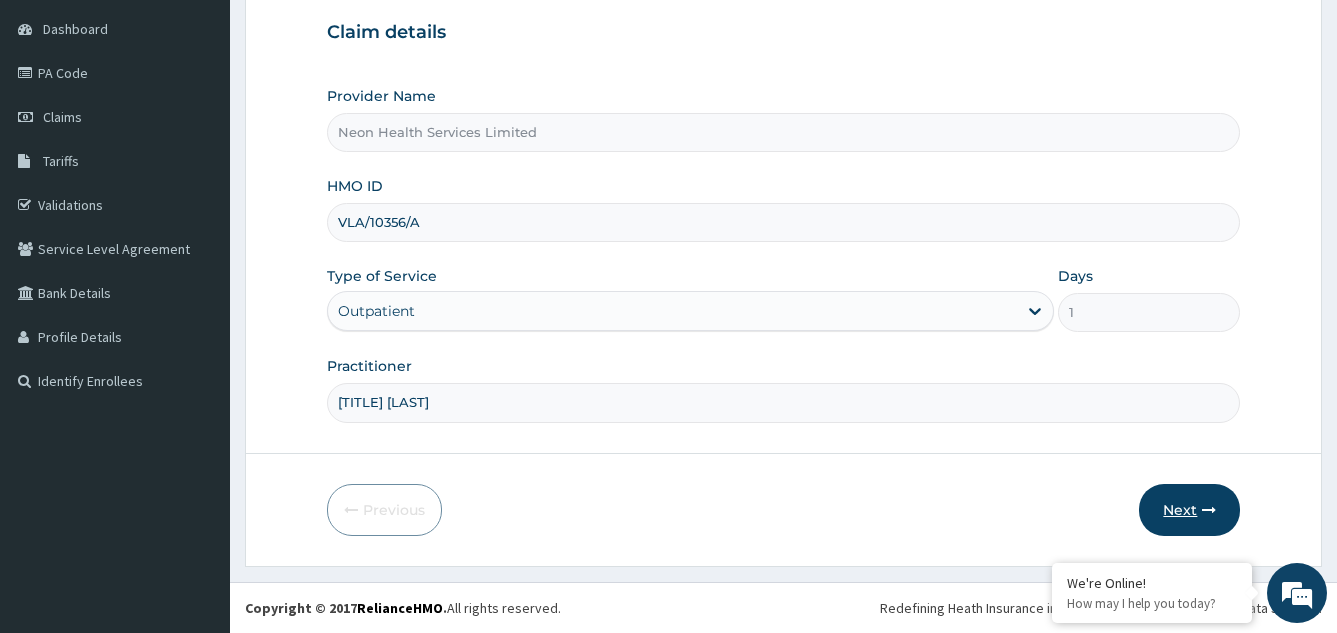 click on "Next" at bounding box center [1189, 510] 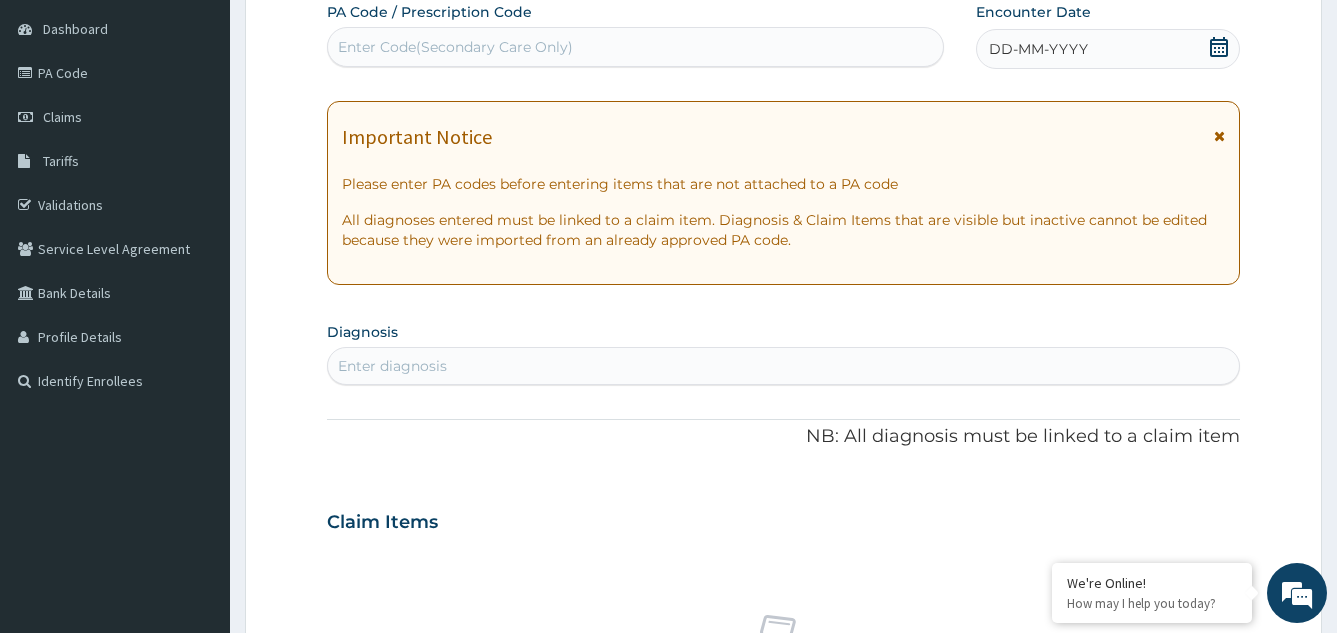 click on "Enter Code(Secondary Care Only)" at bounding box center (635, 47) 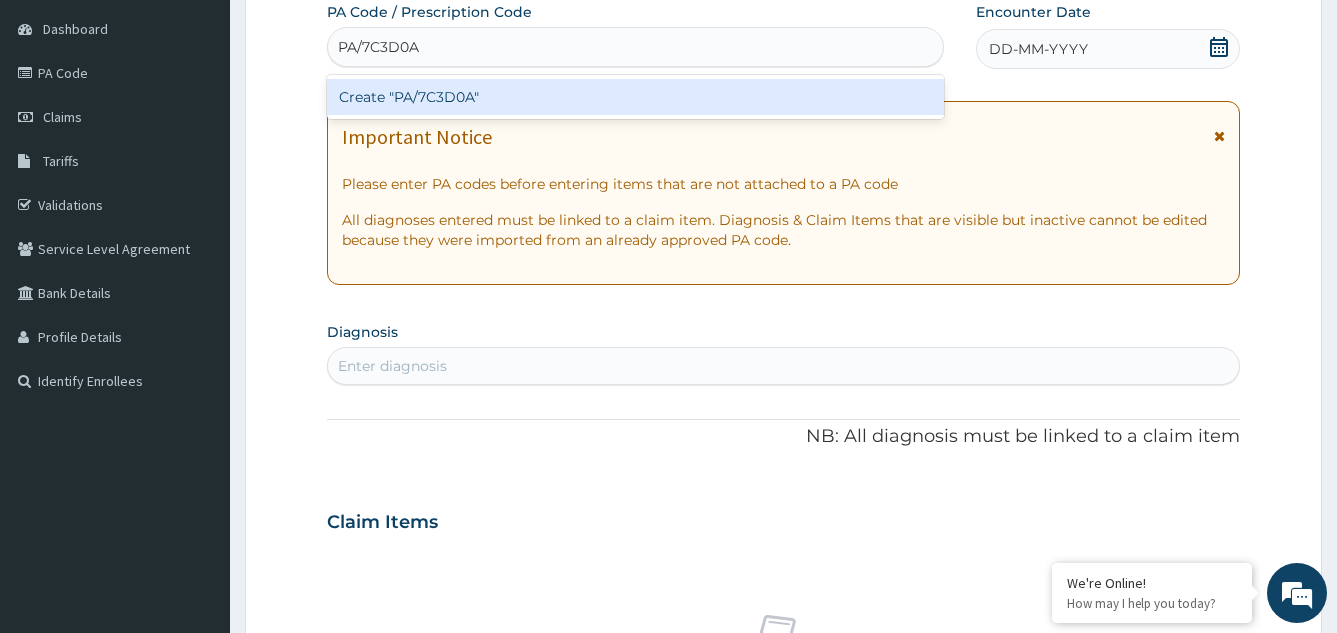click on "PA/7C3D0A PA/7C3D0A" at bounding box center [635, 47] 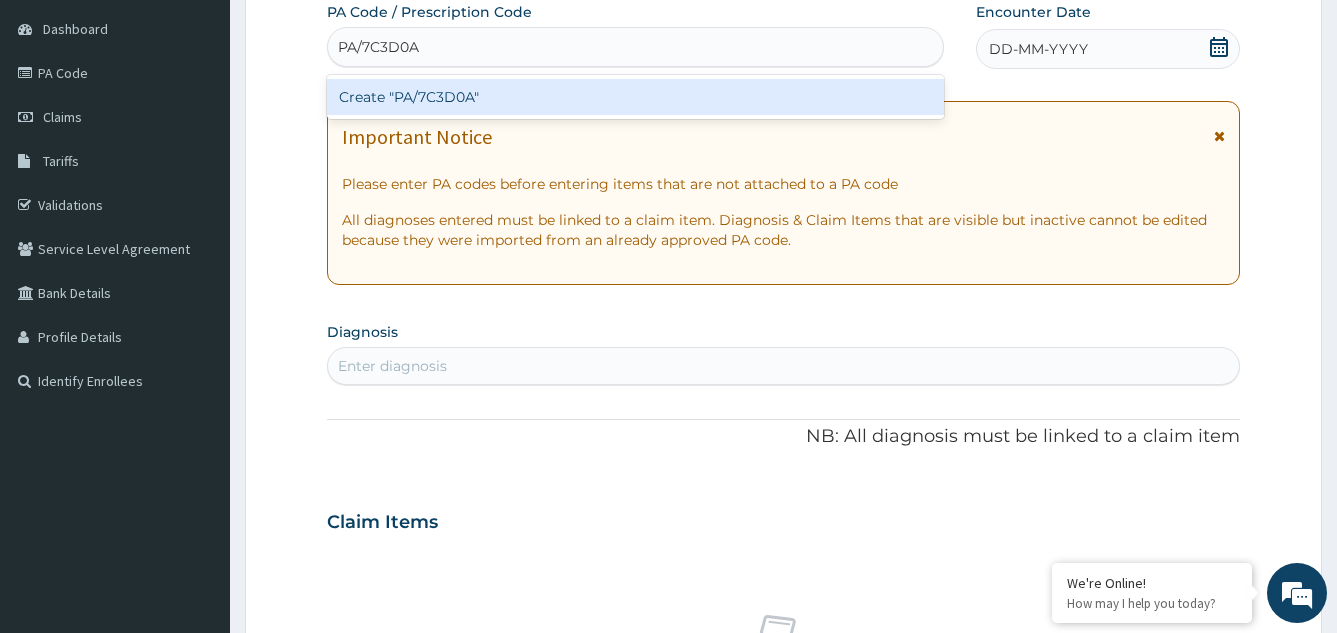 click on "Create "PA/7C3D0A"" at bounding box center (635, 97) 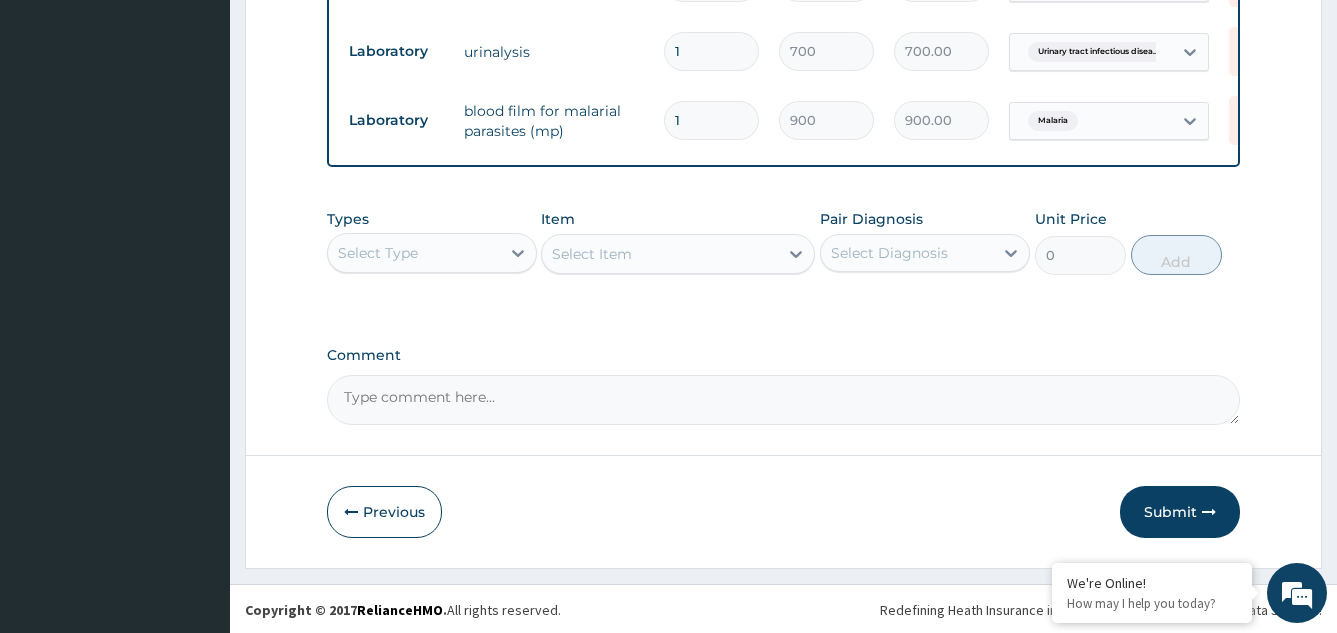 scroll, scrollTop: 1013, scrollLeft: 0, axis: vertical 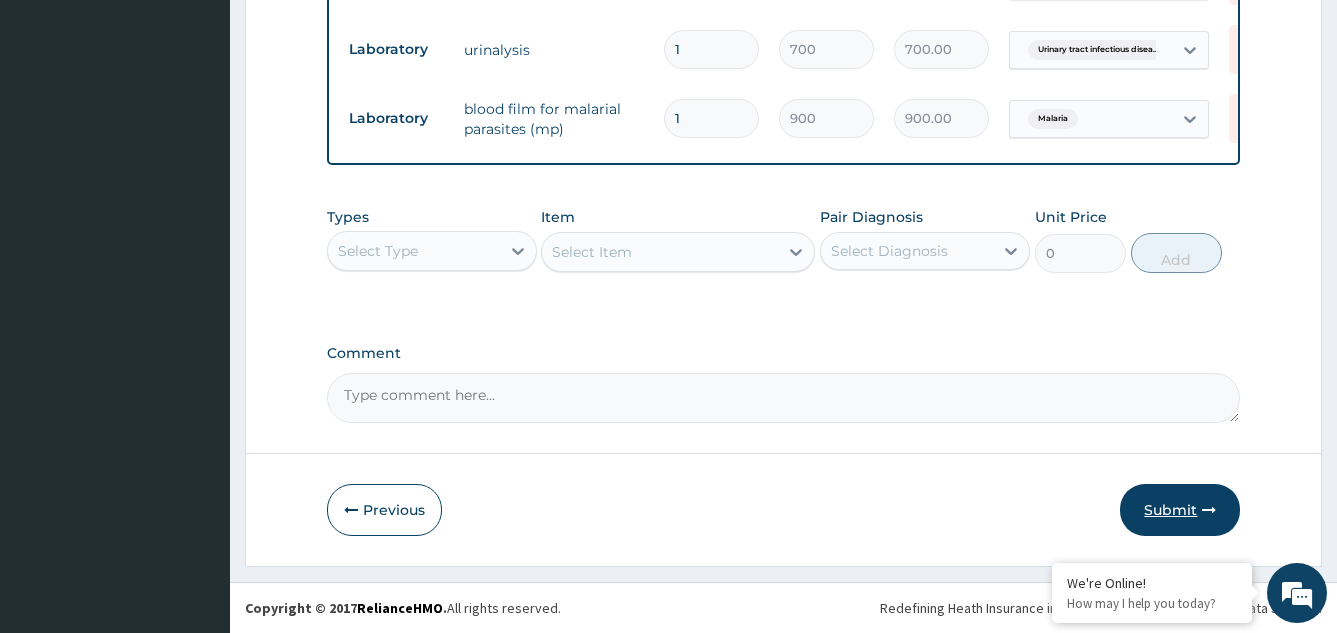 click on "Submit" at bounding box center (1180, 510) 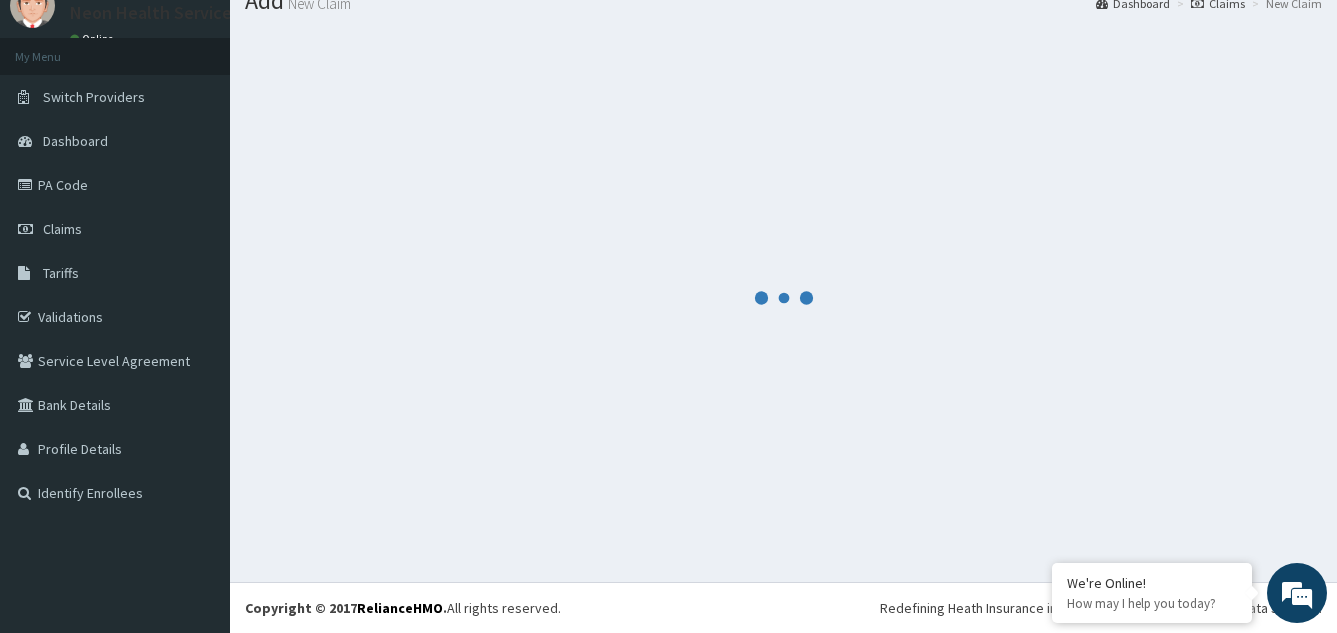 scroll, scrollTop: 1013, scrollLeft: 0, axis: vertical 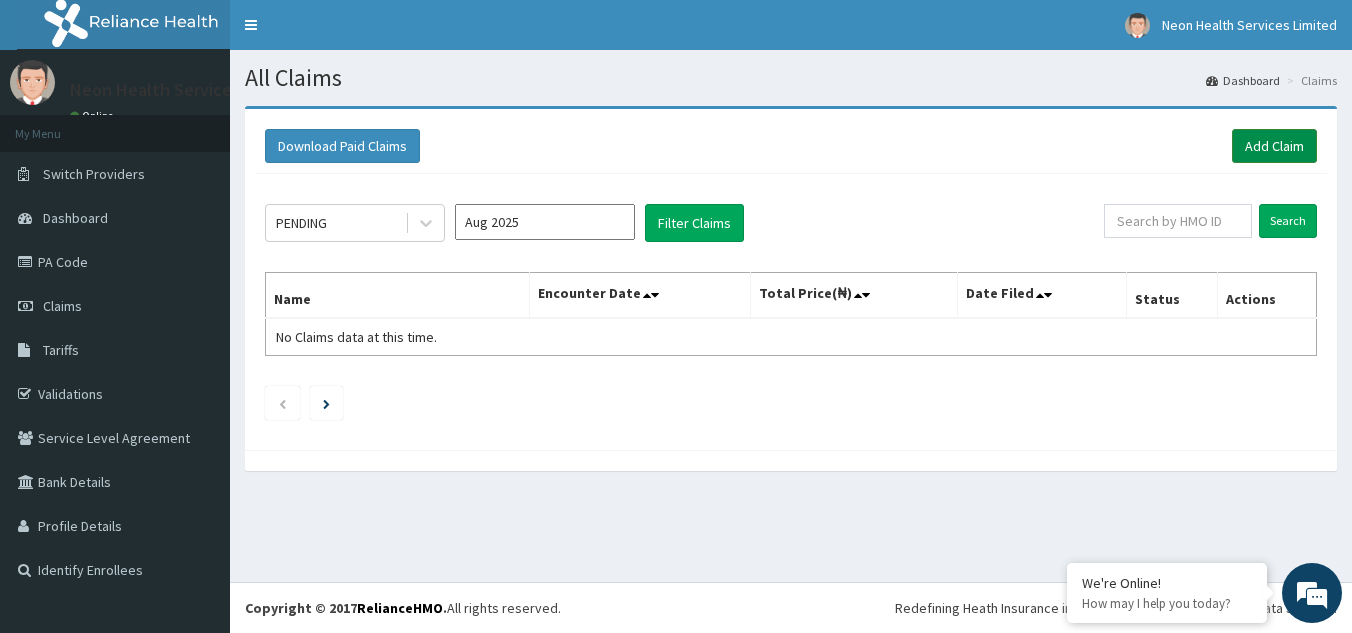 click on "Add Claim" at bounding box center [1274, 146] 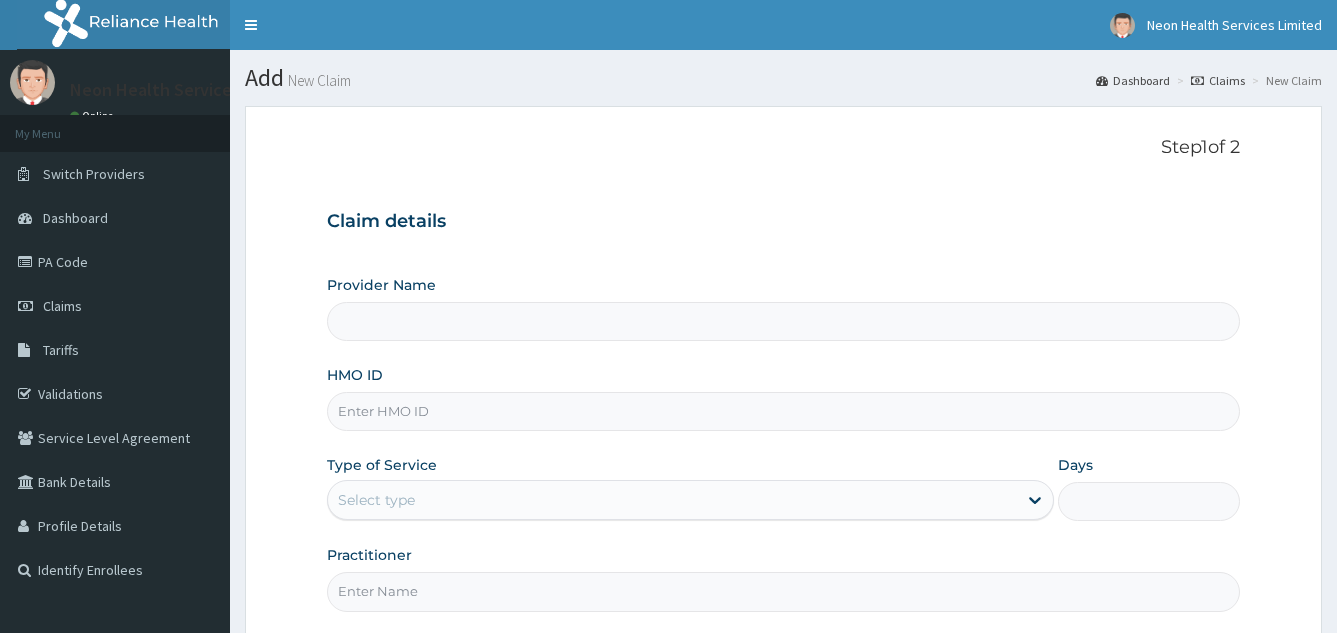 scroll, scrollTop: 0, scrollLeft: 0, axis: both 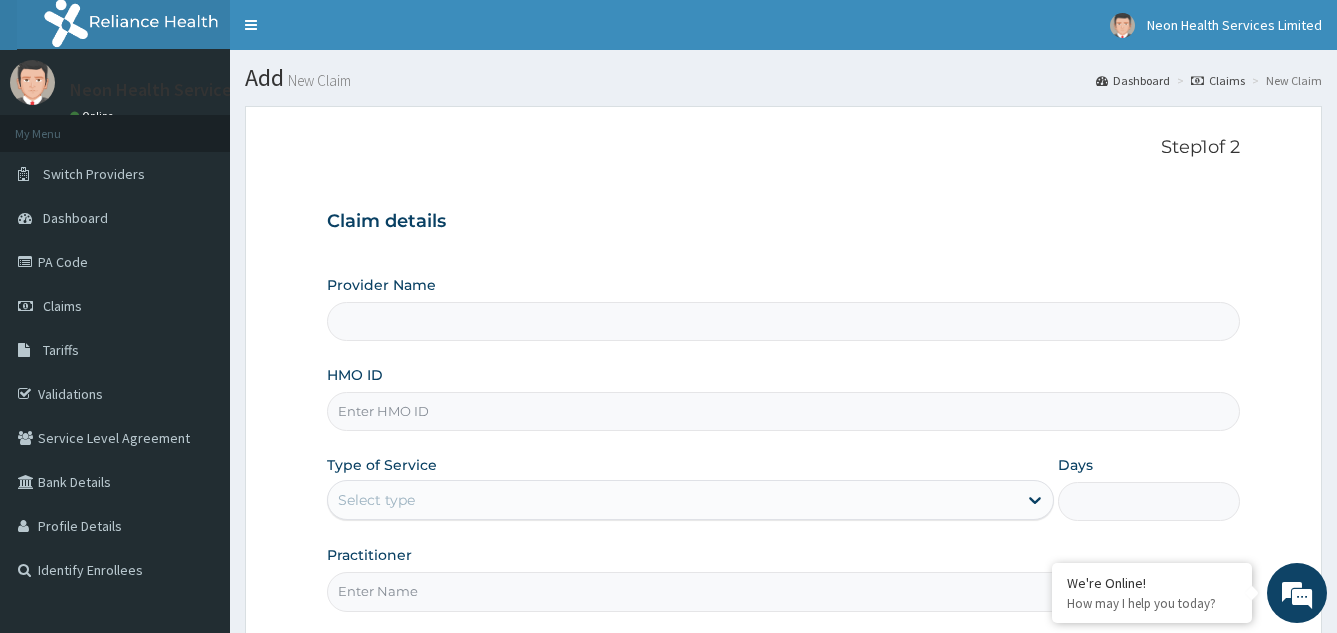 type on "Neon Health Services Limited" 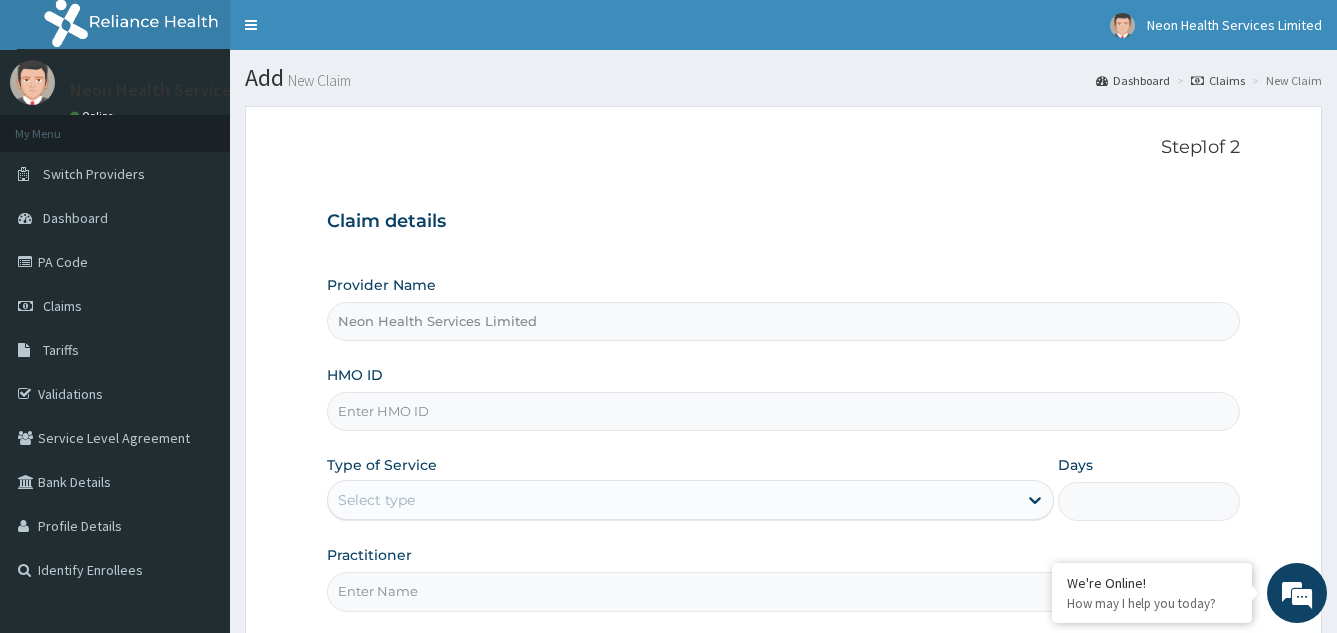 click on "HMO ID" at bounding box center (784, 411) 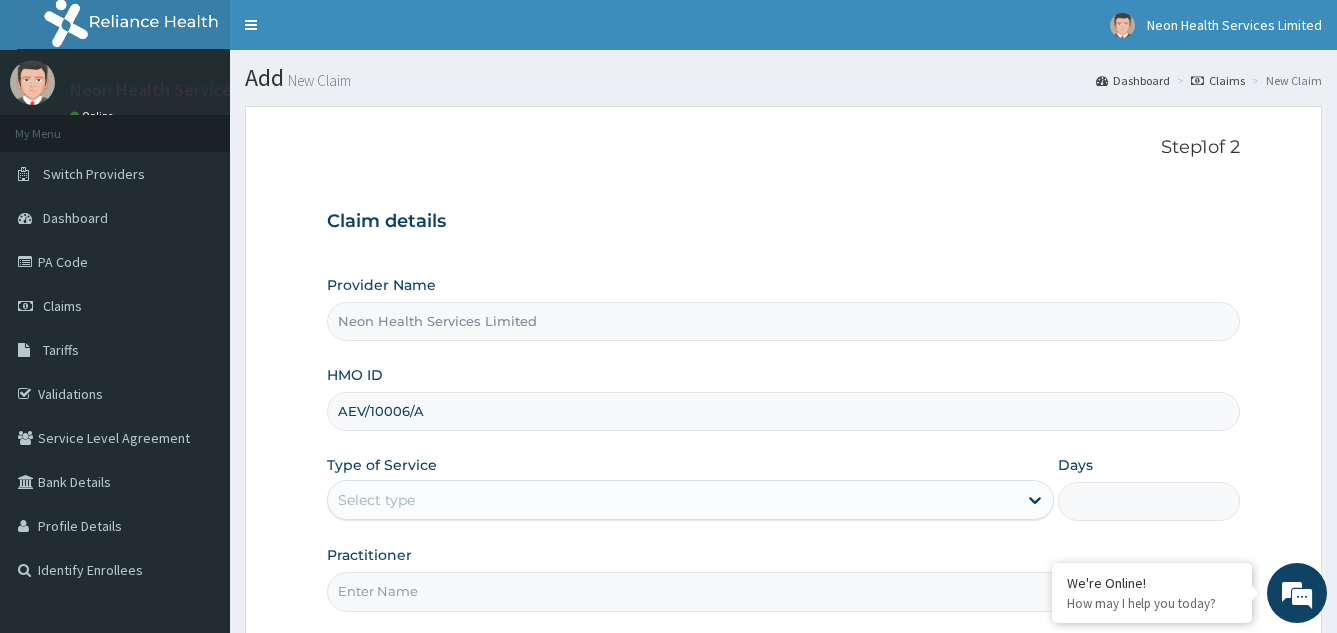 scroll, scrollTop: 0, scrollLeft: 0, axis: both 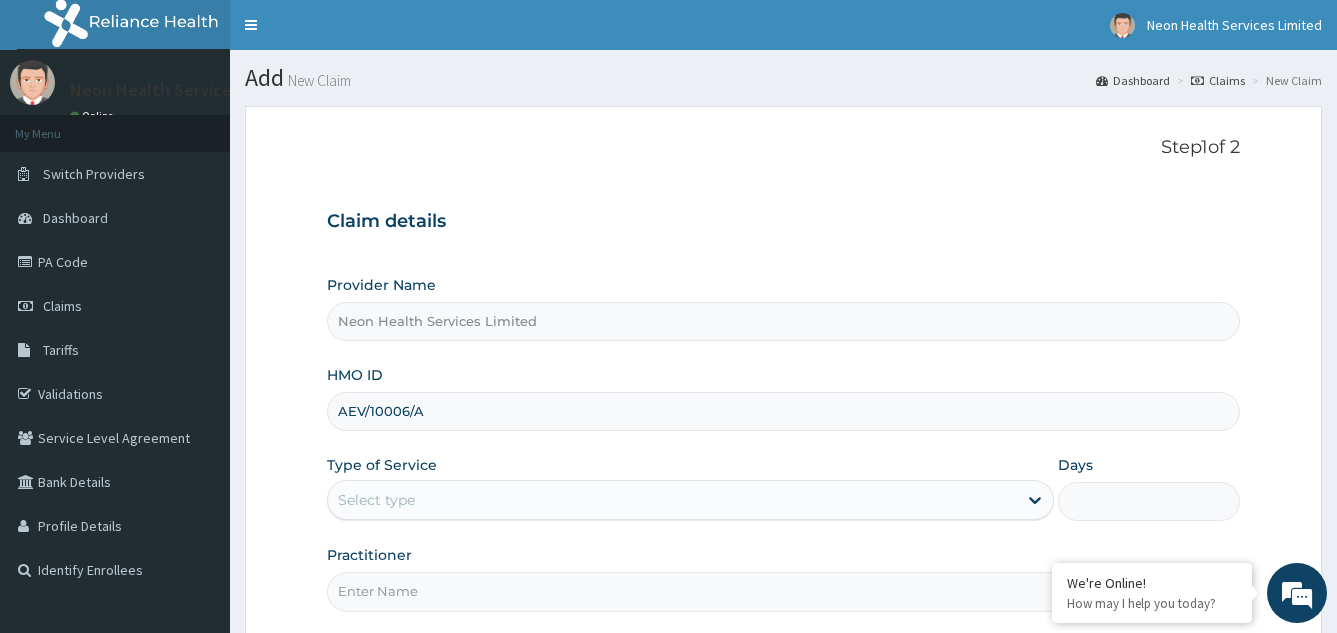 type on "AEV/10006/A" 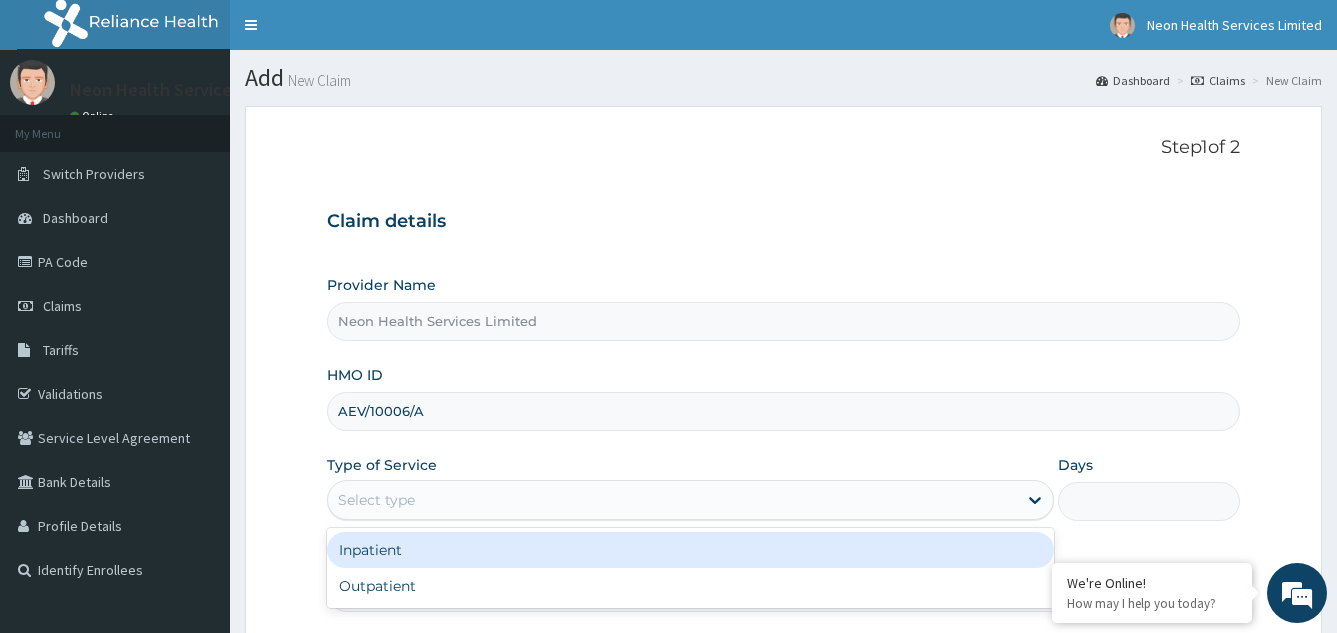 click on "Select type" at bounding box center (673, 500) 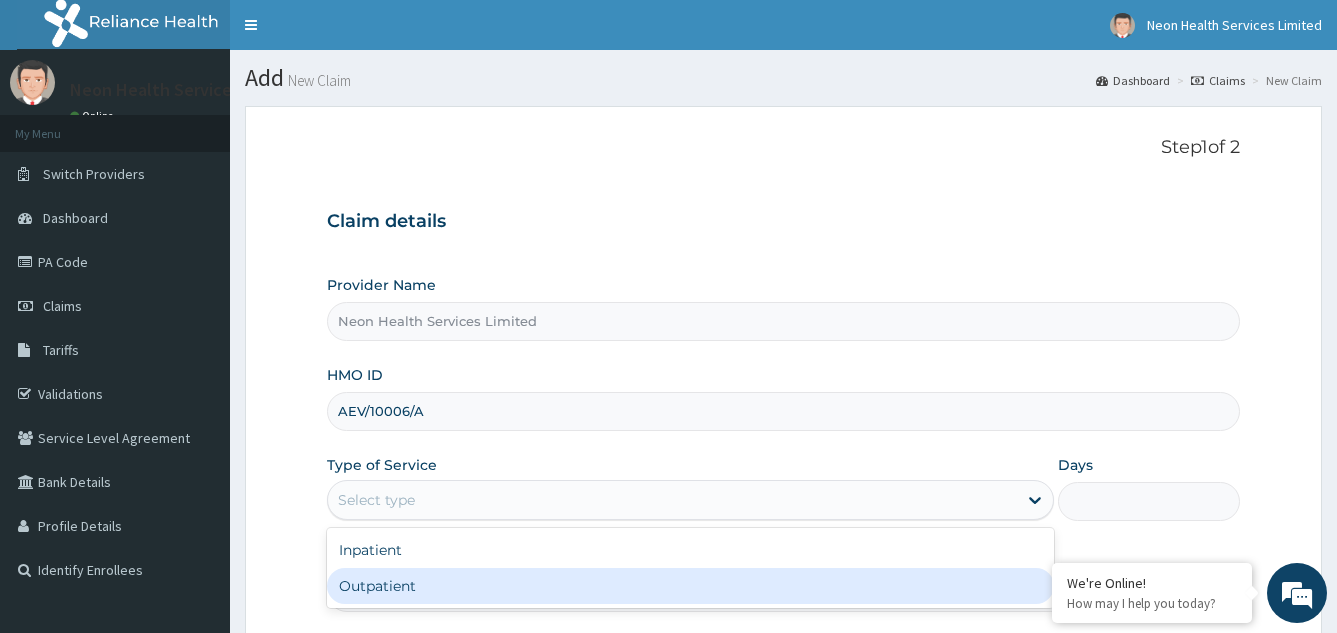 click on "Outpatient" at bounding box center (691, 586) 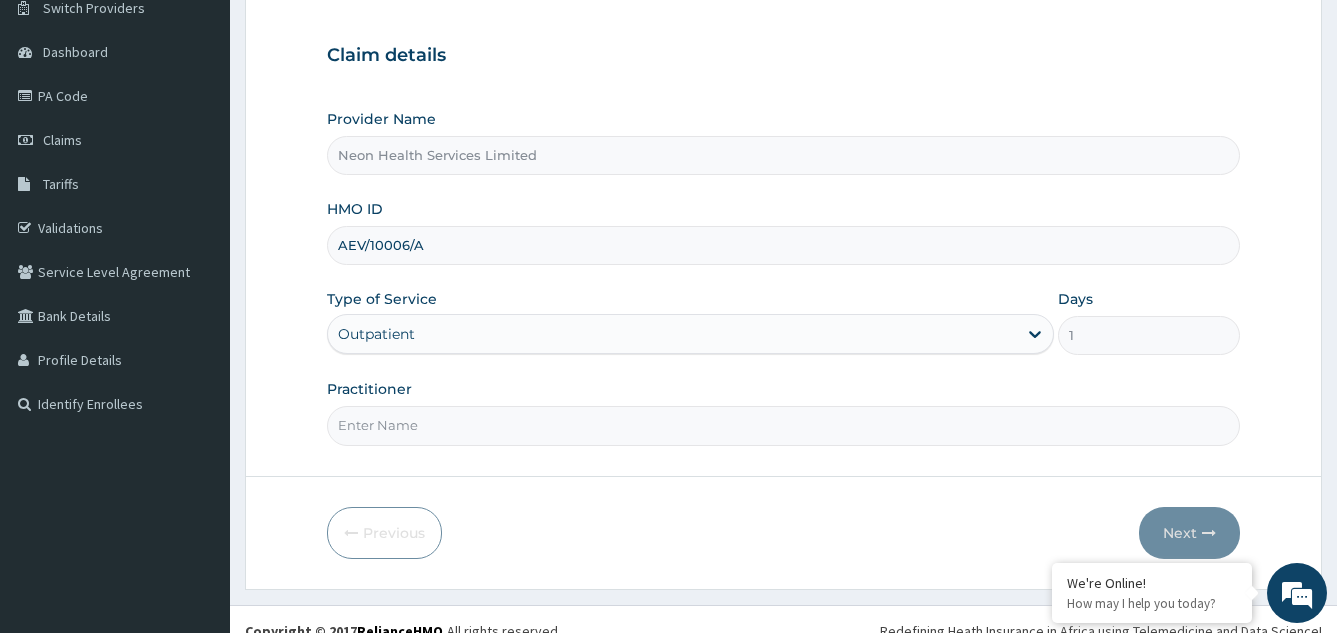 scroll, scrollTop: 167, scrollLeft: 0, axis: vertical 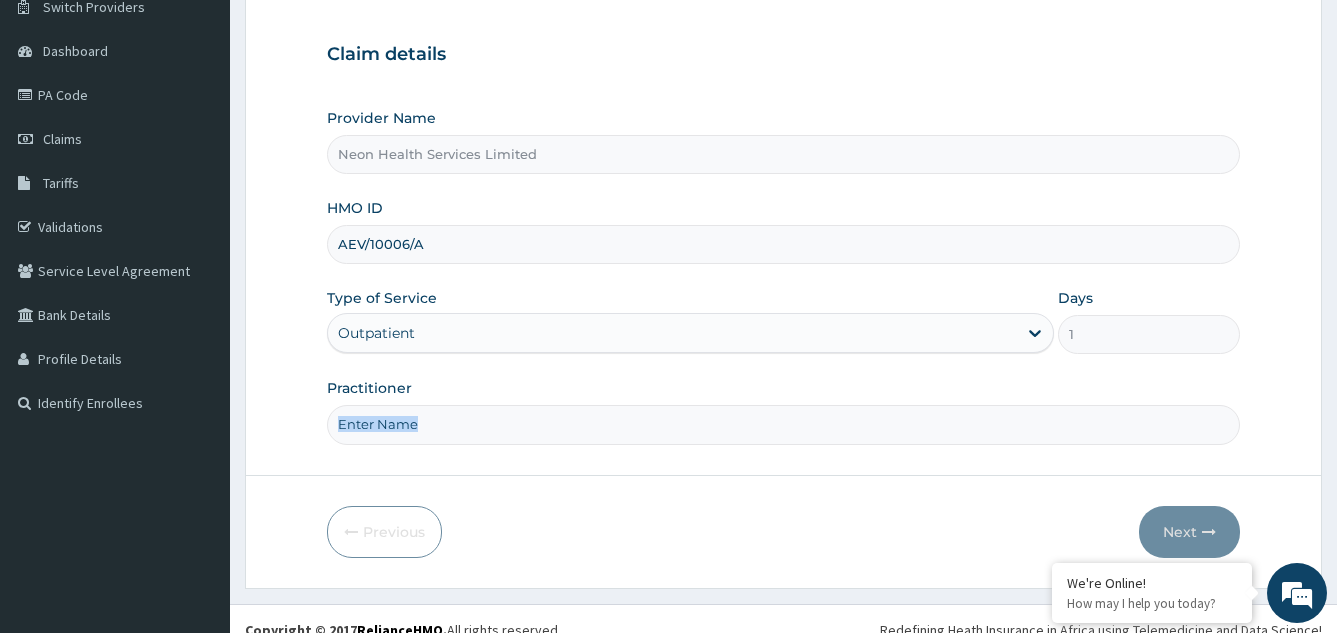 drag, startPoint x: 450, startPoint y: 446, endPoint x: 457, endPoint y: 425, distance: 22.135944 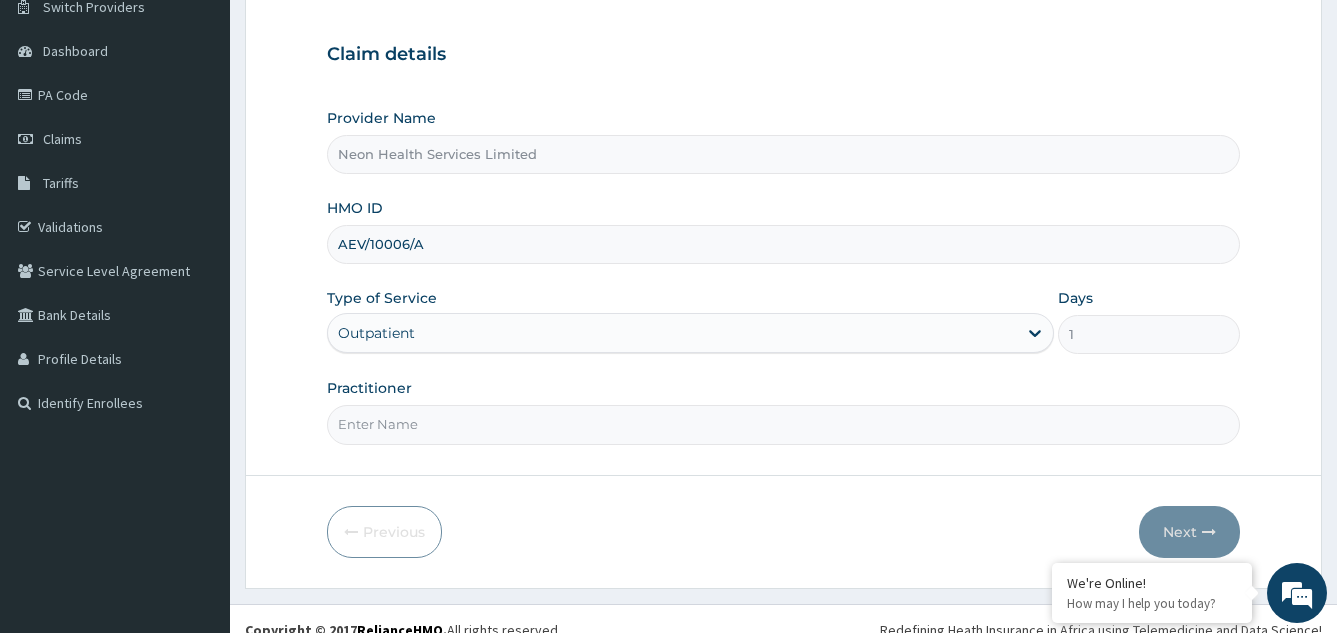 type on "[TITLE] [LAST]" 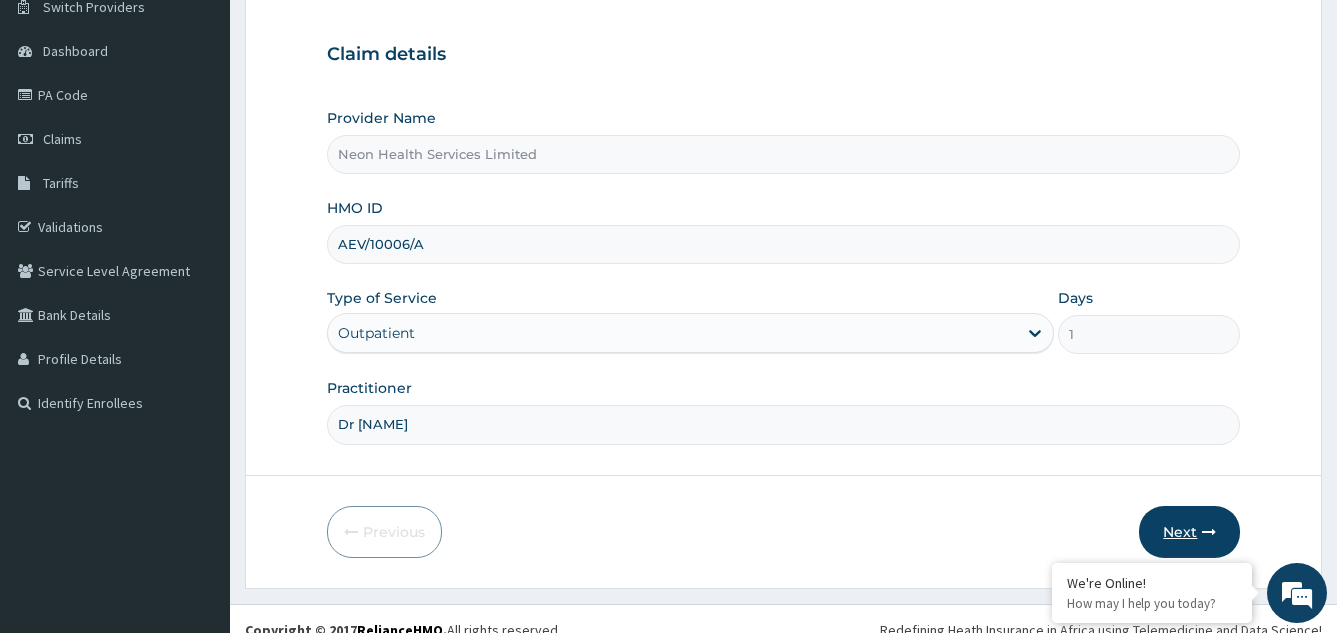 click on "Next" at bounding box center [1189, 532] 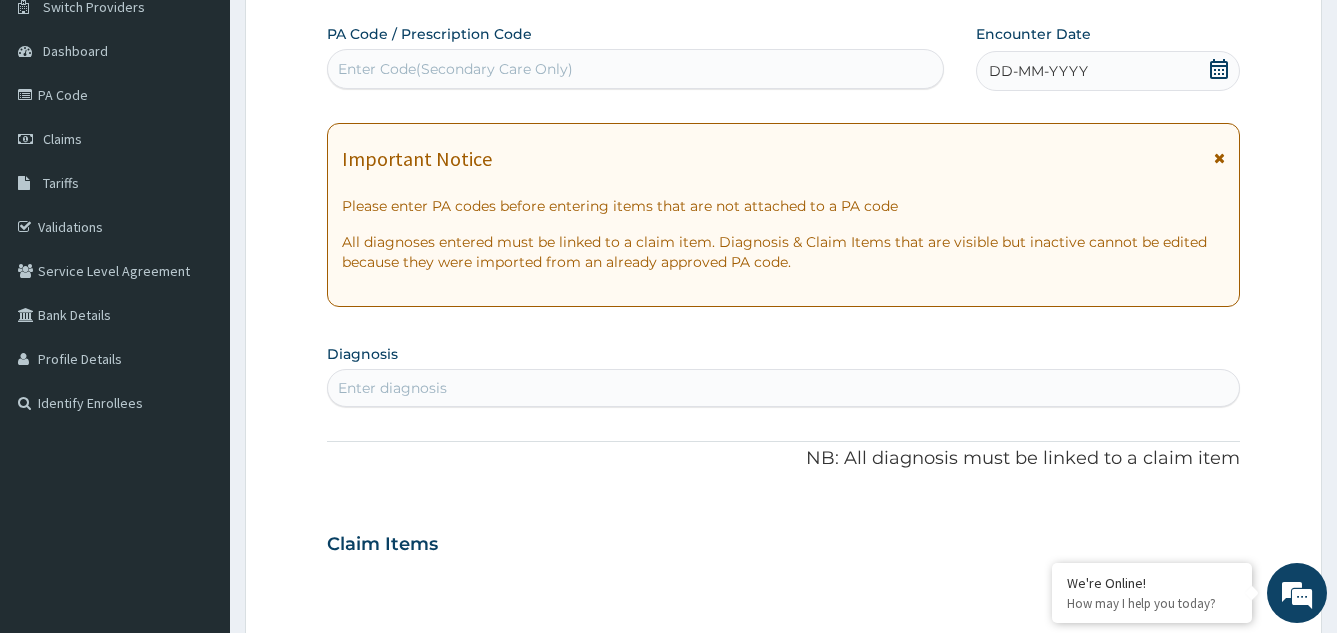 click on "Enter Code(Secondary Care Only)" at bounding box center [635, 69] 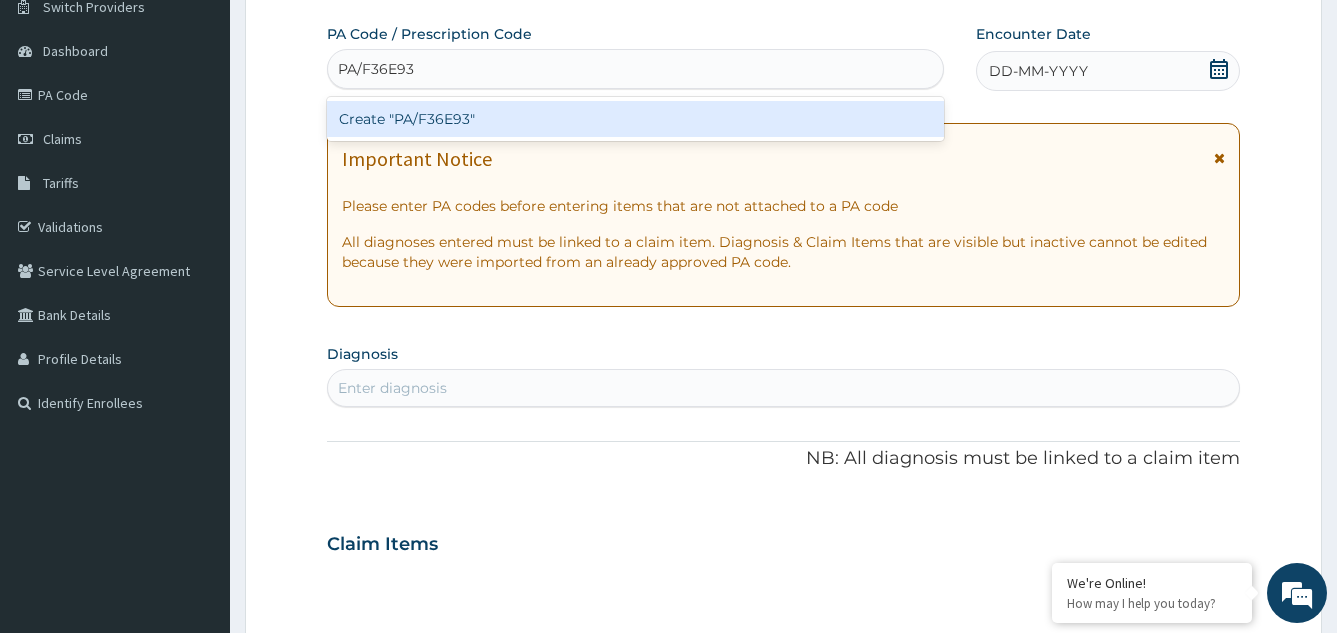 click on "Create "PA/F36E93"" at bounding box center (635, 119) 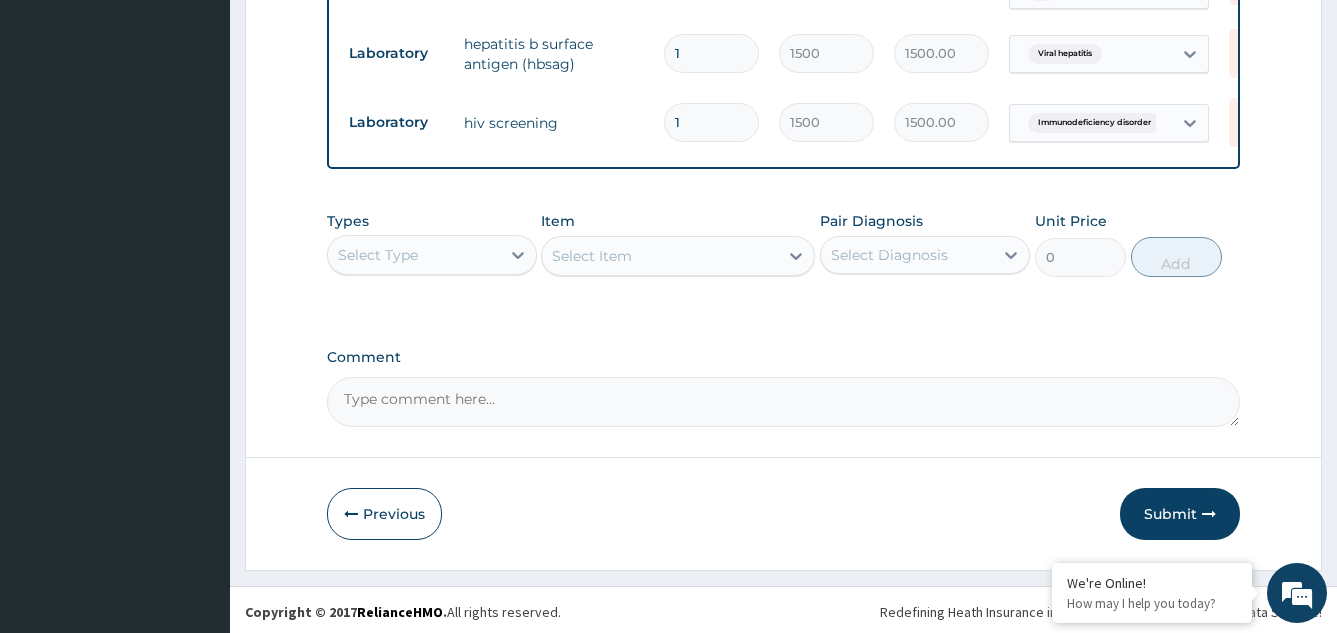 scroll, scrollTop: 1133, scrollLeft: 0, axis: vertical 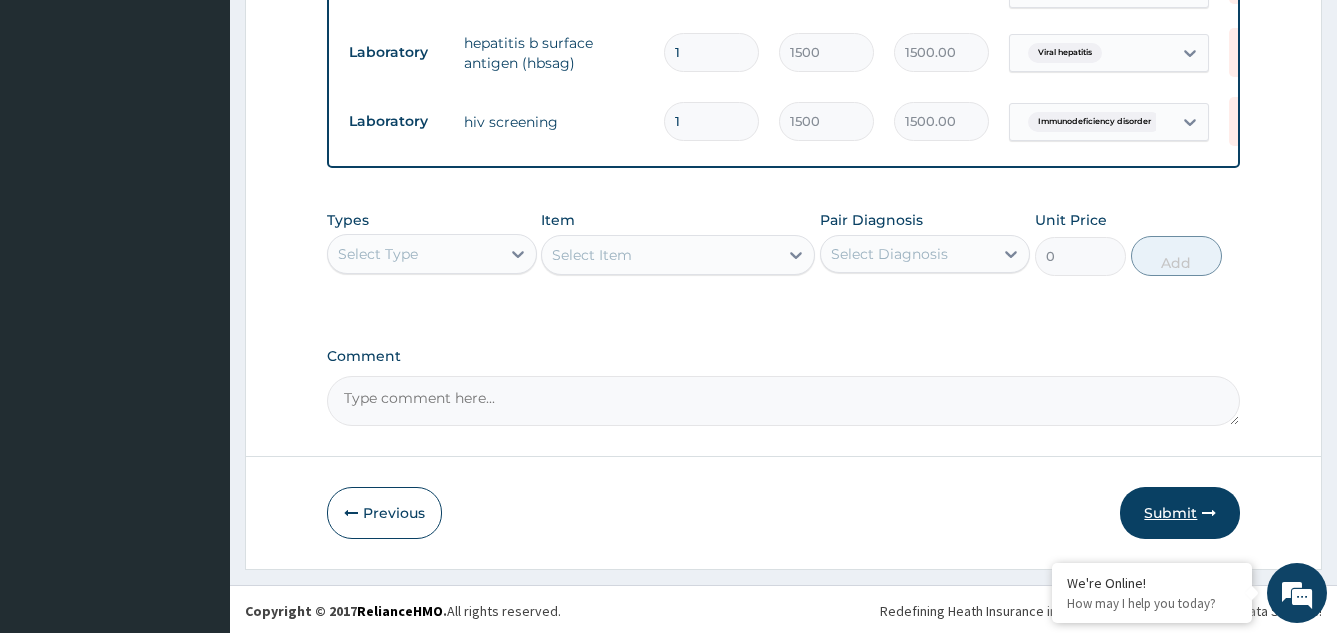 click on "Submit" at bounding box center [1180, 513] 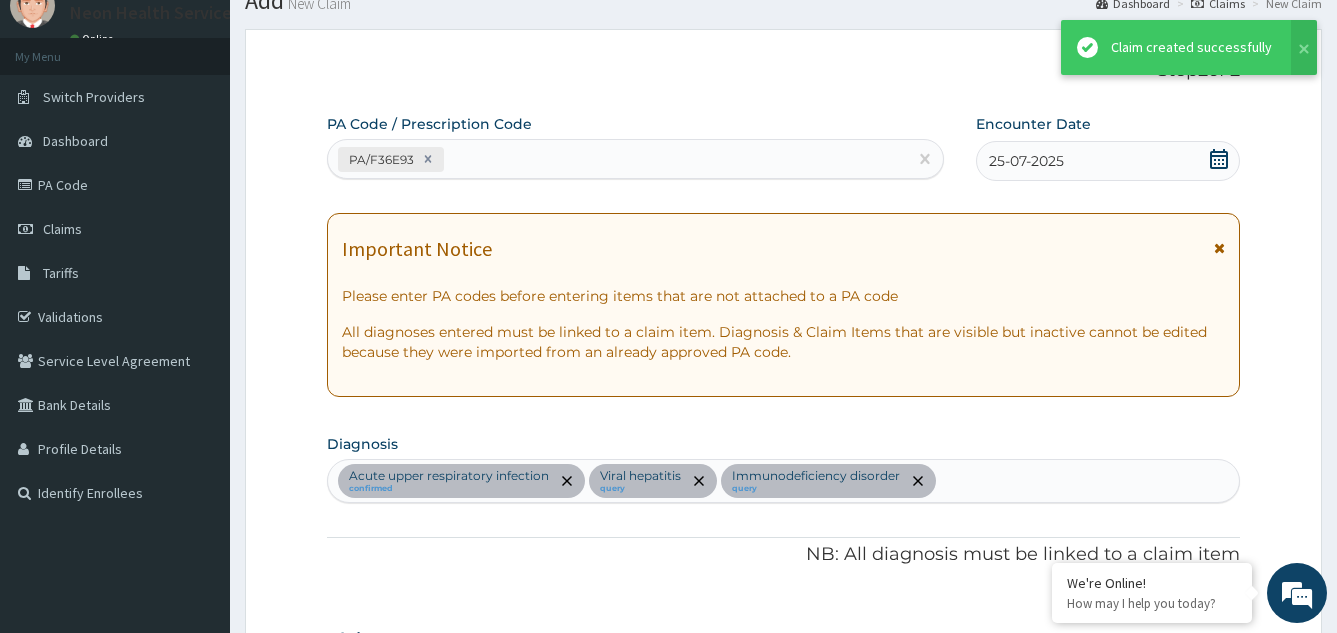 scroll, scrollTop: 1133, scrollLeft: 0, axis: vertical 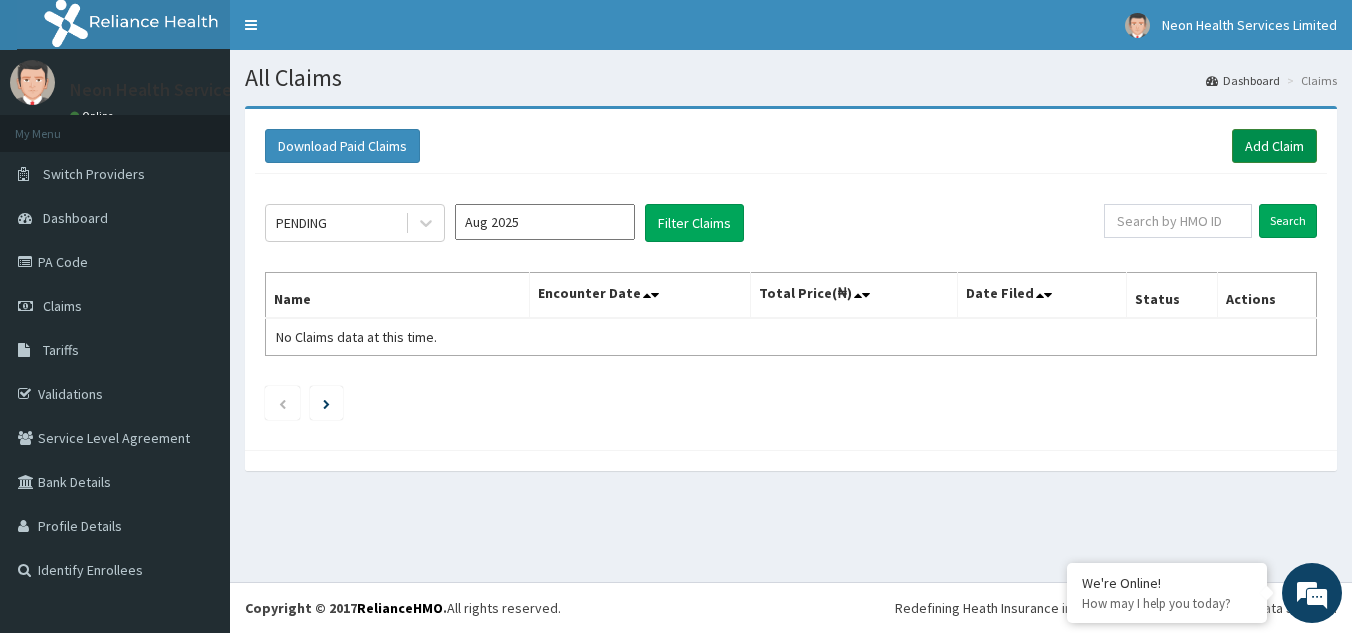 click on "Add Claim" at bounding box center [1274, 146] 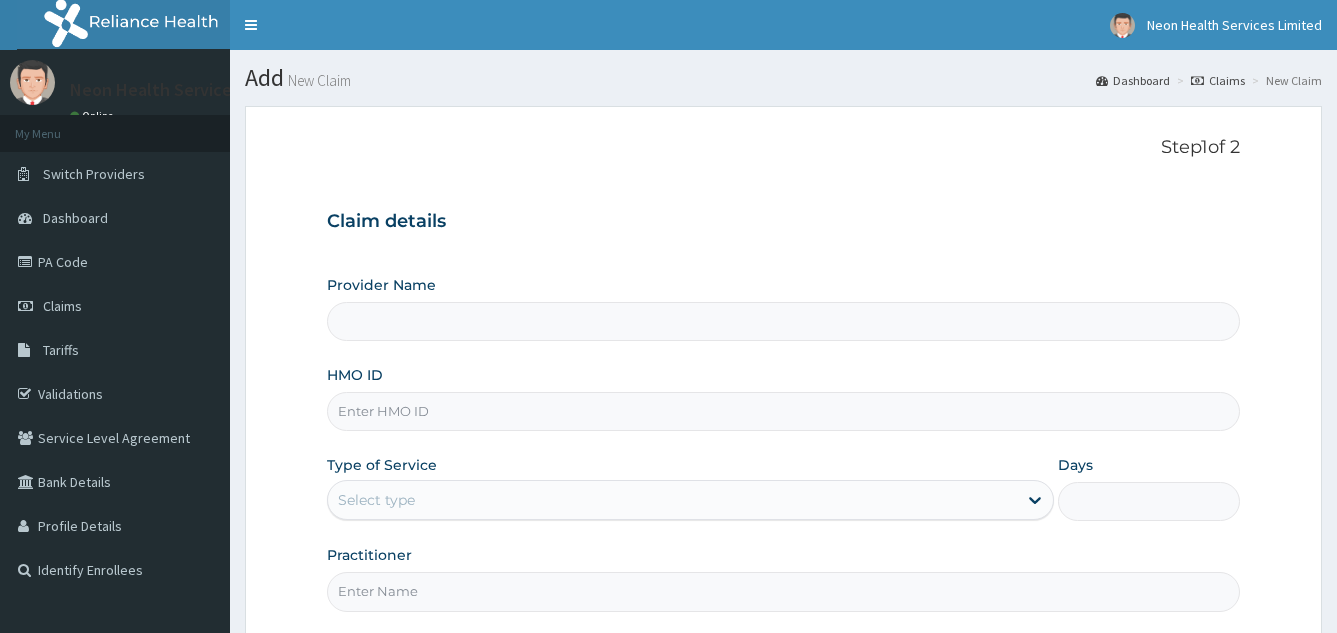scroll, scrollTop: 0, scrollLeft: 0, axis: both 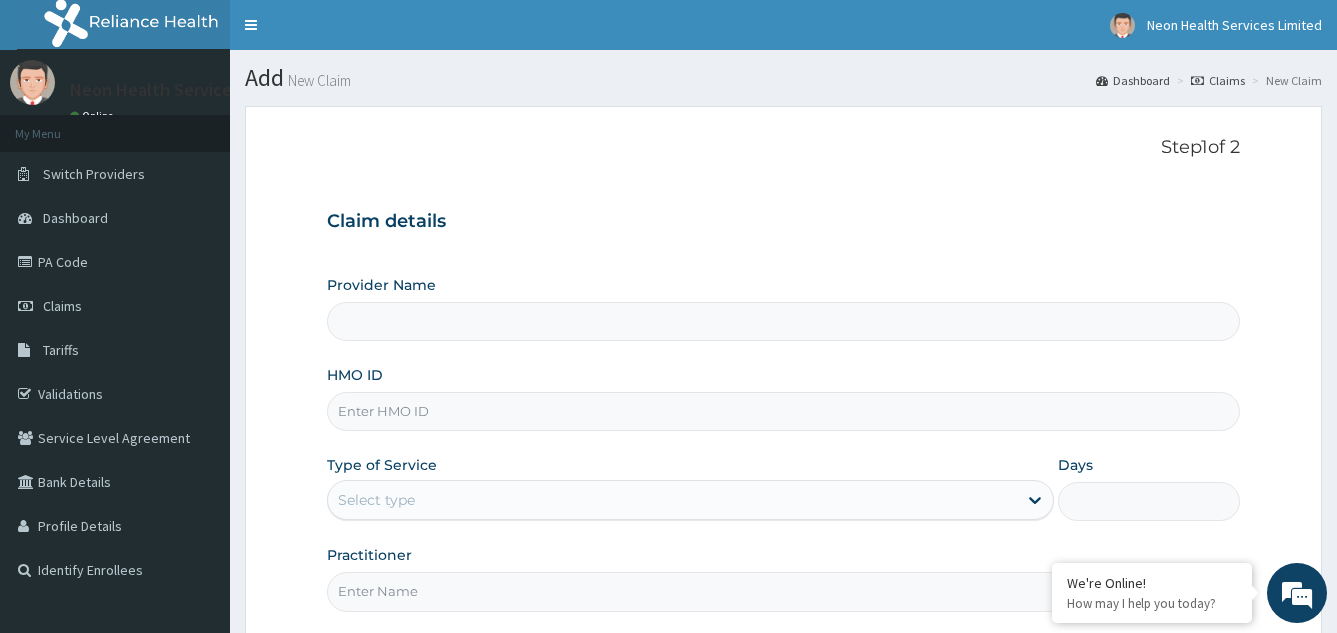 type on "Neon Health Services Limited" 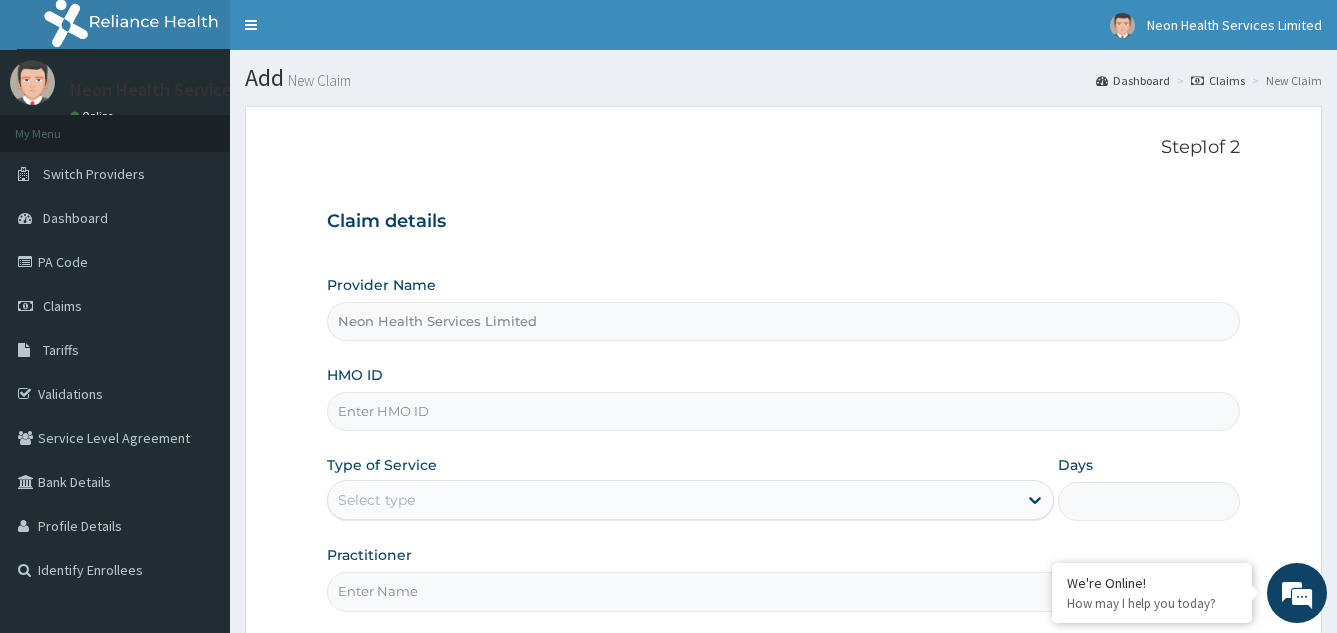 click on "HMO ID" at bounding box center [784, 411] 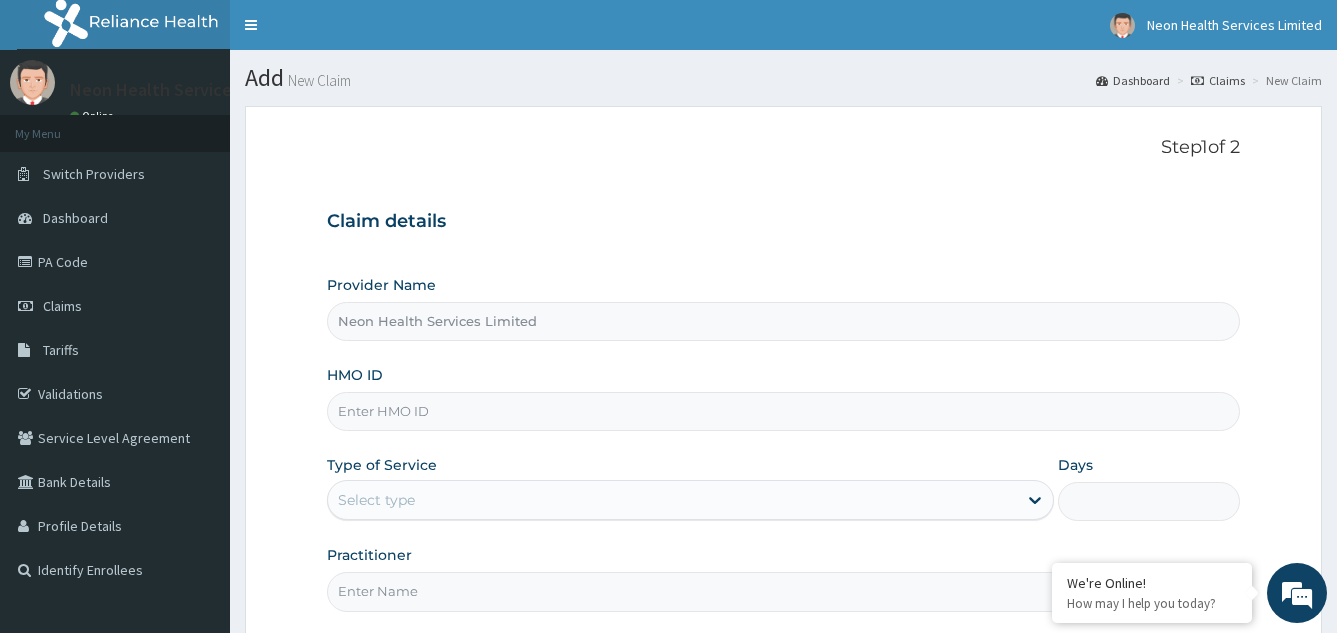 scroll, scrollTop: 0, scrollLeft: 0, axis: both 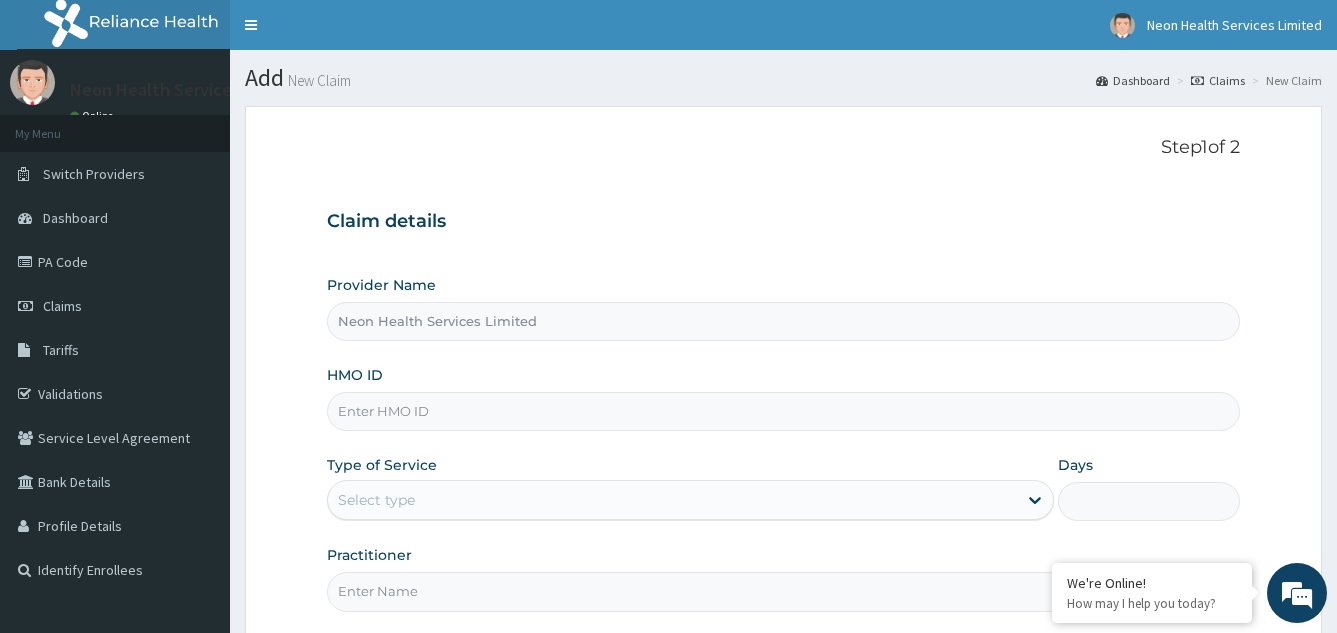 paste on "AEV/10005/A" 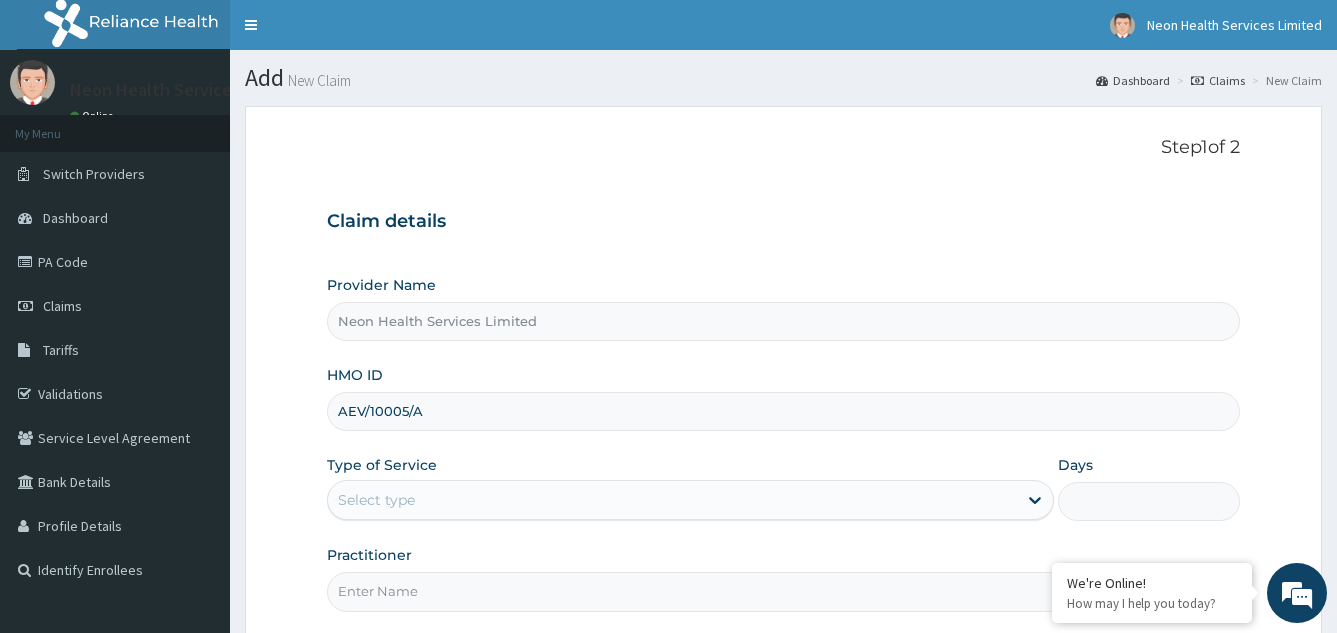 click on "AEV/10005/A" at bounding box center (784, 411) 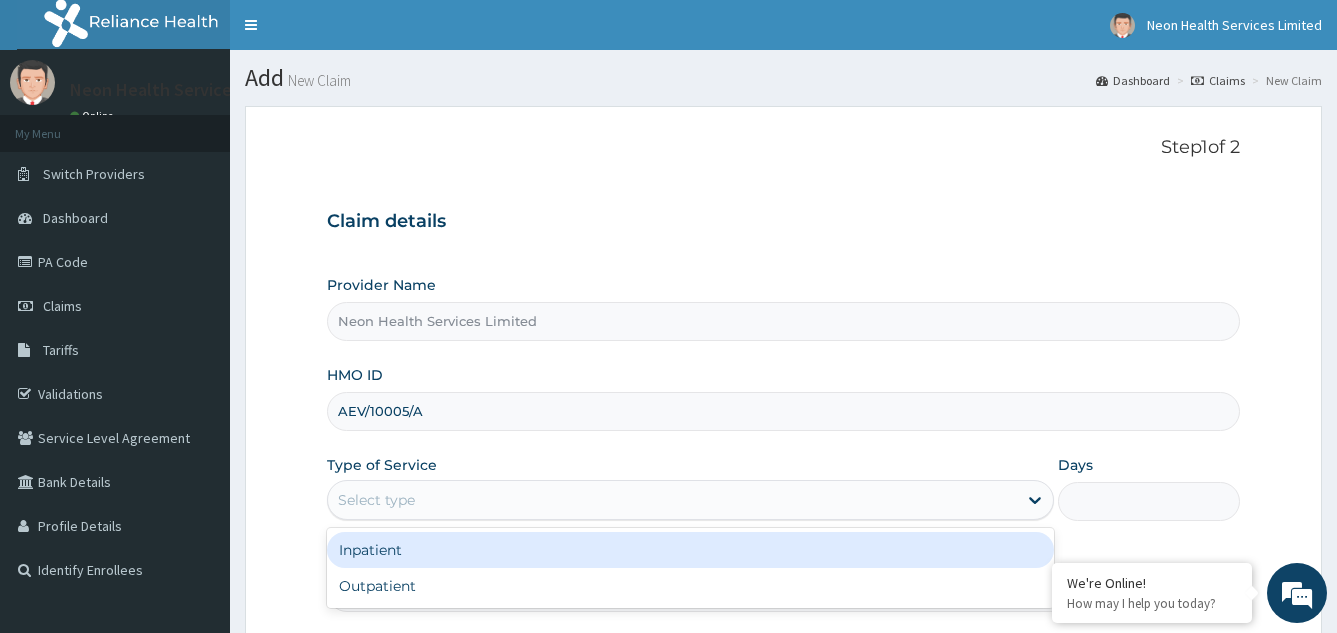 click on "Select type" at bounding box center [376, 500] 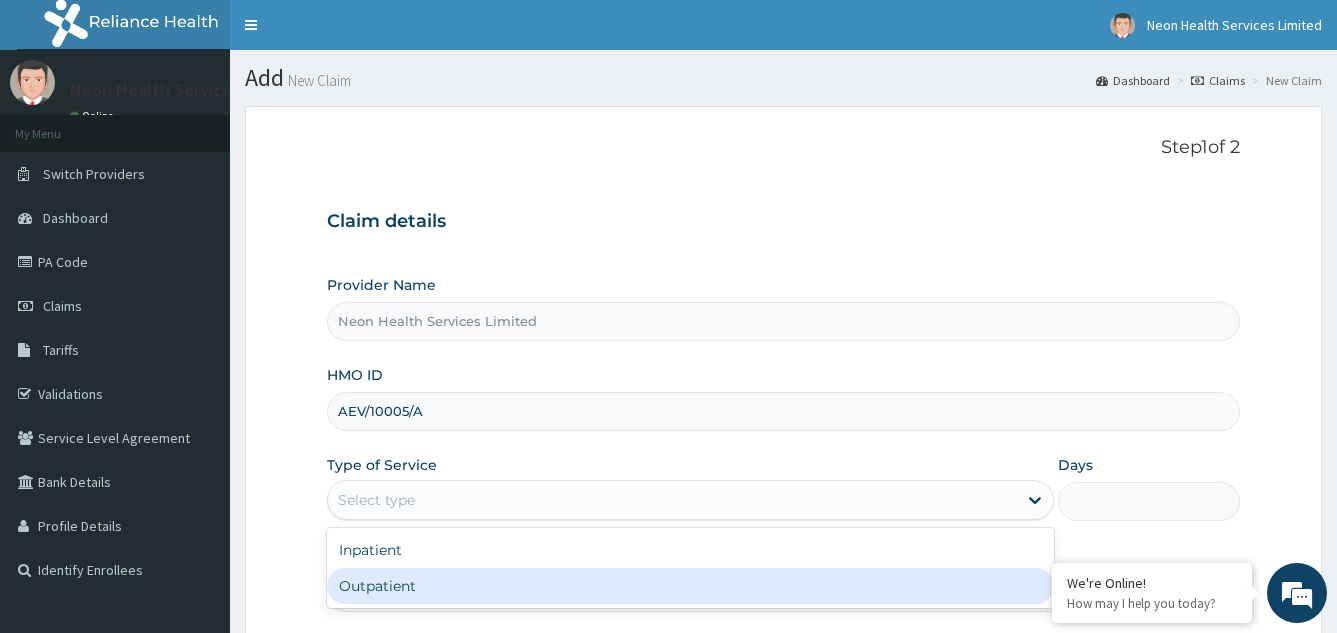 click on "Outpatient" at bounding box center (691, 586) 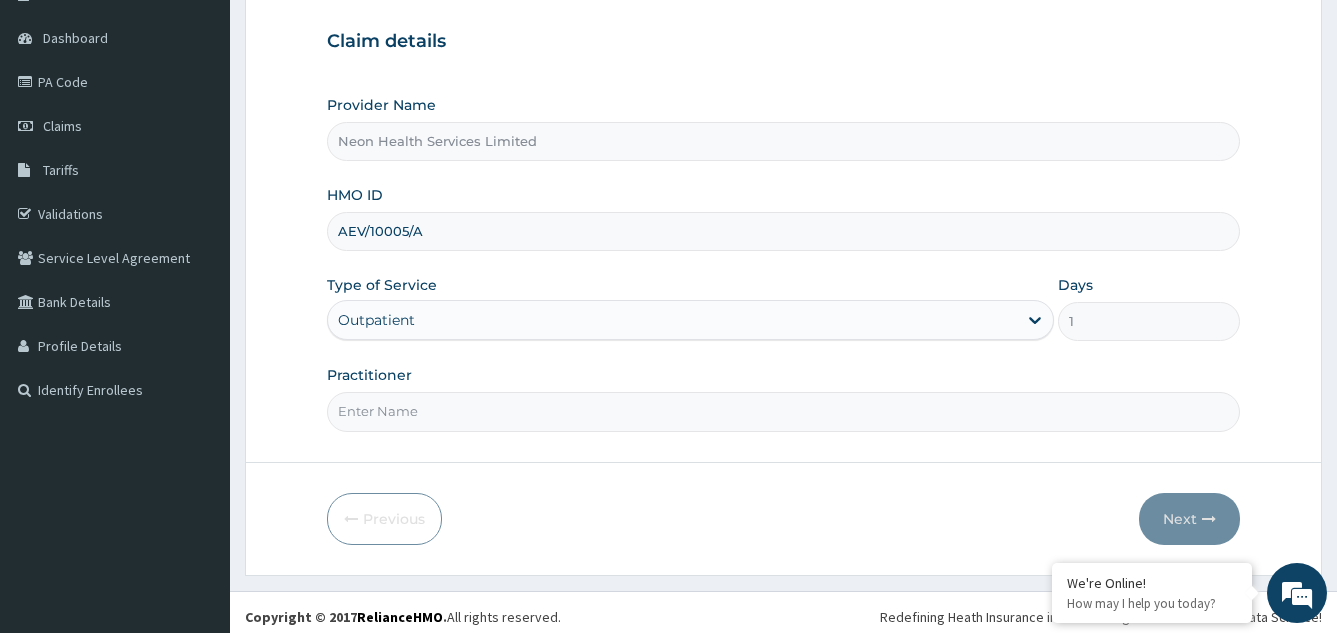scroll, scrollTop: 182, scrollLeft: 0, axis: vertical 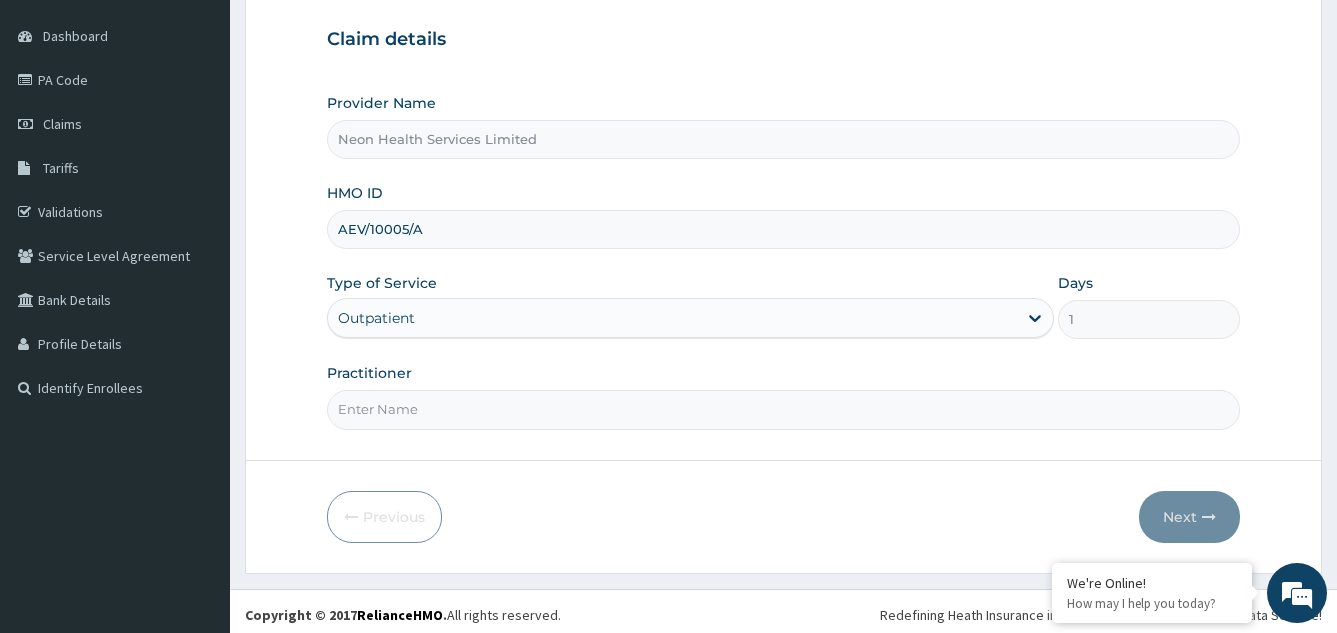 click on "Practitioner" at bounding box center [784, 409] 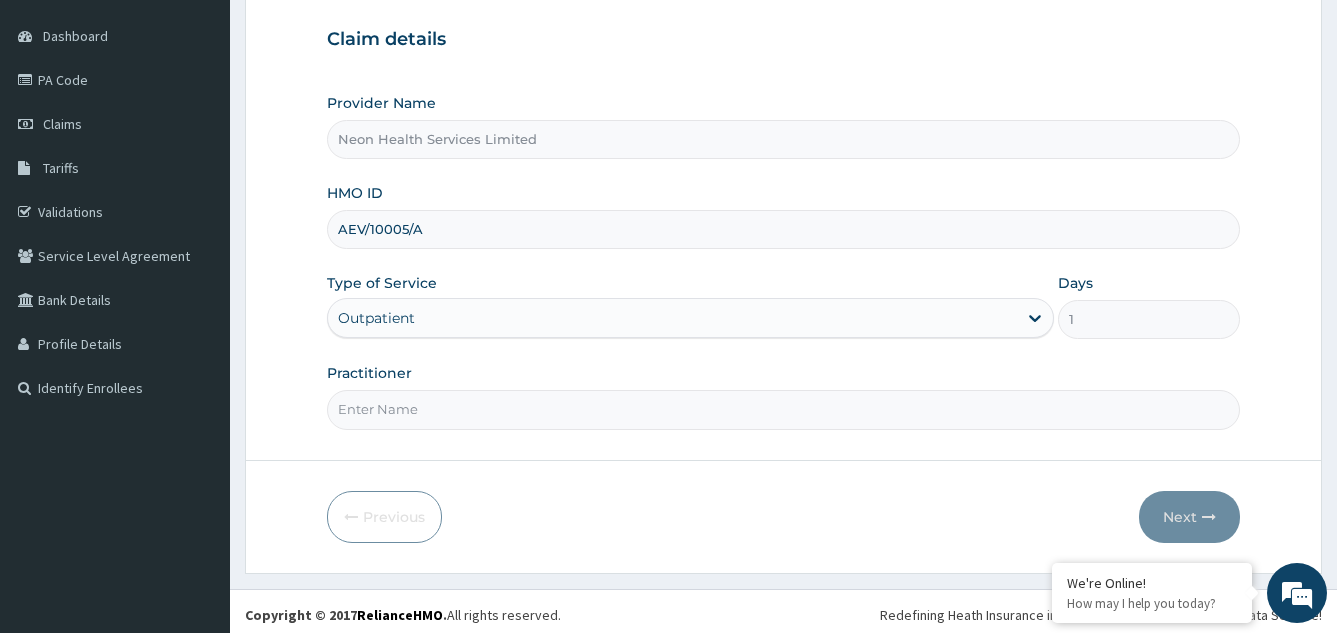 type on "Dr Chika" 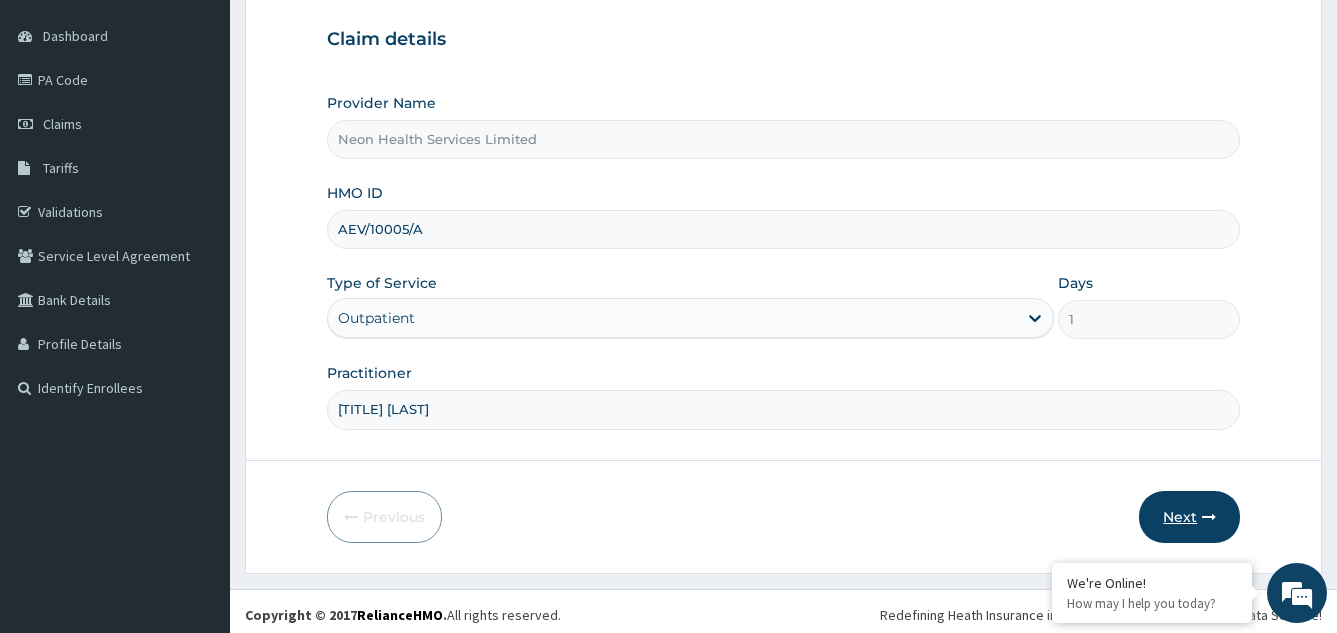 click on "Next" at bounding box center (1189, 517) 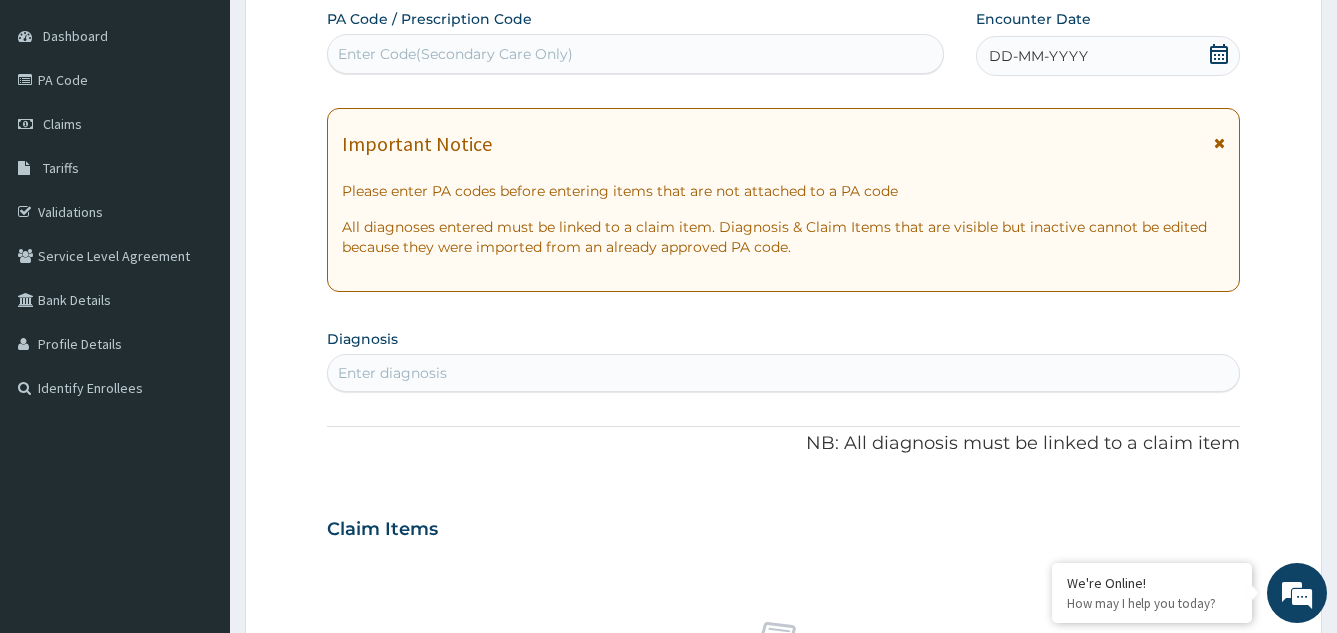 click on "Enter Code(Secondary Care Only)" at bounding box center [635, 54] 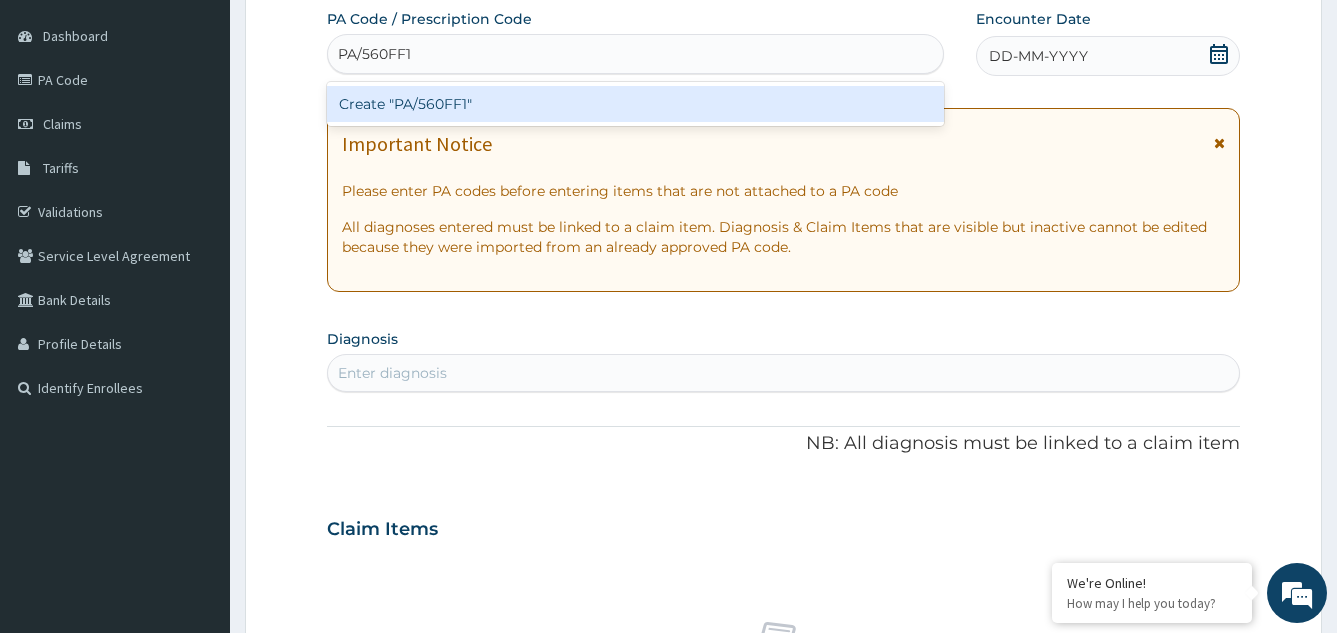 click on "Create "PA/560FF1"" at bounding box center [635, 104] 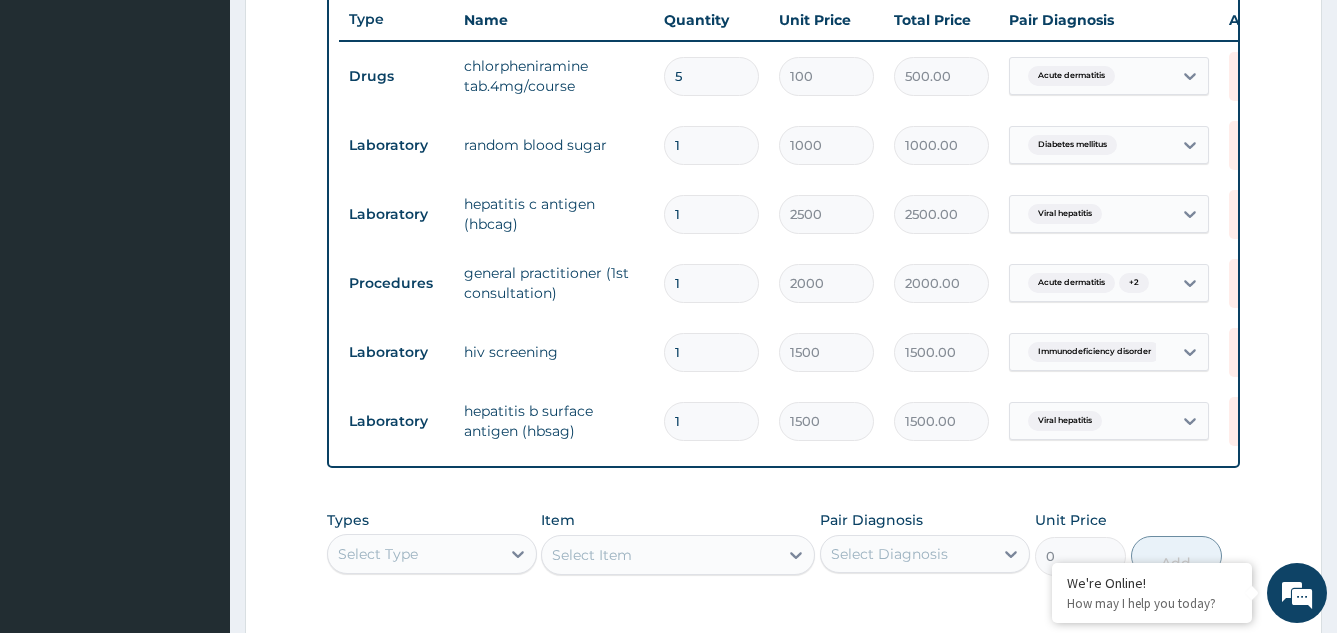scroll, scrollTop: 1074, scrollLeft: 0, axis: vertical 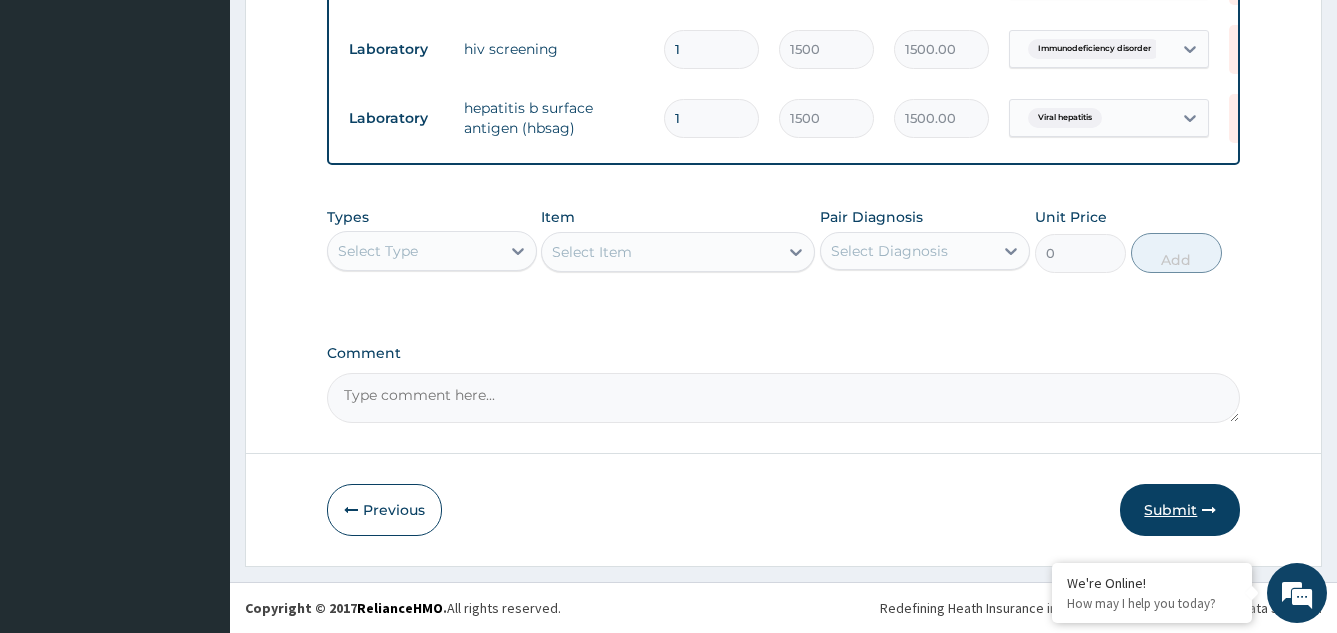 click on "Submit" at bounding box center (1180, 510) 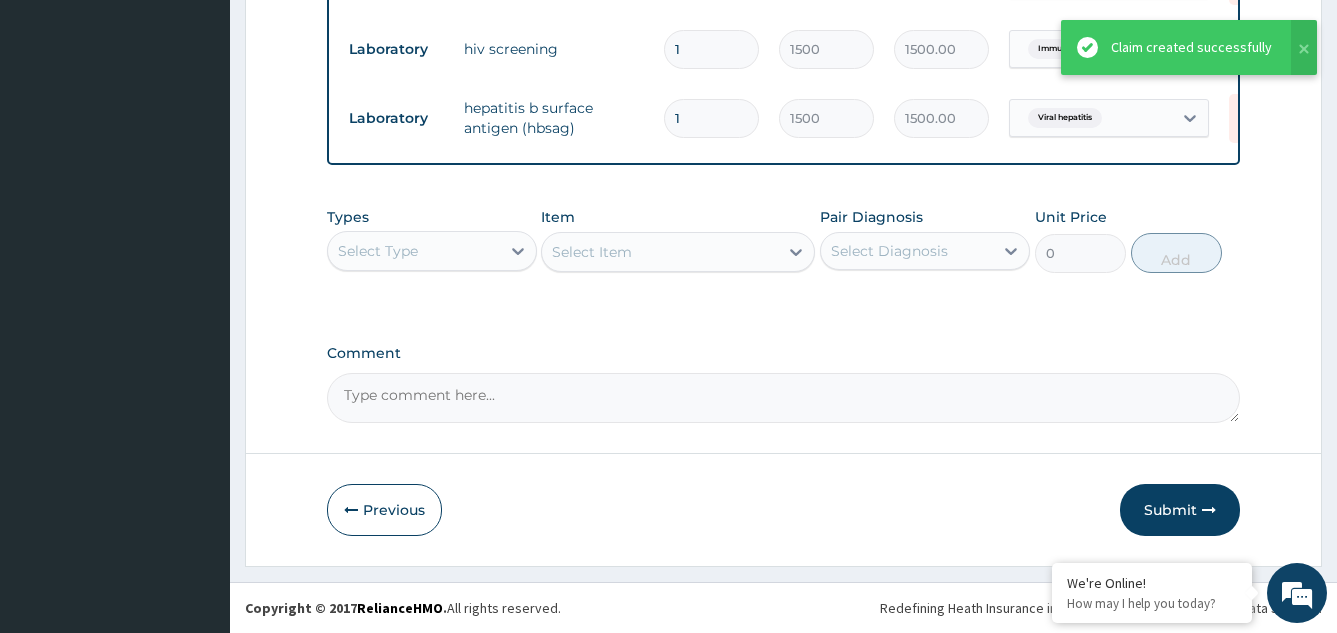 scroll, scrollTop: 1035, scrollLeft: 0, axis: vertical 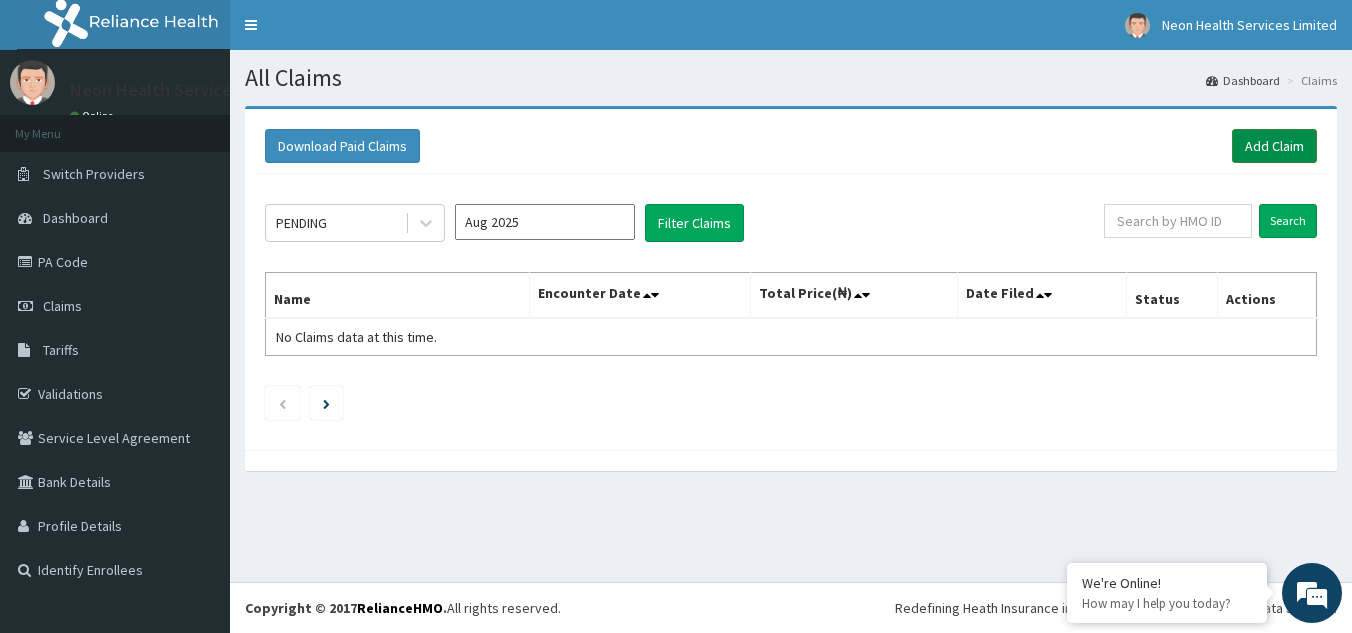 click on "Add Claim" at bounding box center (1274, 146) 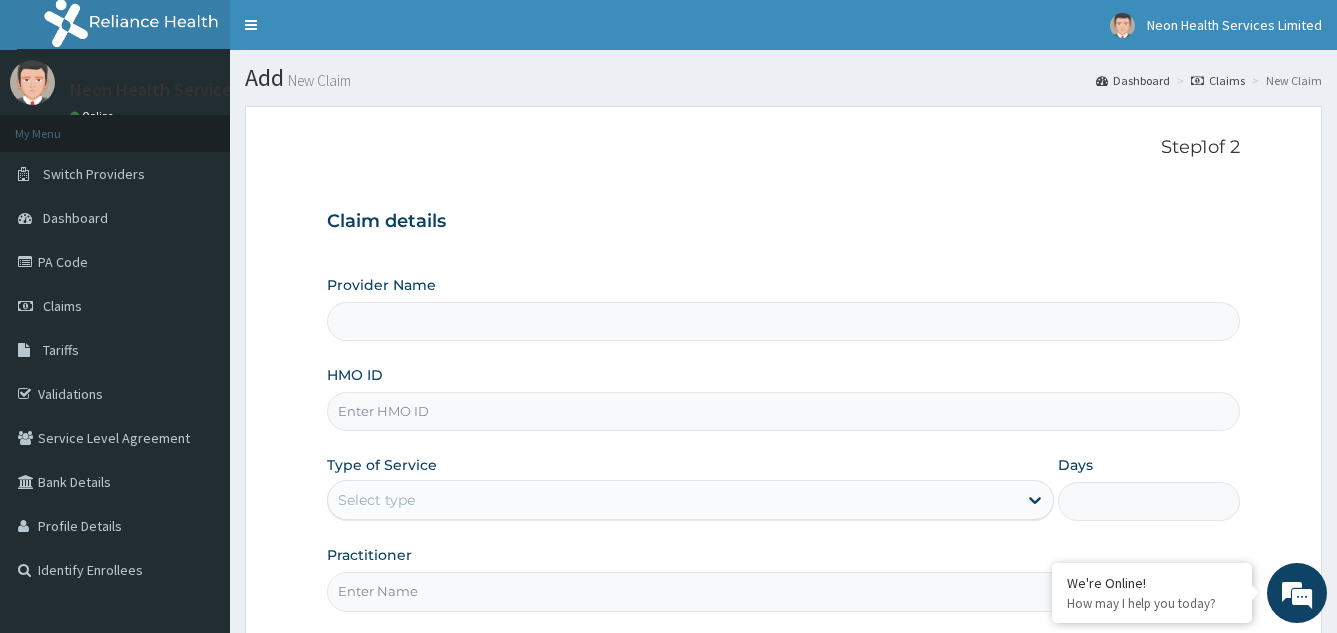type on "Neon Health Services Limited" 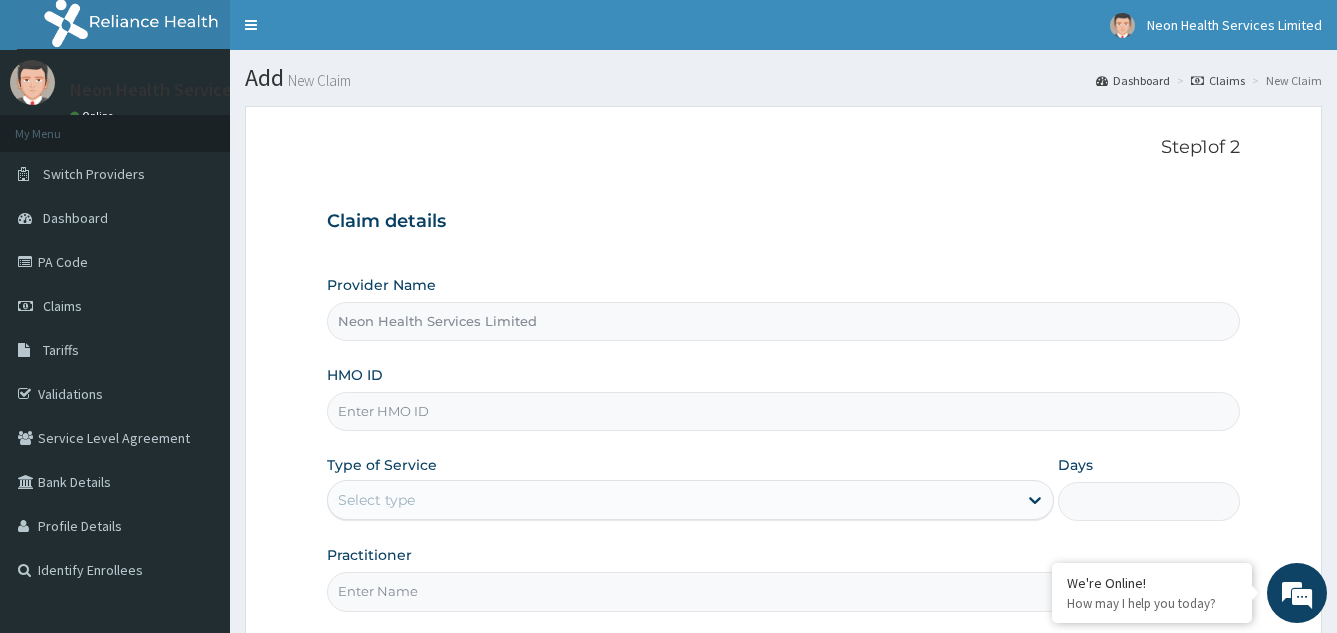 scroll, scrollTop: 0, scrollLeft: 0, axis: both 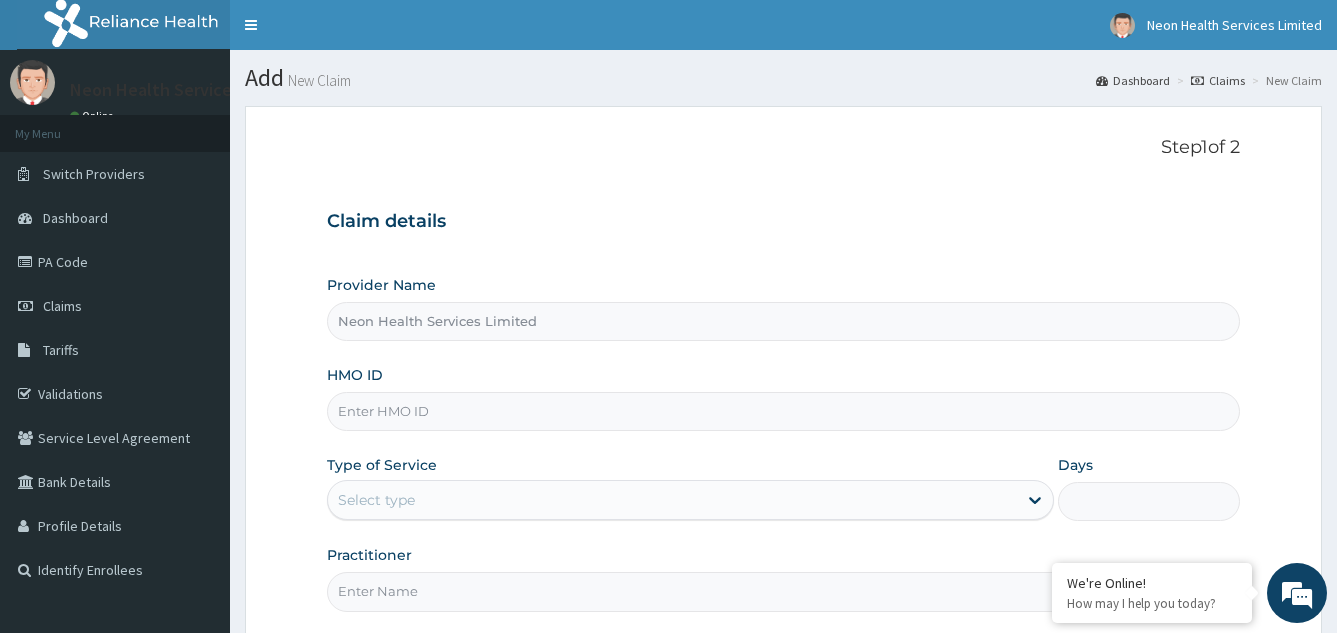 click on "HMO ID" at bounding box center (784, 411) 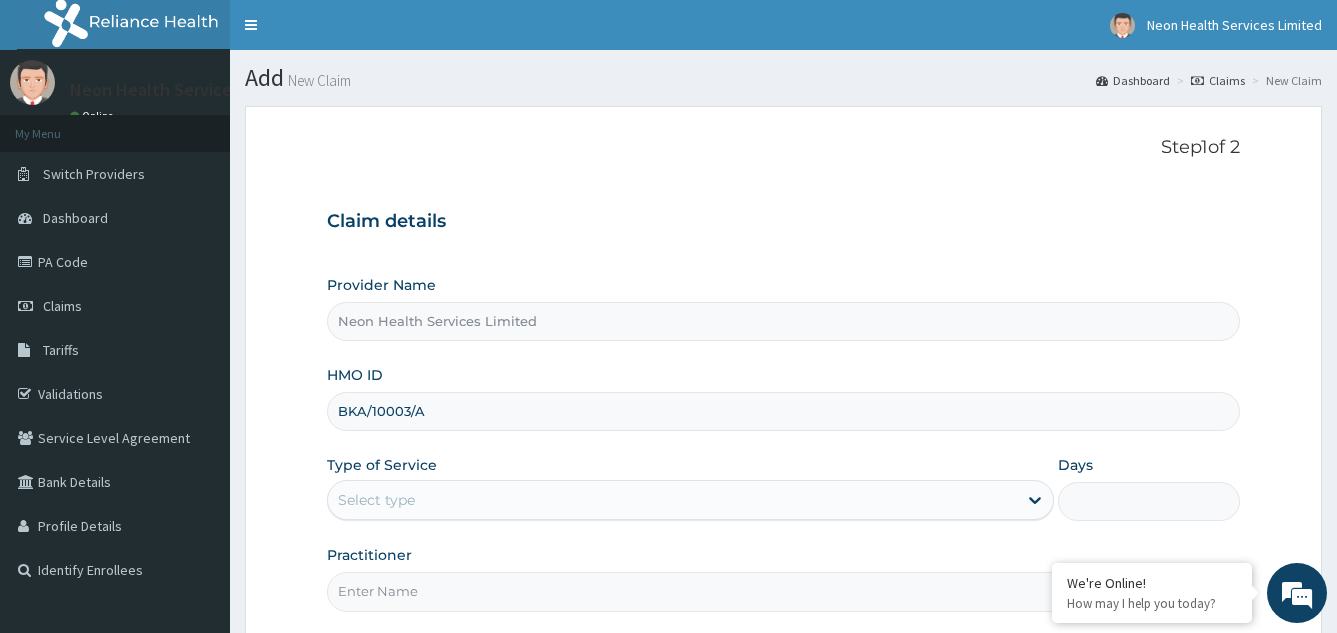 scroll, scrollTop: 0, scrollLeft: 0, axis: both 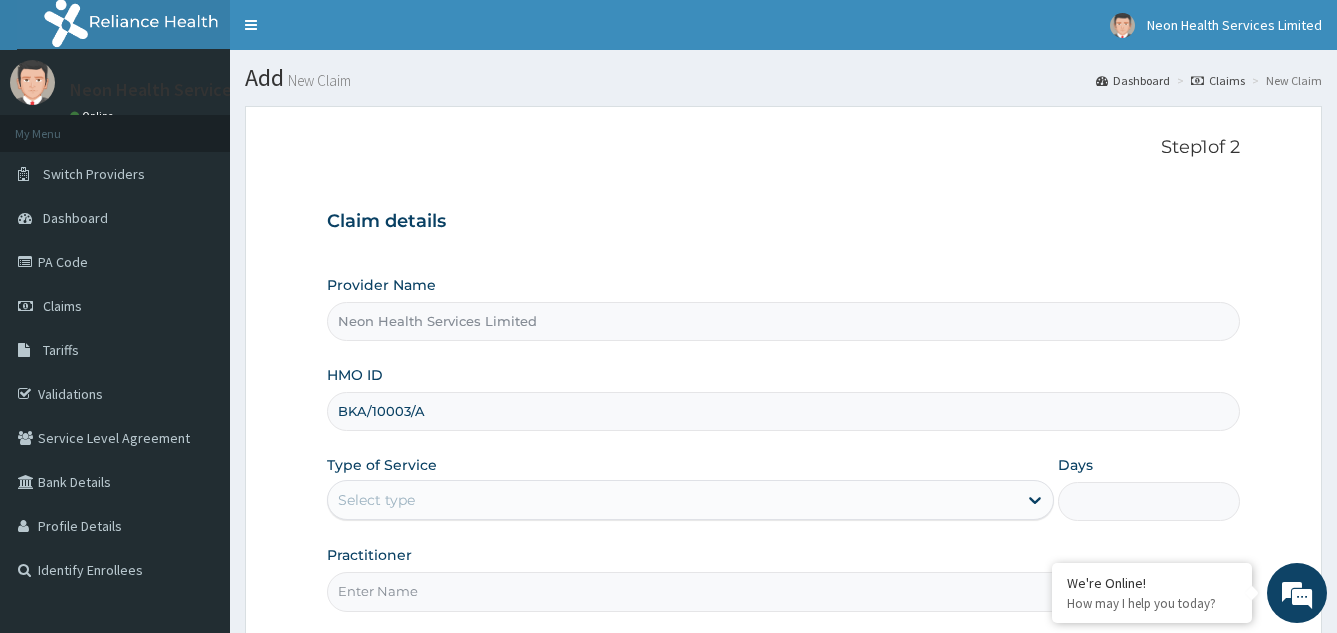 type on "BKA/10003/A" 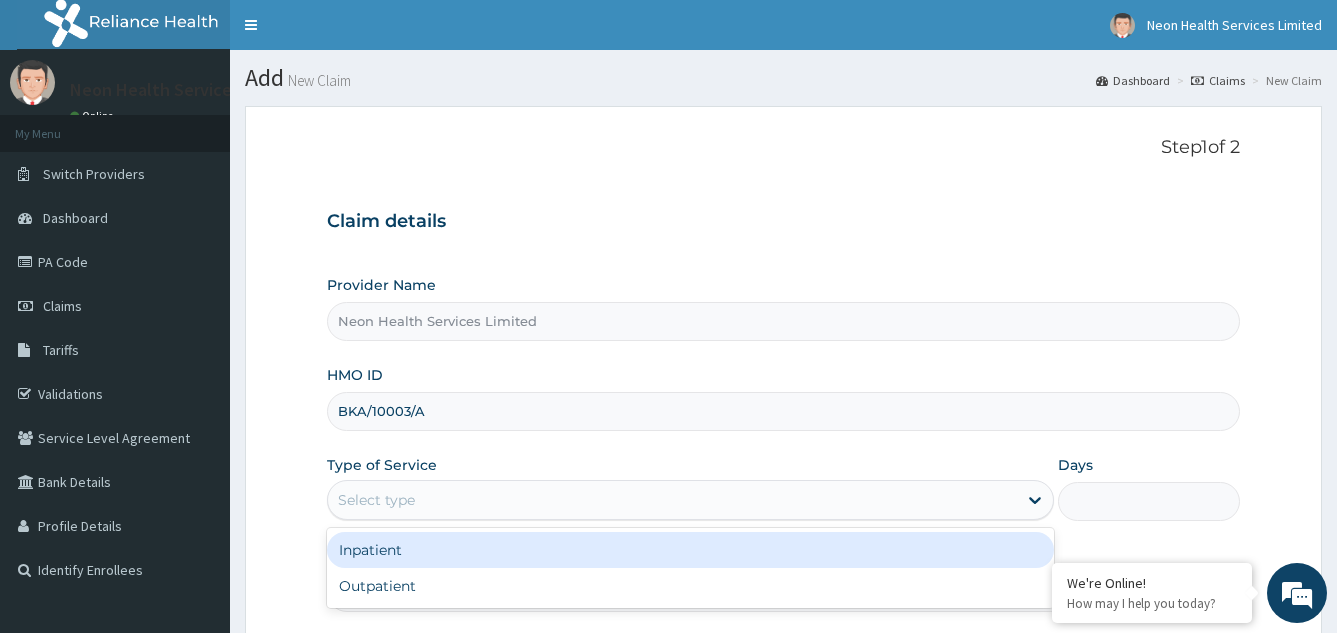 click on "Select type" at bounding box center (376, 500) 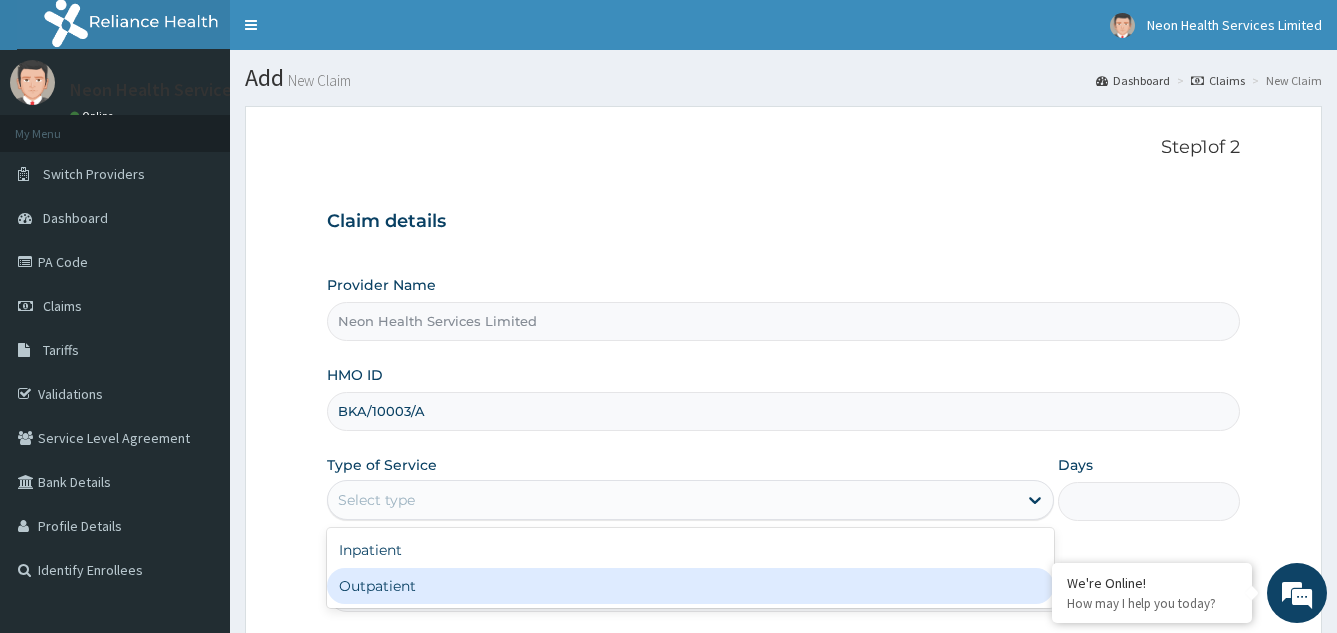 click on "Outpatient" at bounding box center (691, 586) 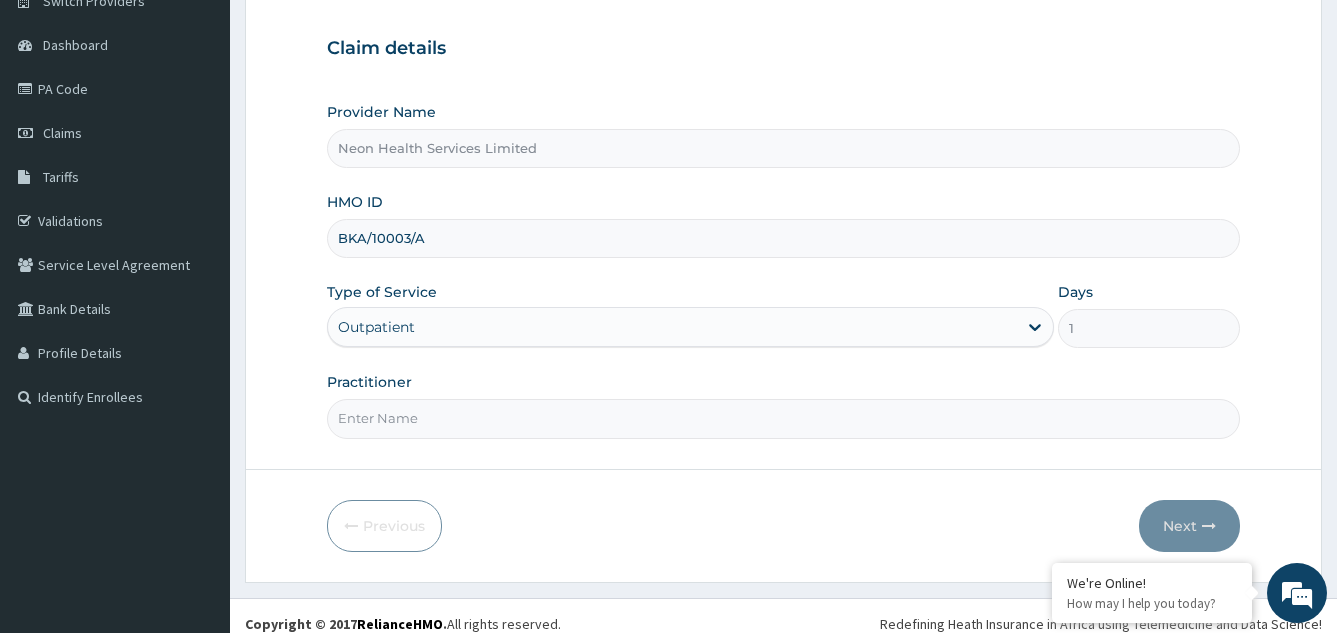 scroll, scrollTop: 176, scrollLeft: 0, axis: vertical 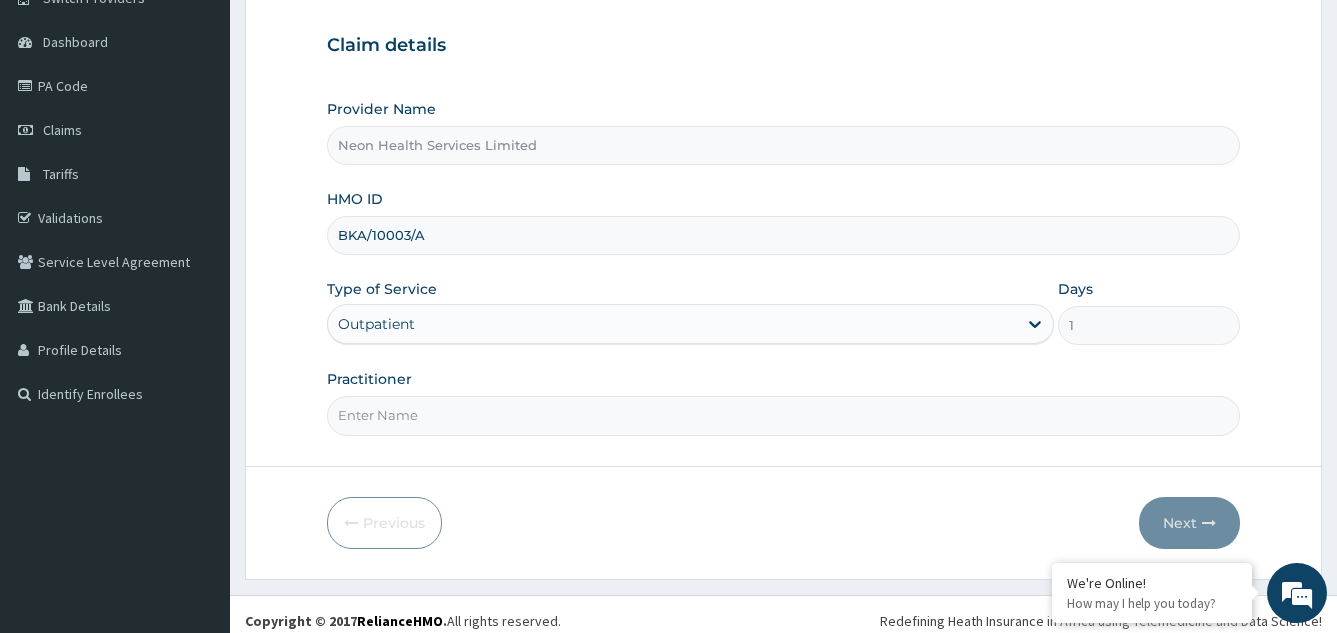 click on "Practitioner" at bounding box center [784, 415] 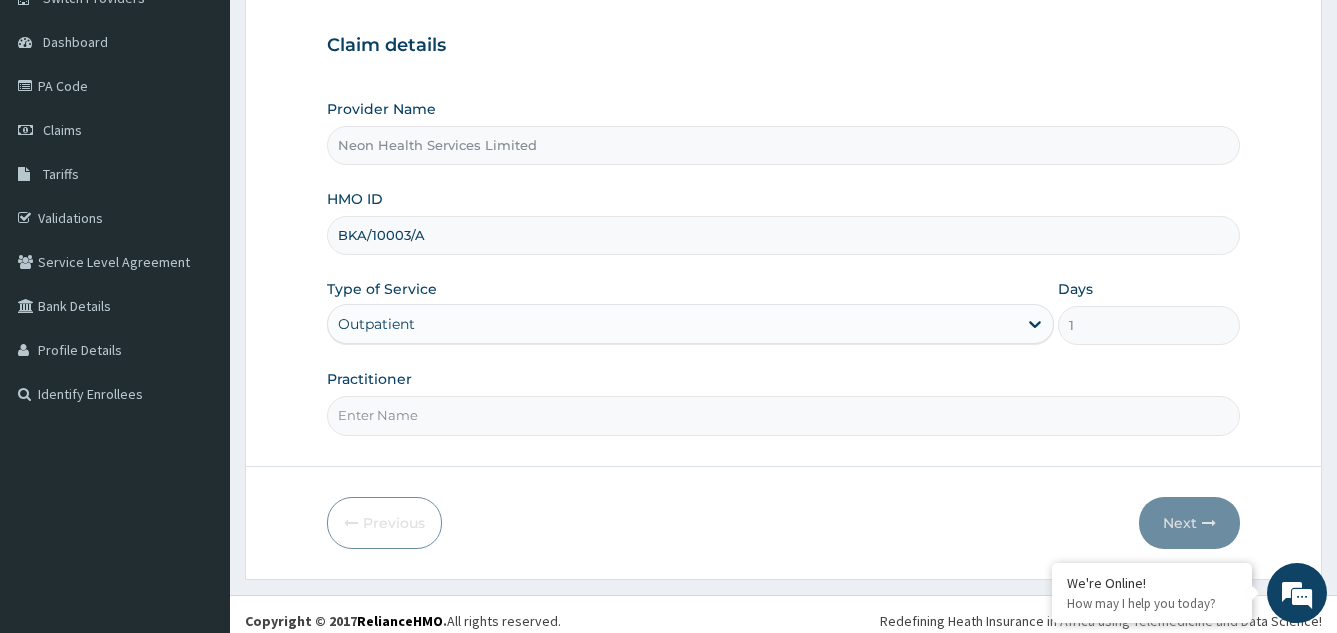 type on "Dr [NAME]" 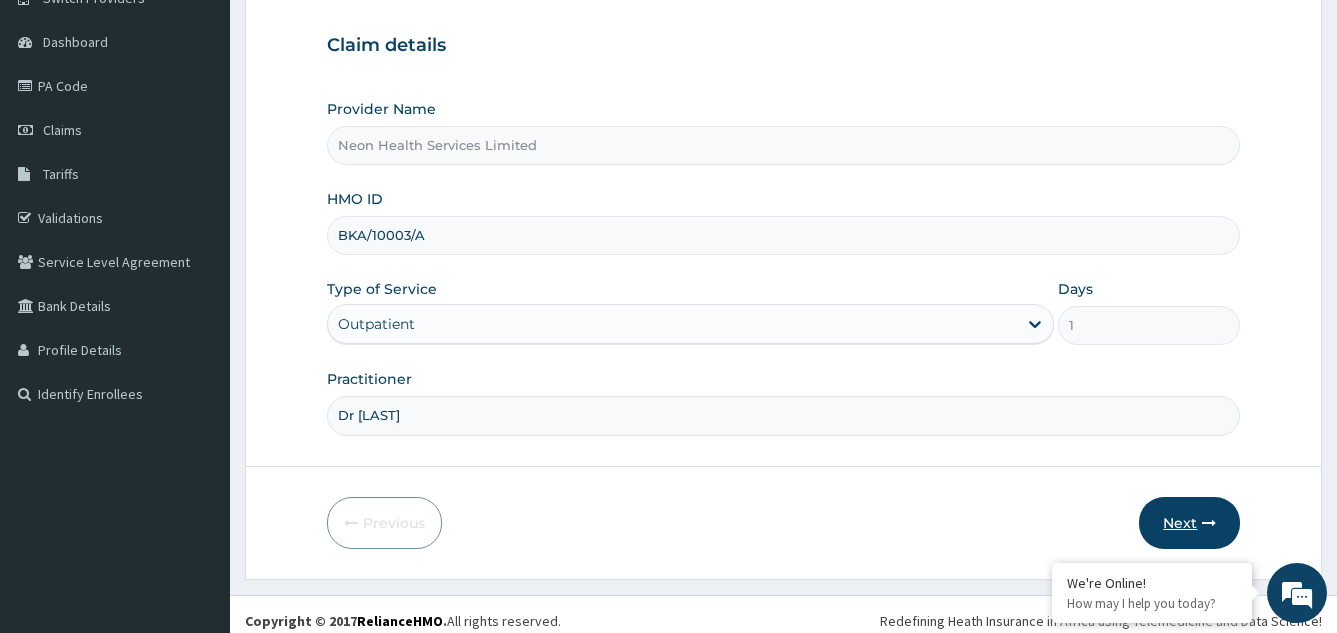 click on "Next" at bounding box center (1189, 523) 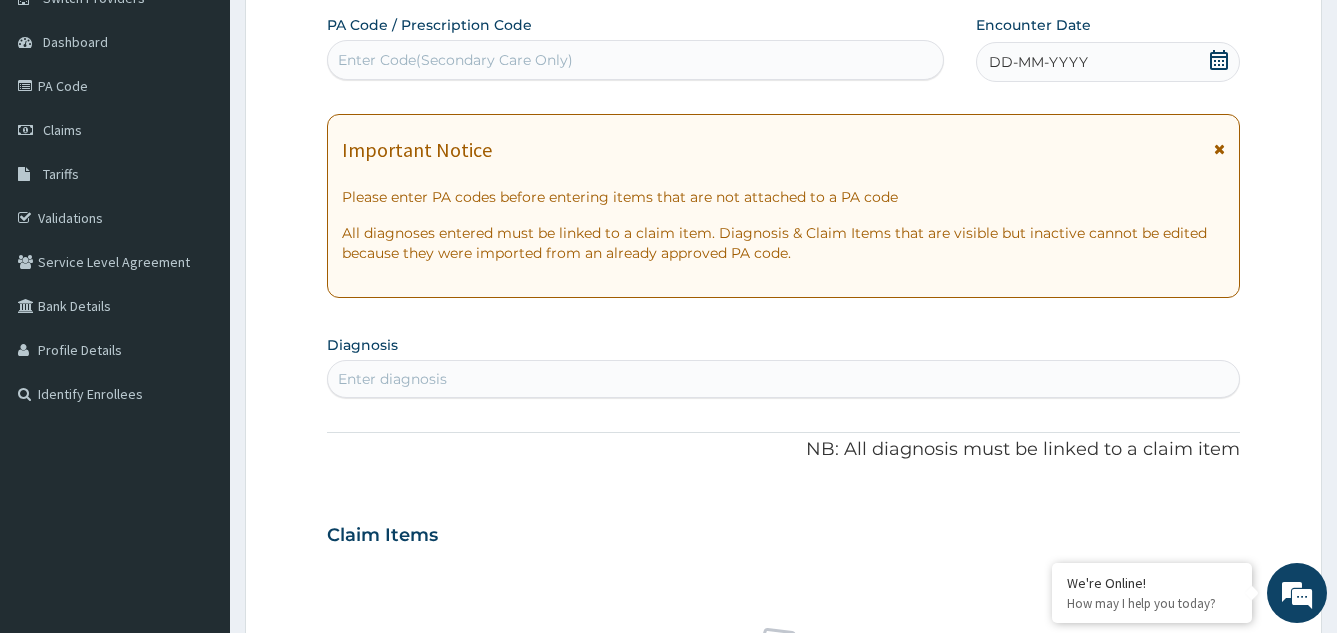 click on "Enter Code(Secondary Care Only)" at bounding box center (635, 60) 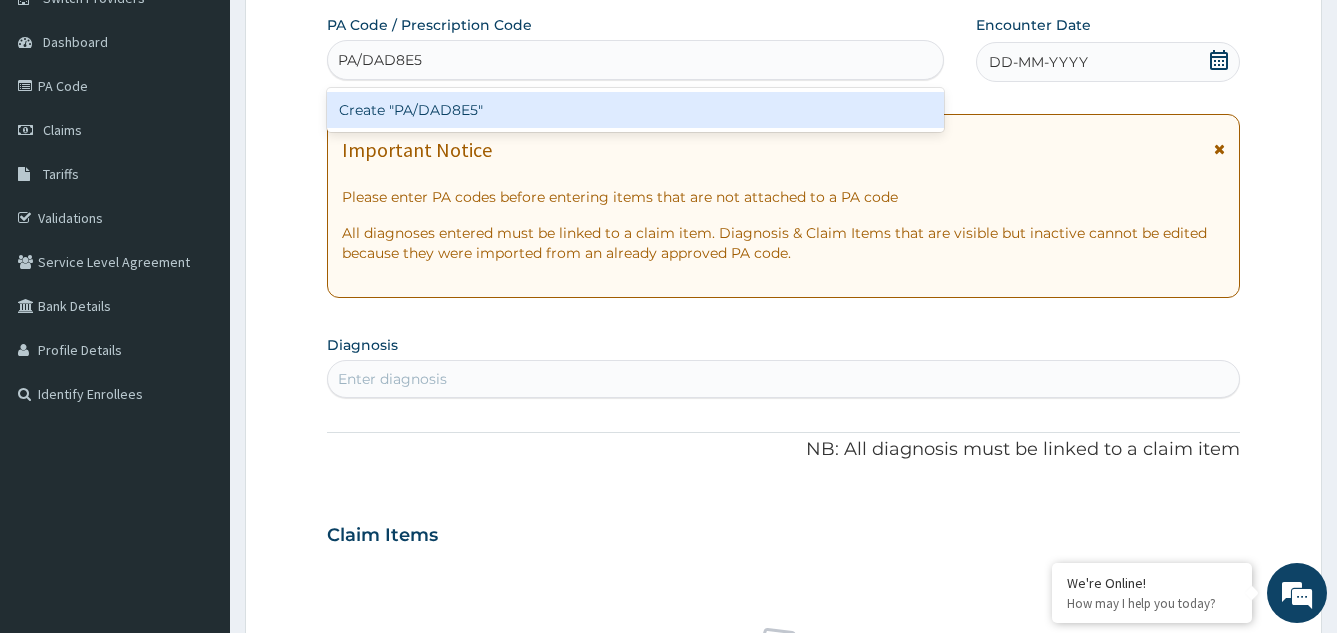 click on "Create "PA/DAD8E5"" at bounding box center (635, 110) 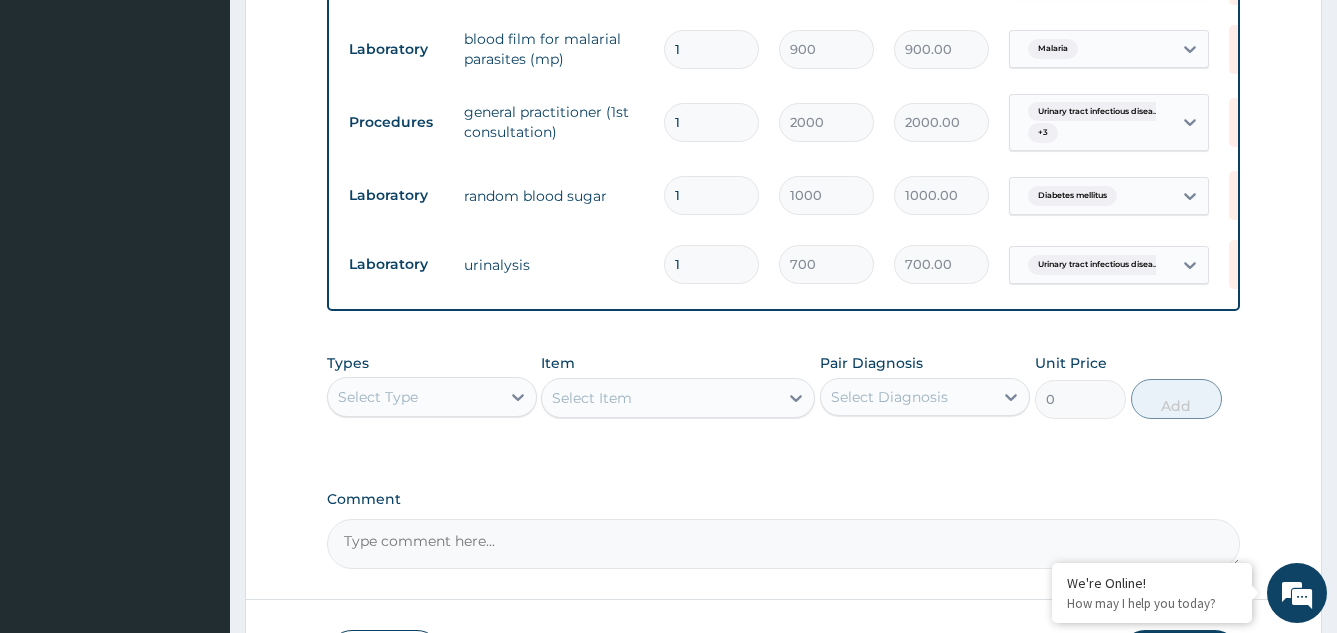 scroll, scrollTop: 1289, scrollLeft: 0, axis: vertical 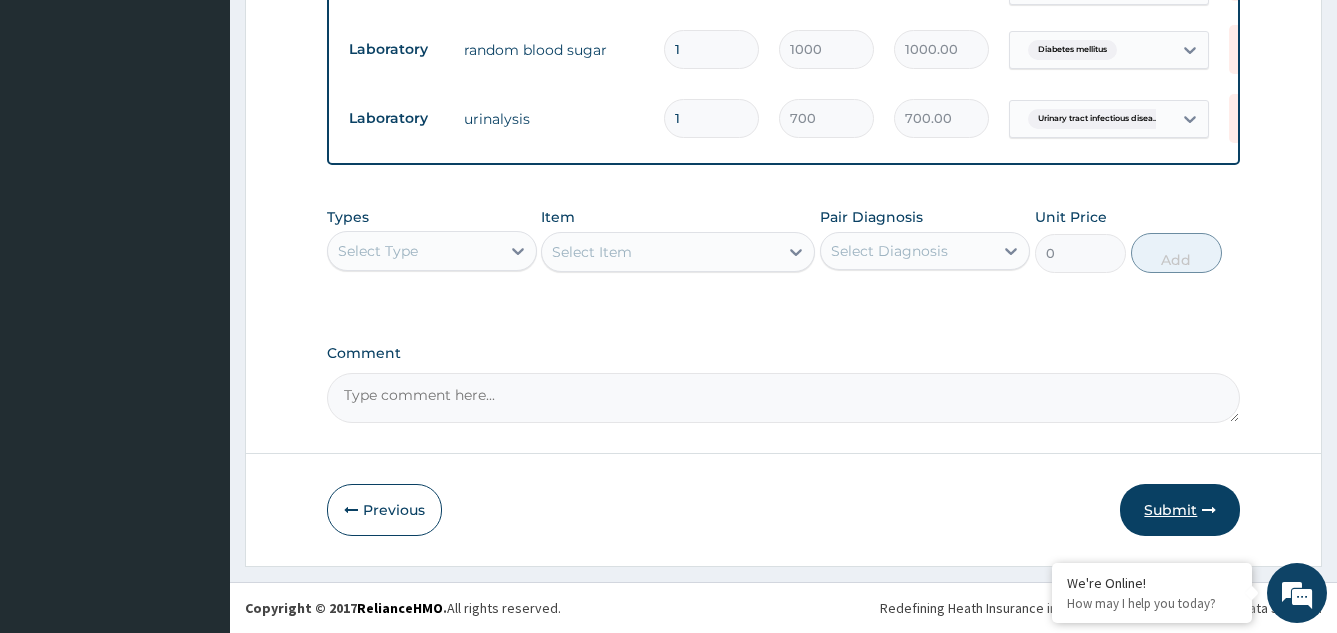 click on "Submit" at bounding box center (1180, 510) 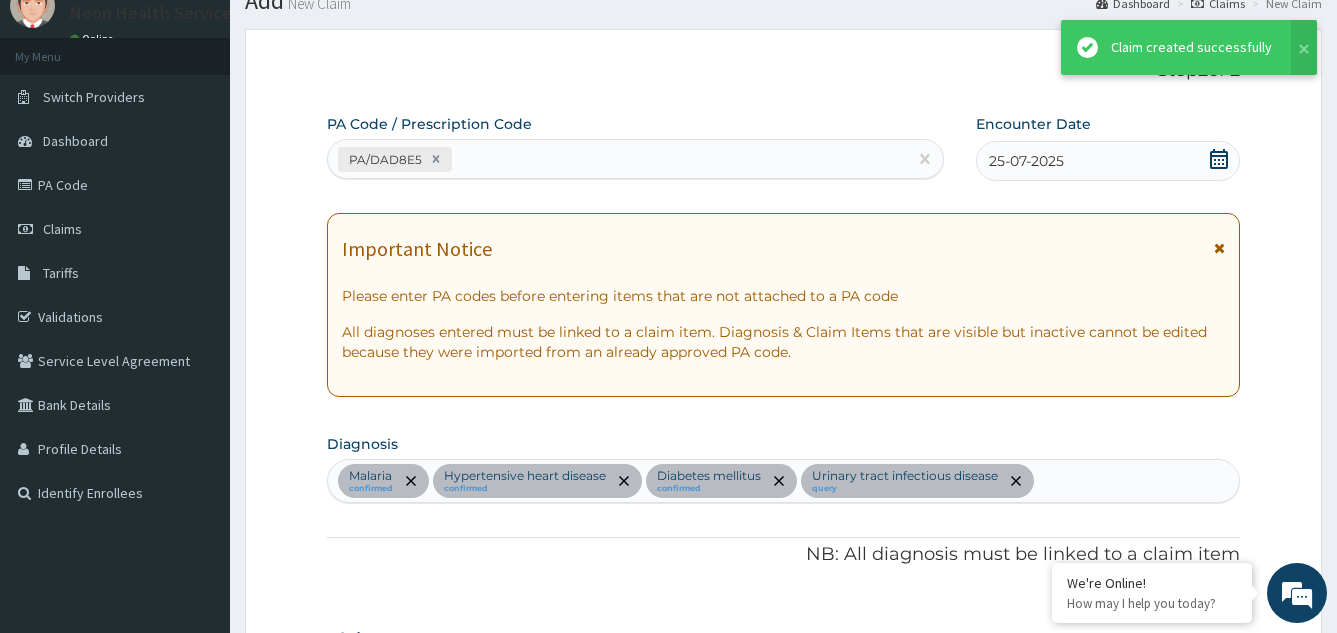 scroll, scrollTop: 1289, scrollLeft: 0, axis: vertical 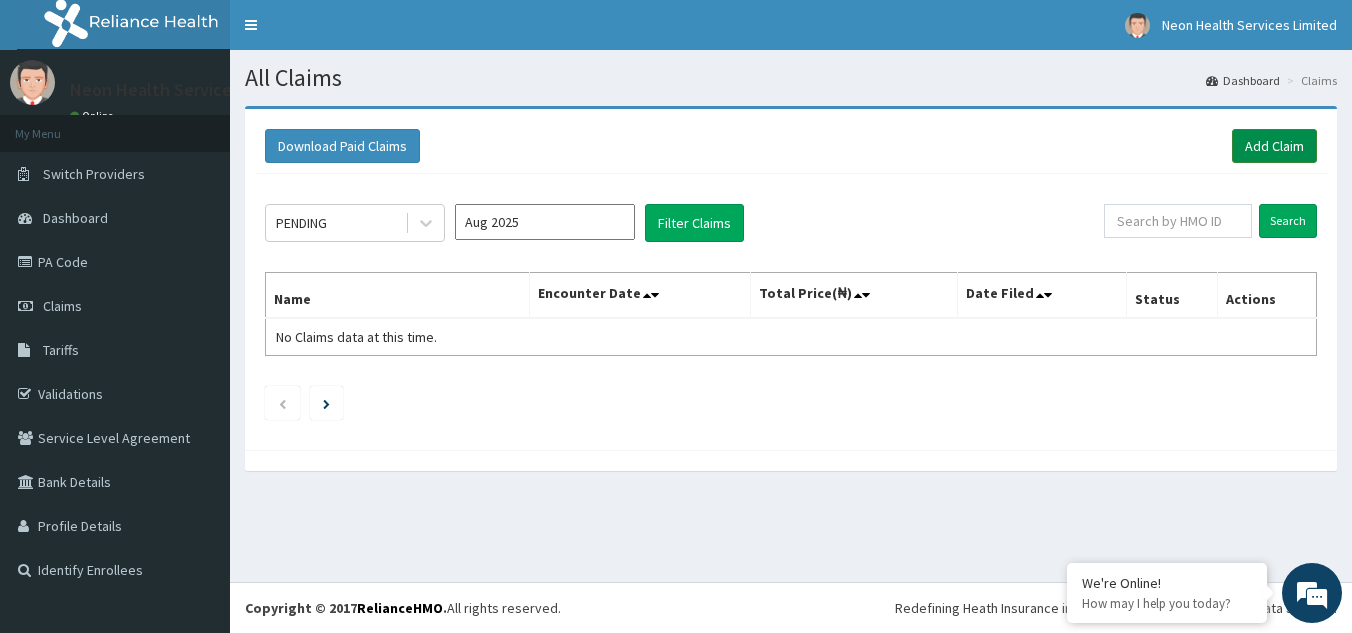 click on "Add Claim" at bounding box center (1274, 146) 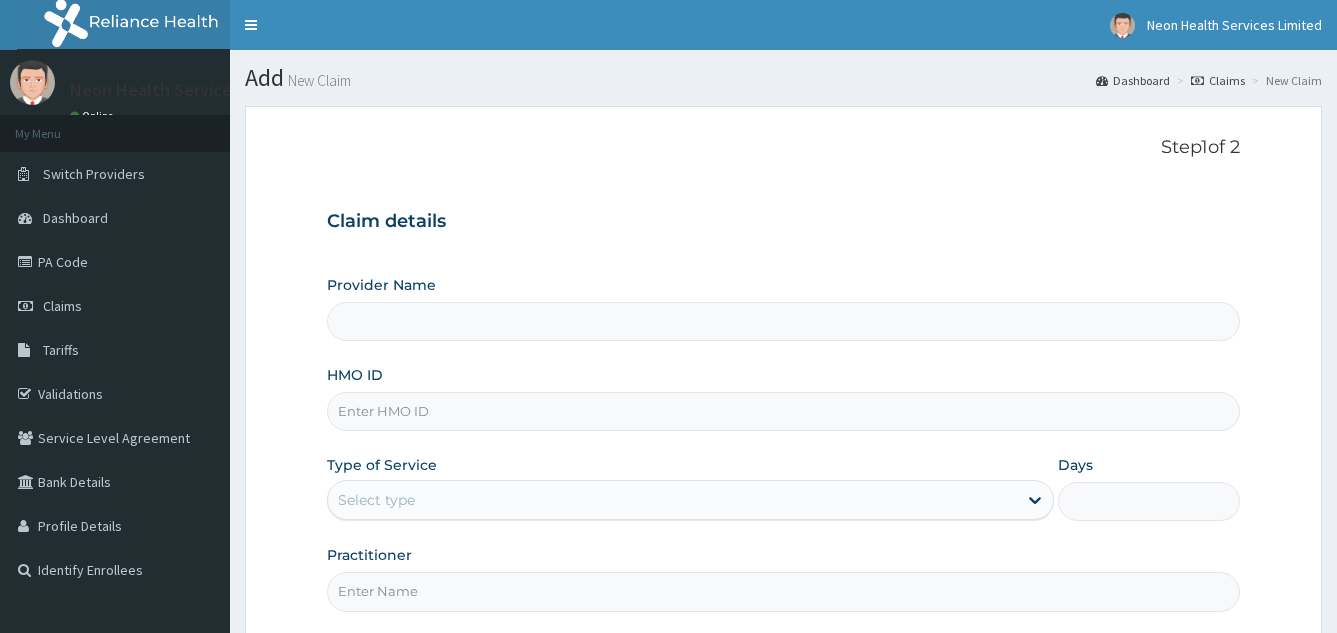 scroll, scrollTop: 0, scrollLeft: 0, axis: both 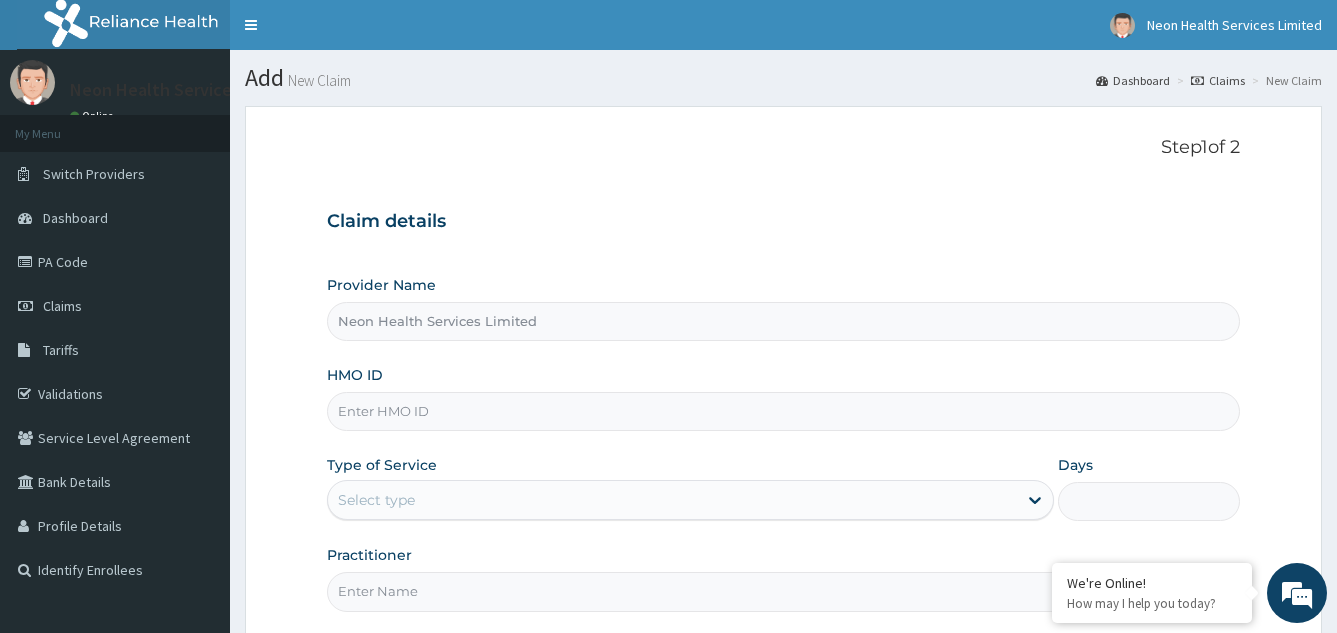 type on "Neon Health Services Limited" 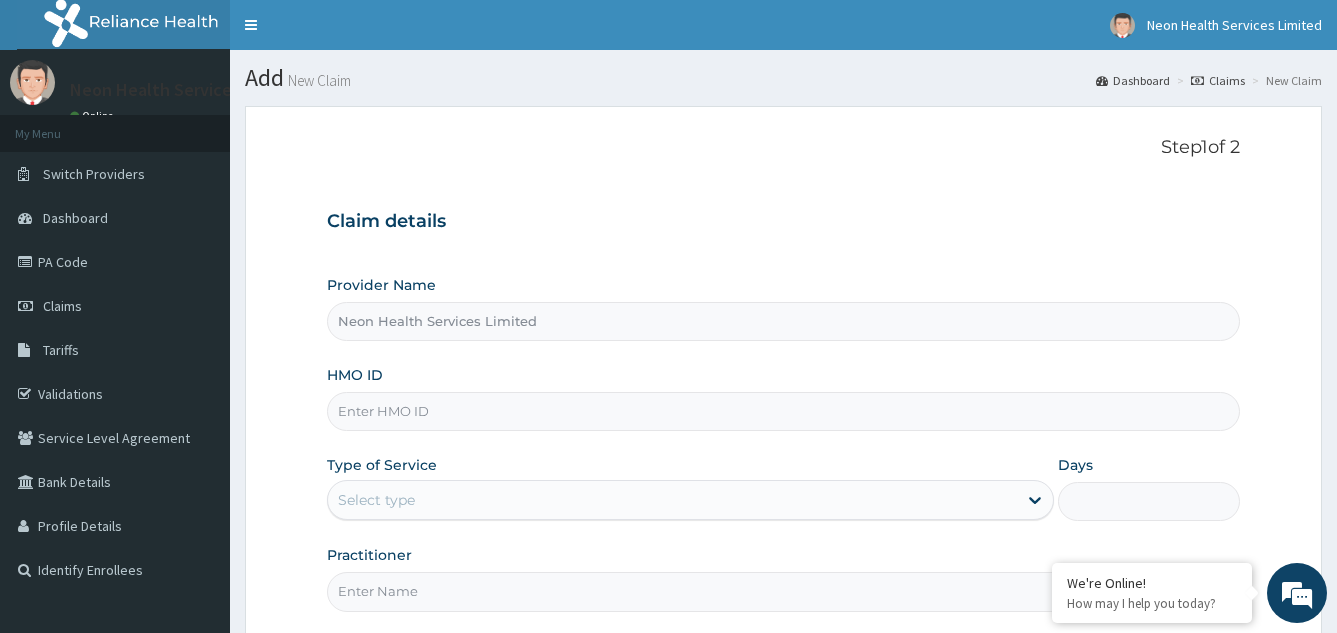 click on "HMO ID" at bounding box center (784, 411) 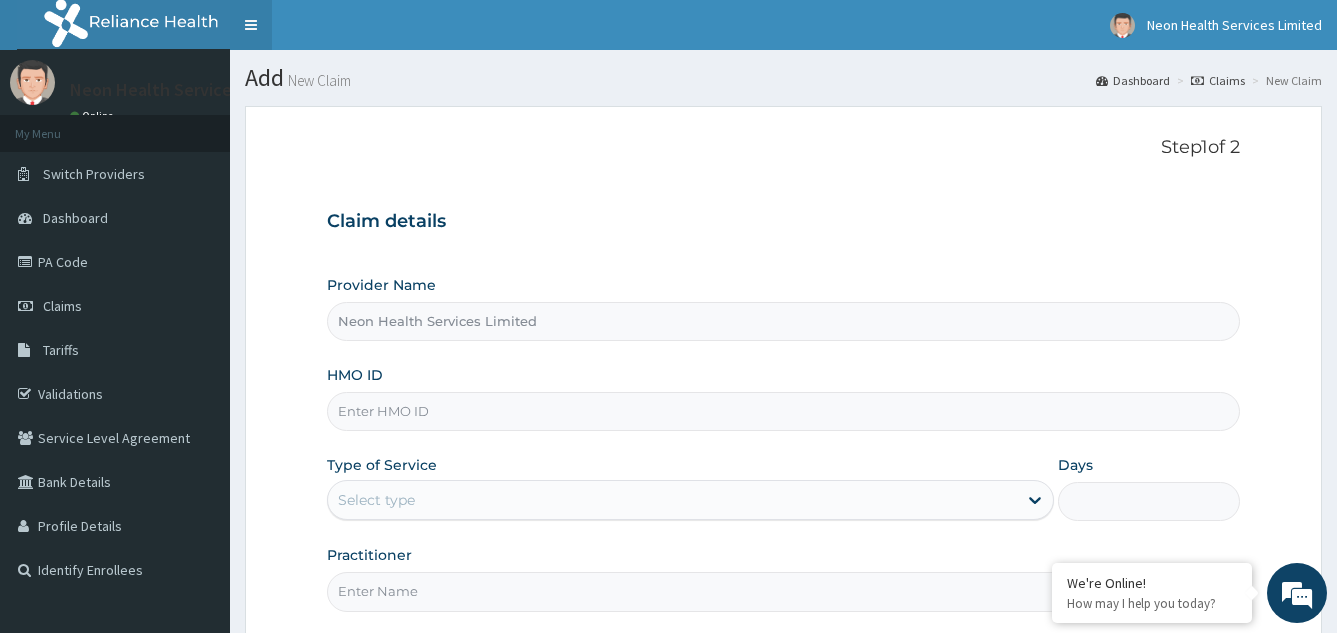 scroll, scrollTop: 0, scrollLeft: 0, axis: both 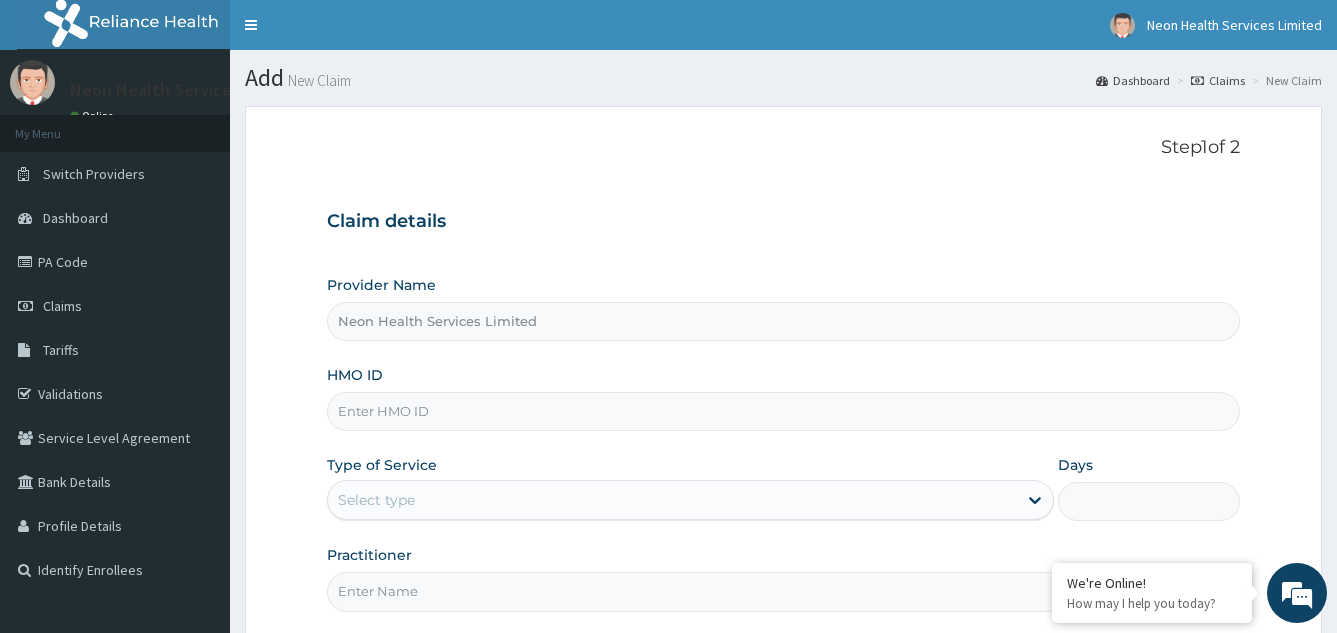 click on "HMO ID" at bounding box center [784, 411] 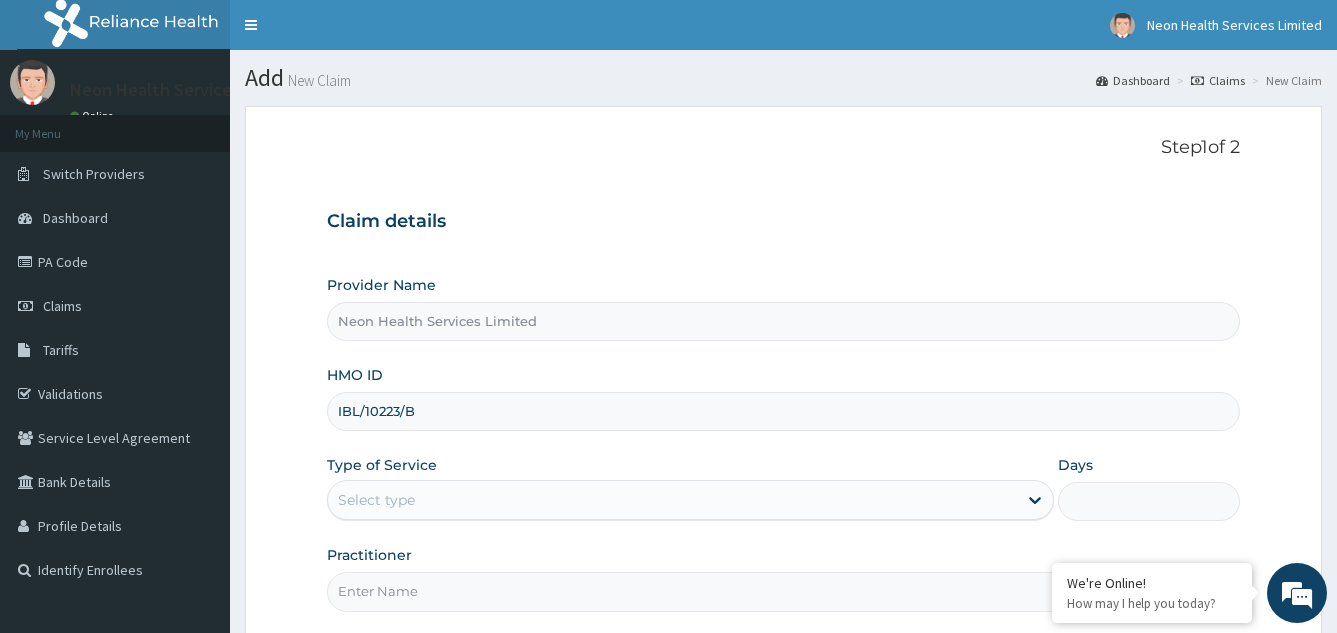 click on "IBL/10223/B" at bounding box center (784, 411) 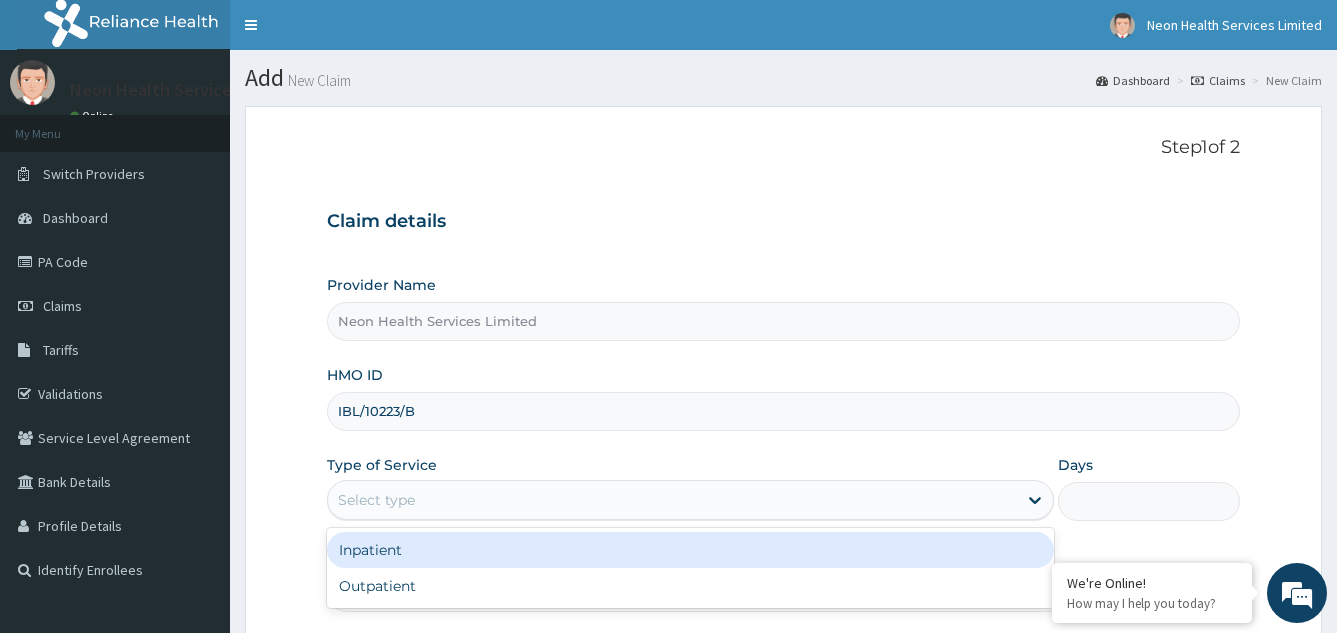 click on "Select type" at bounding box center [376, 500] 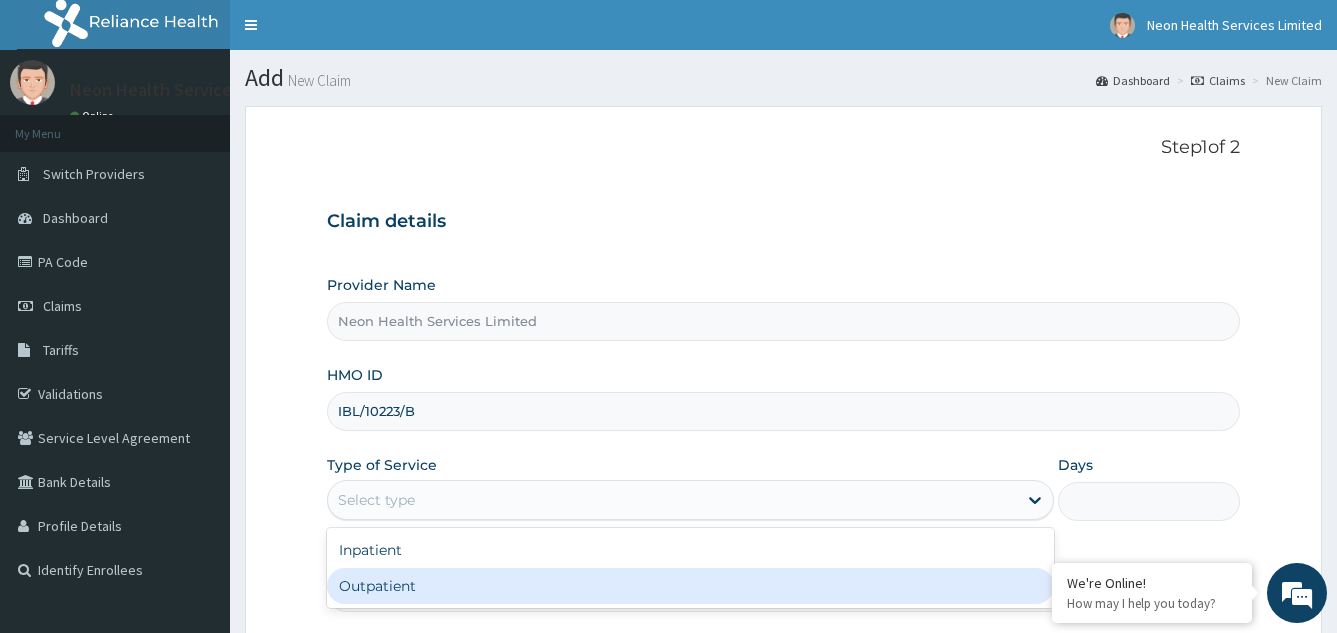 click on "Outpatient" at bounding box center (691, 586) 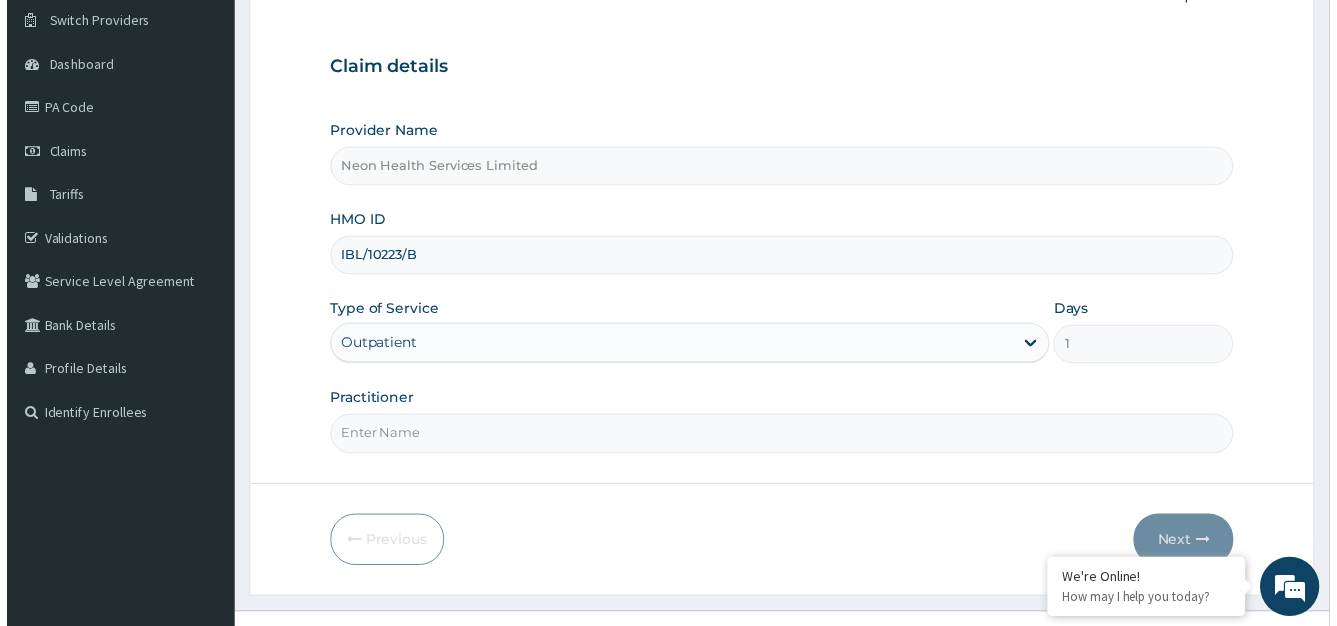 scroll, scrollTop: 160, scrollLeft: 0, axis: vertical 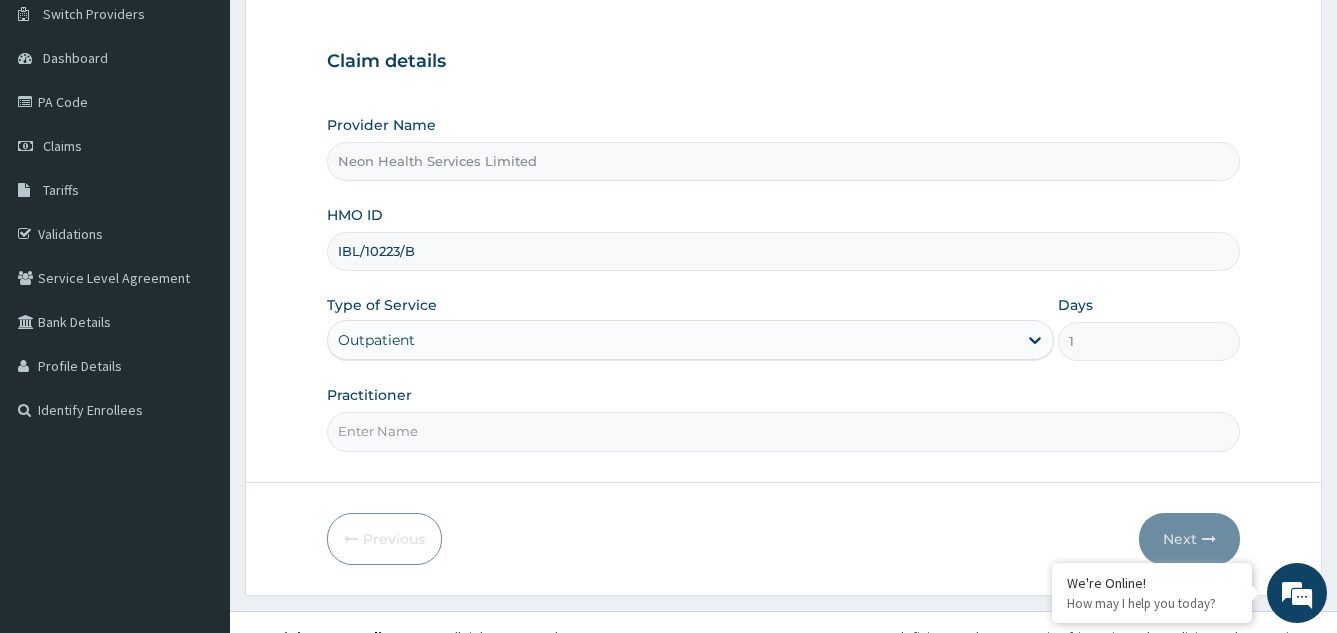 click on "Practitioner" at bounding box center (784, 431) 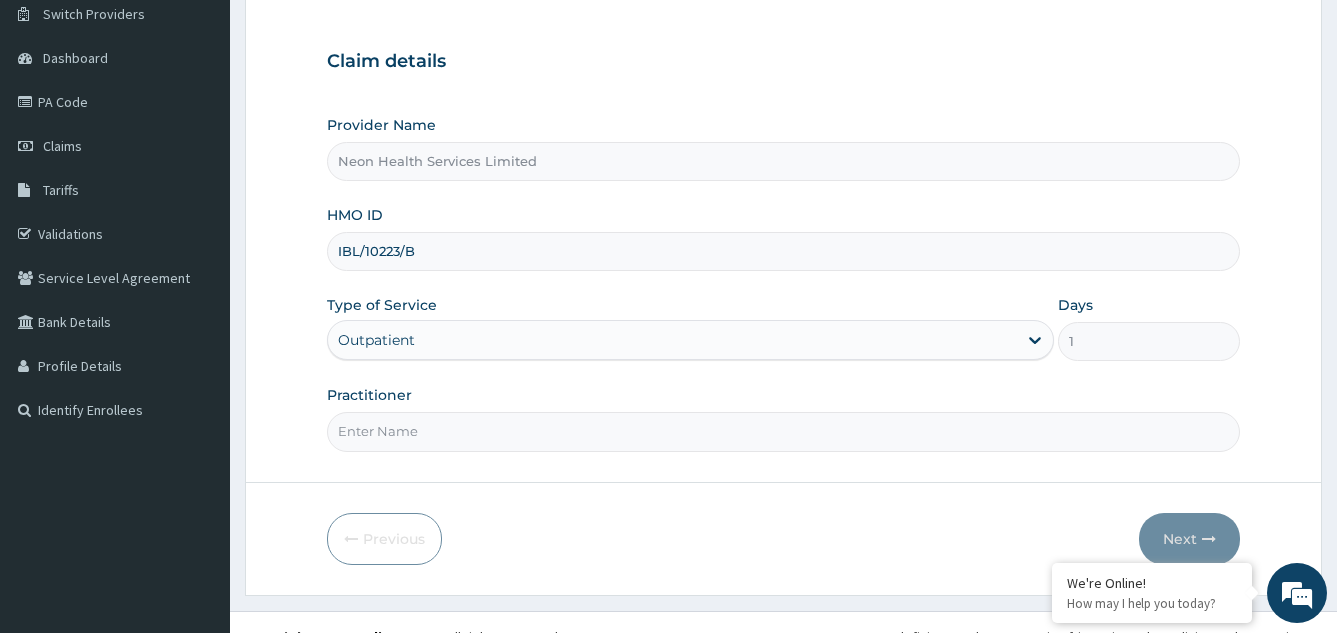 type on "Dr [NAME]" 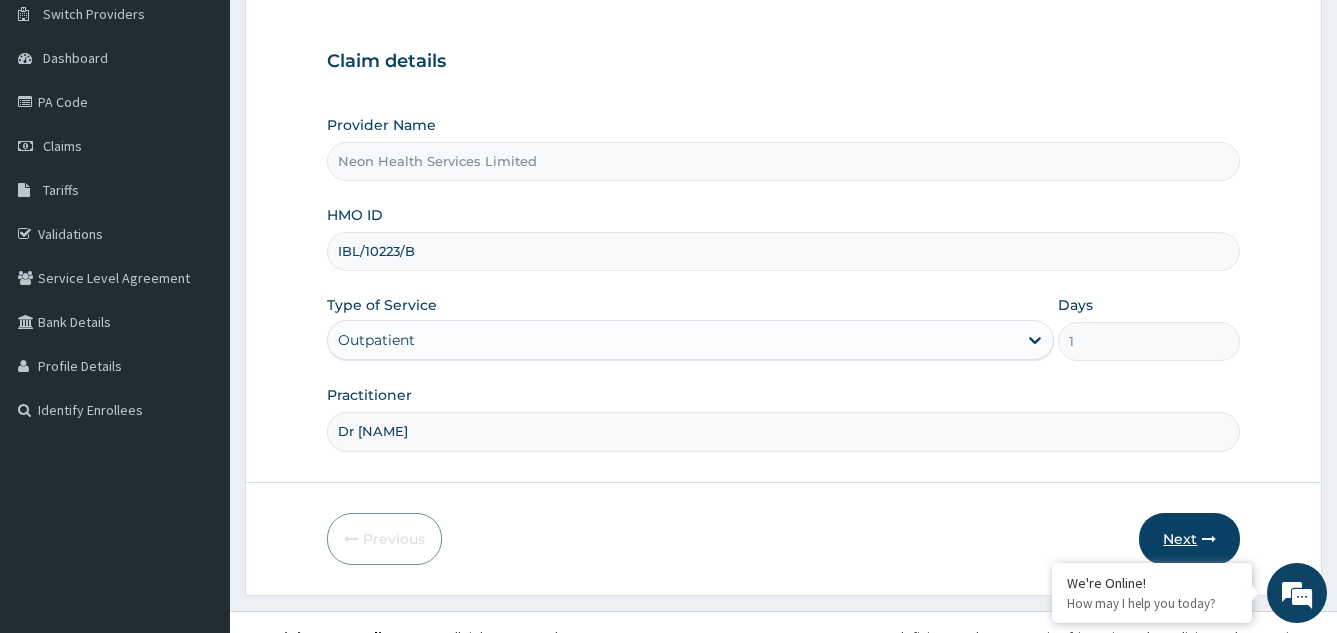 click on "Next" at bounding box center (1189, 539) 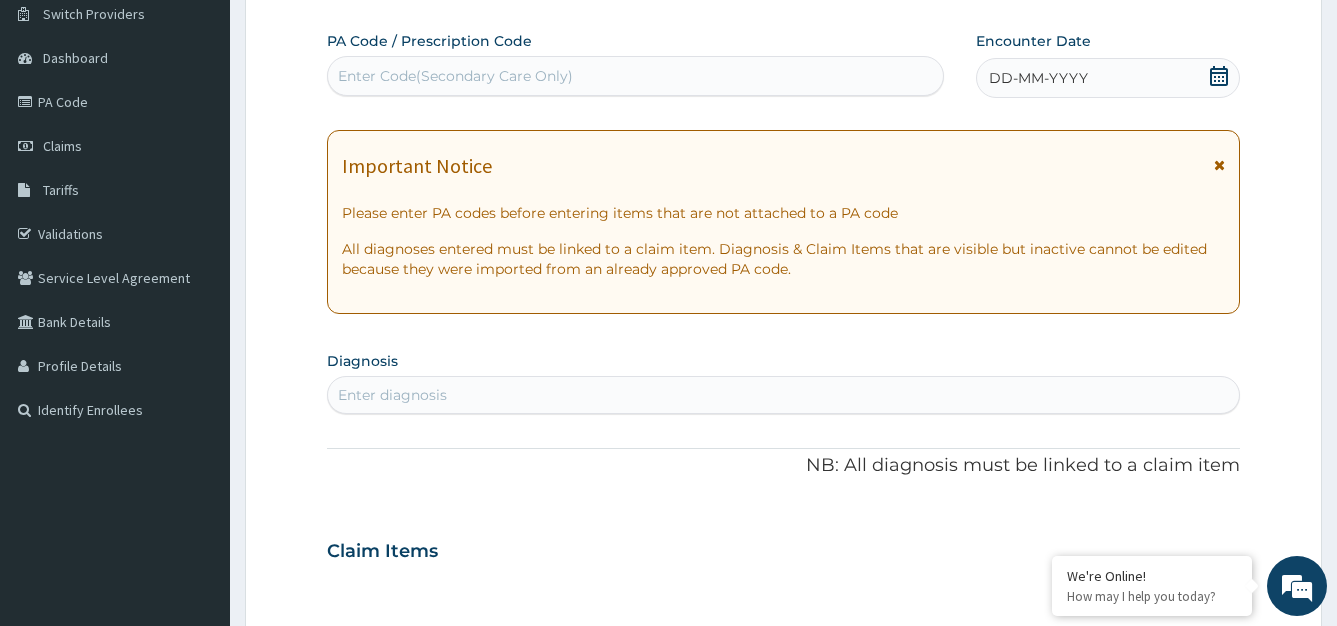 click on "Enter Code(Secondary Care Only)" at bounding box center (635, 76) 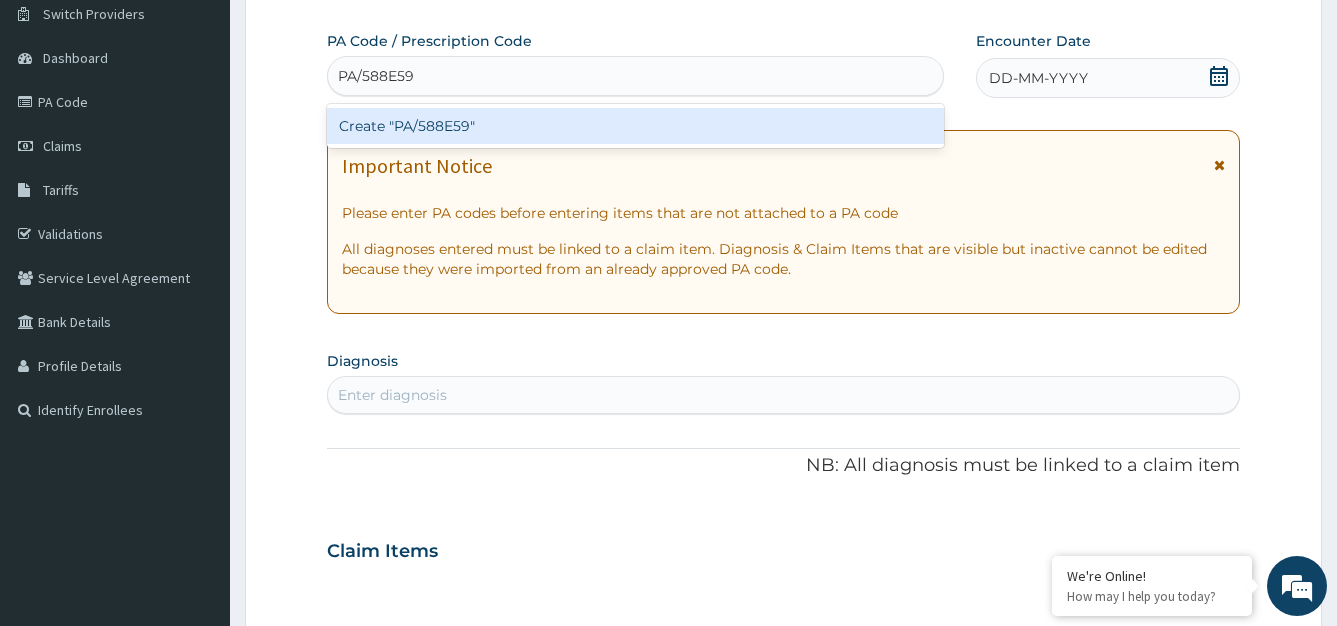 click on "Create "PA/588E59"" at bounding box center [635, 126] 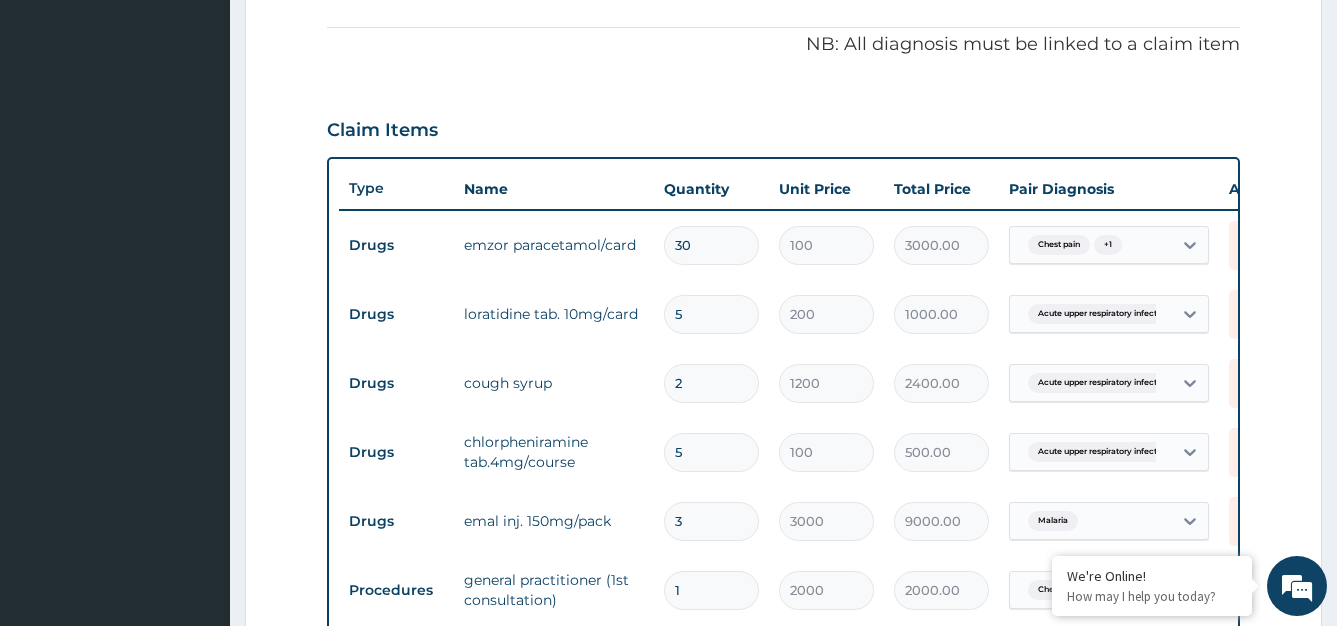 scroll, scrollTop: 588, scrollLeft: 0, axis: vertical 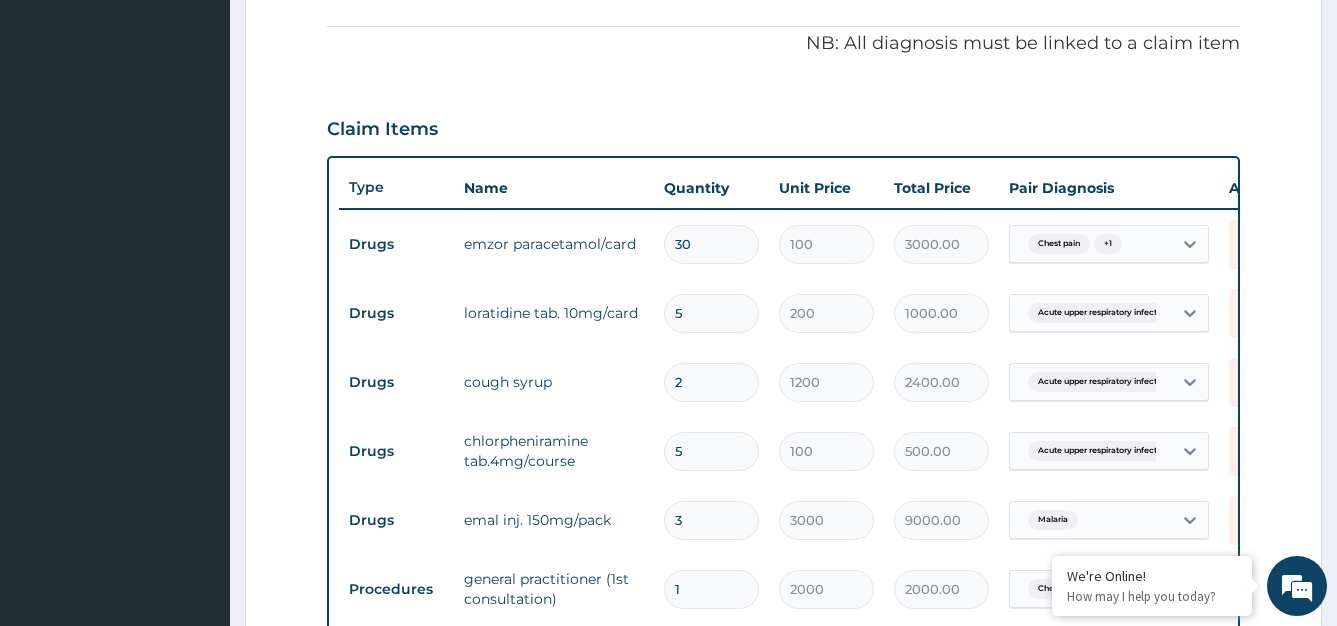 click on "30" at bounding box center [711, 244] 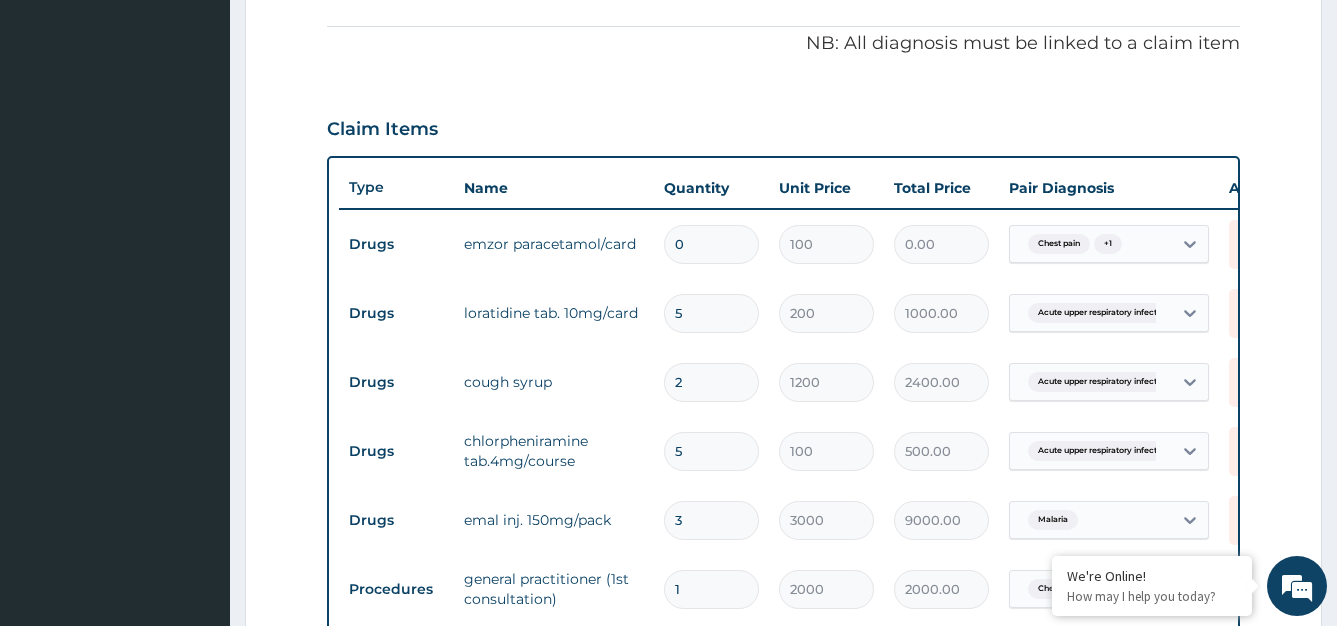 type on "10" 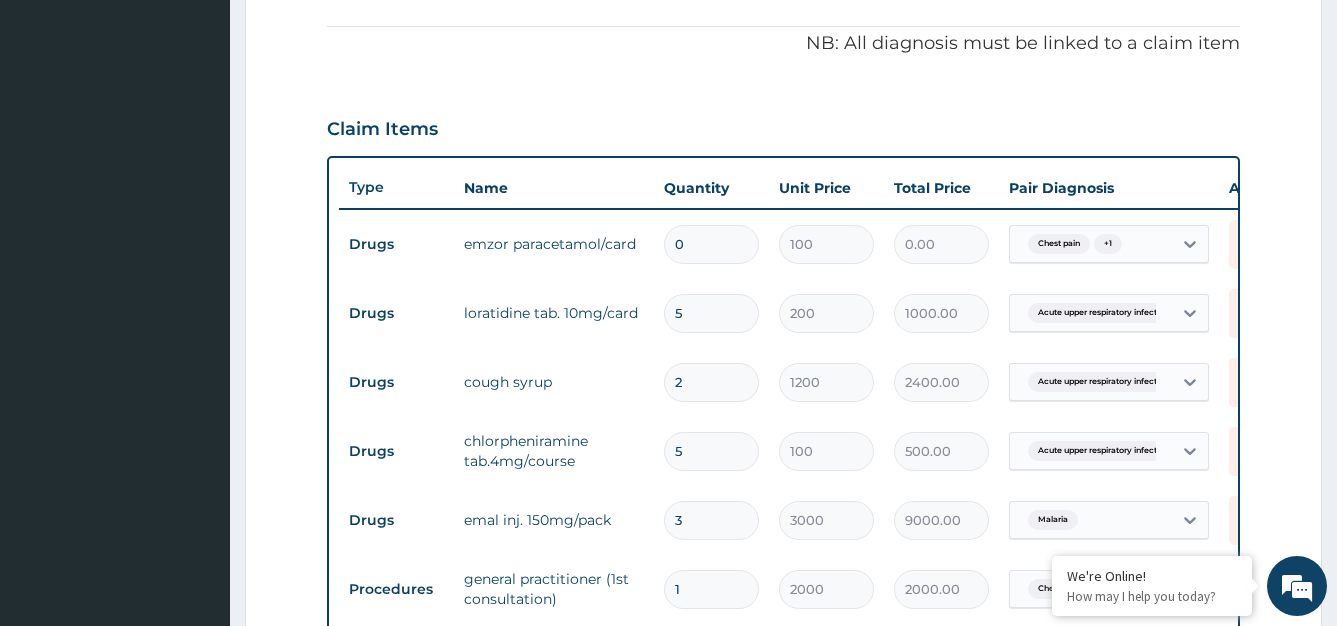 type on "1000.00" 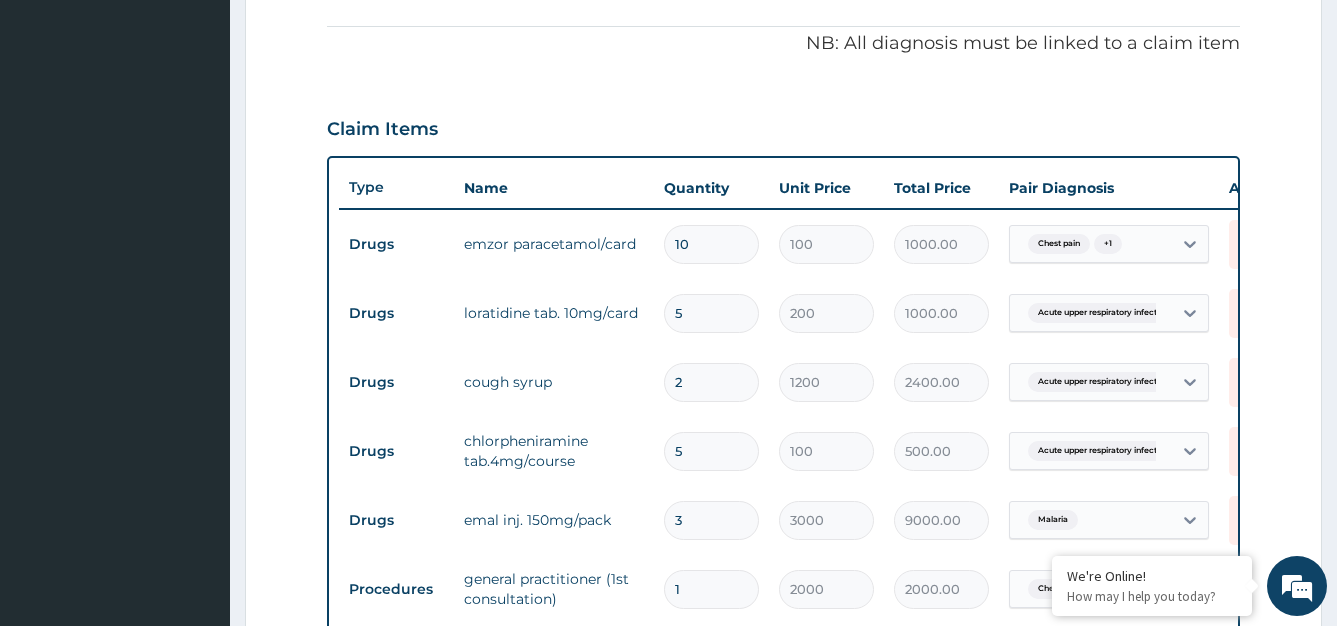 click on "10" at bounding box center (711, 244) 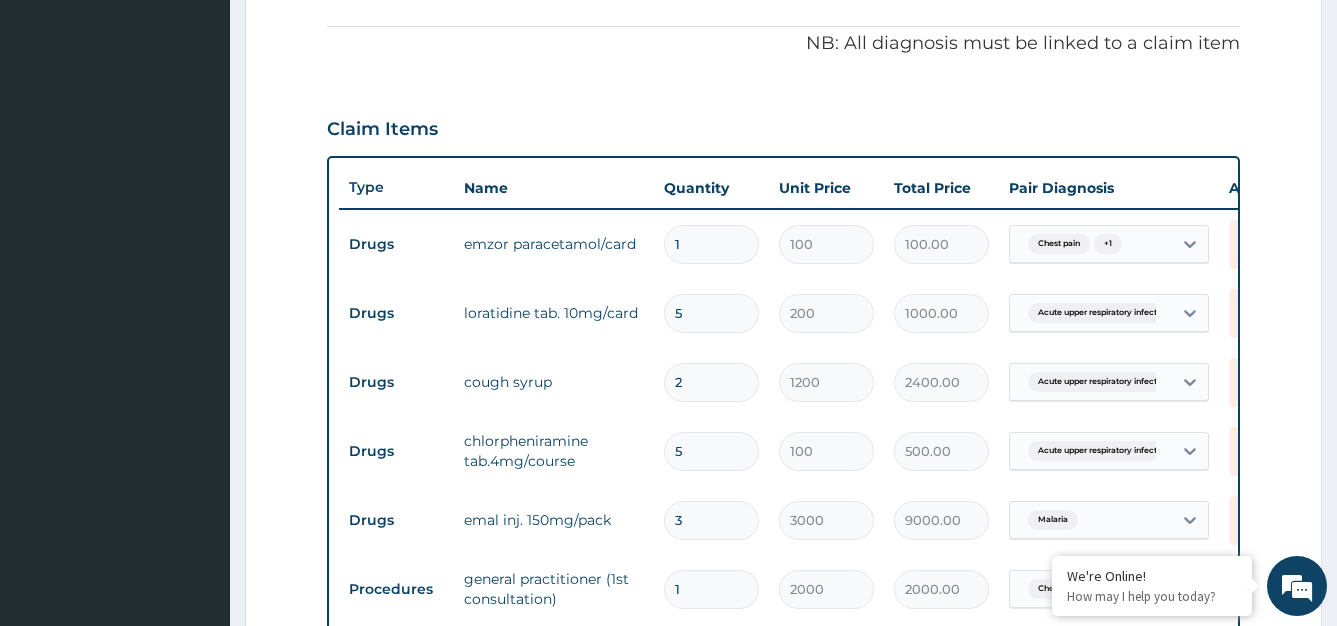 type on "15" 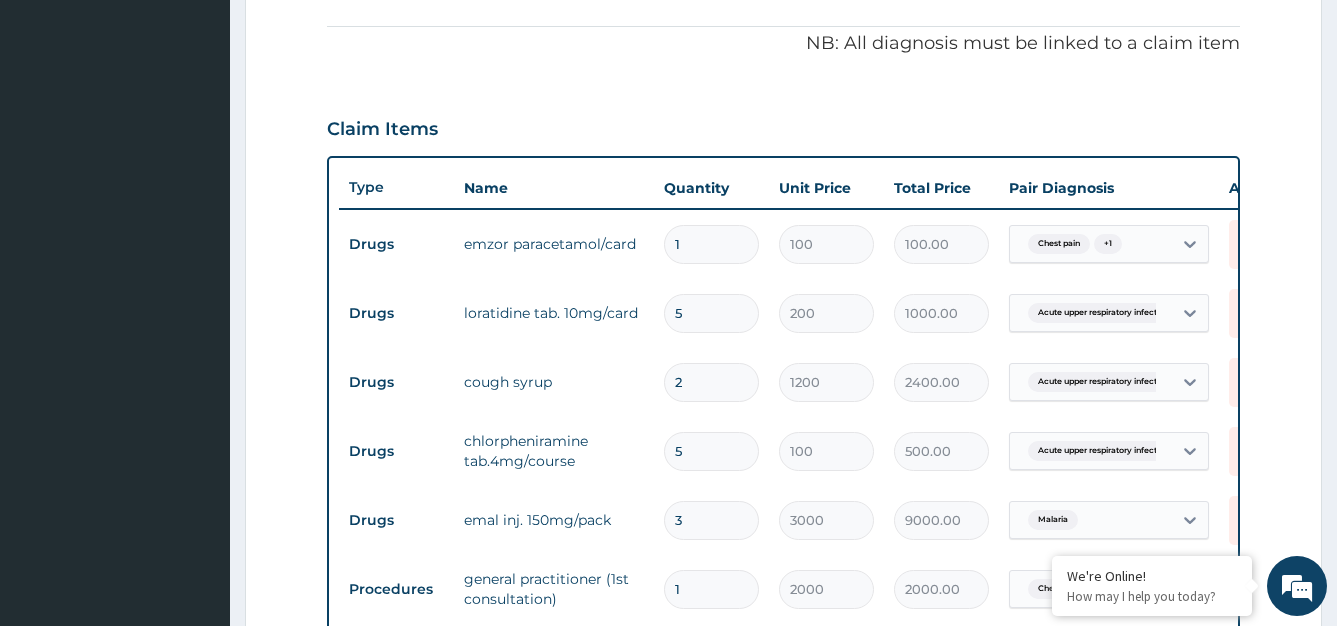 type on "1500.00" 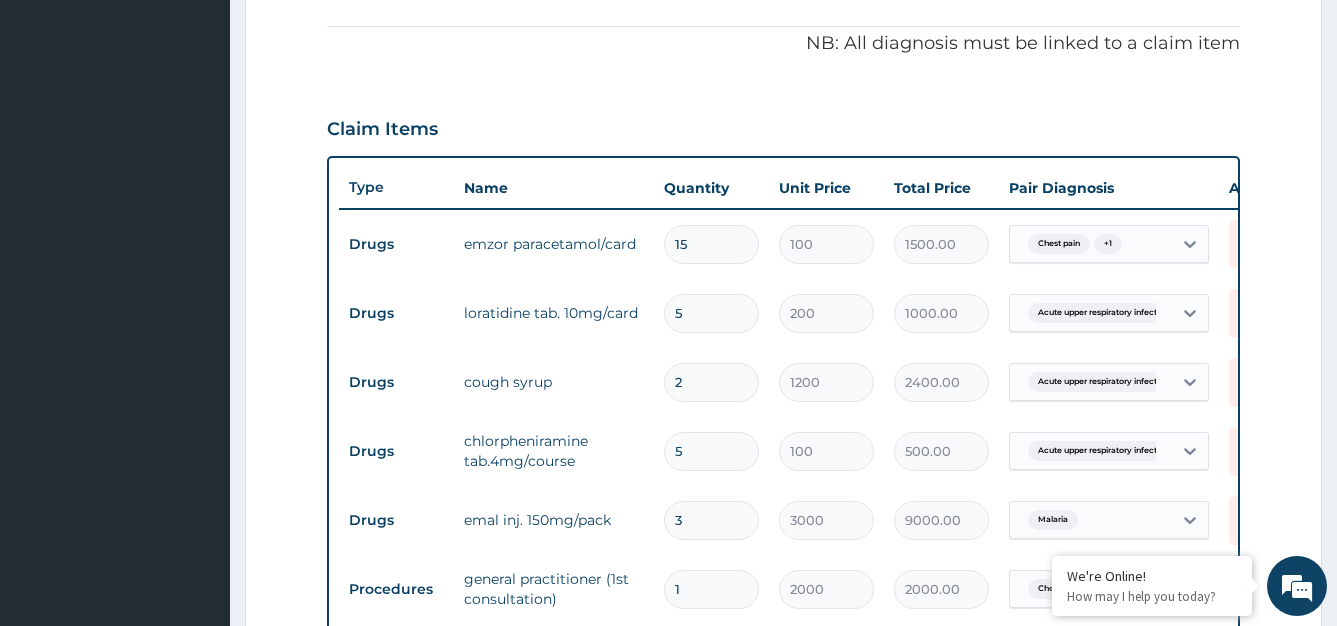 type on "12" 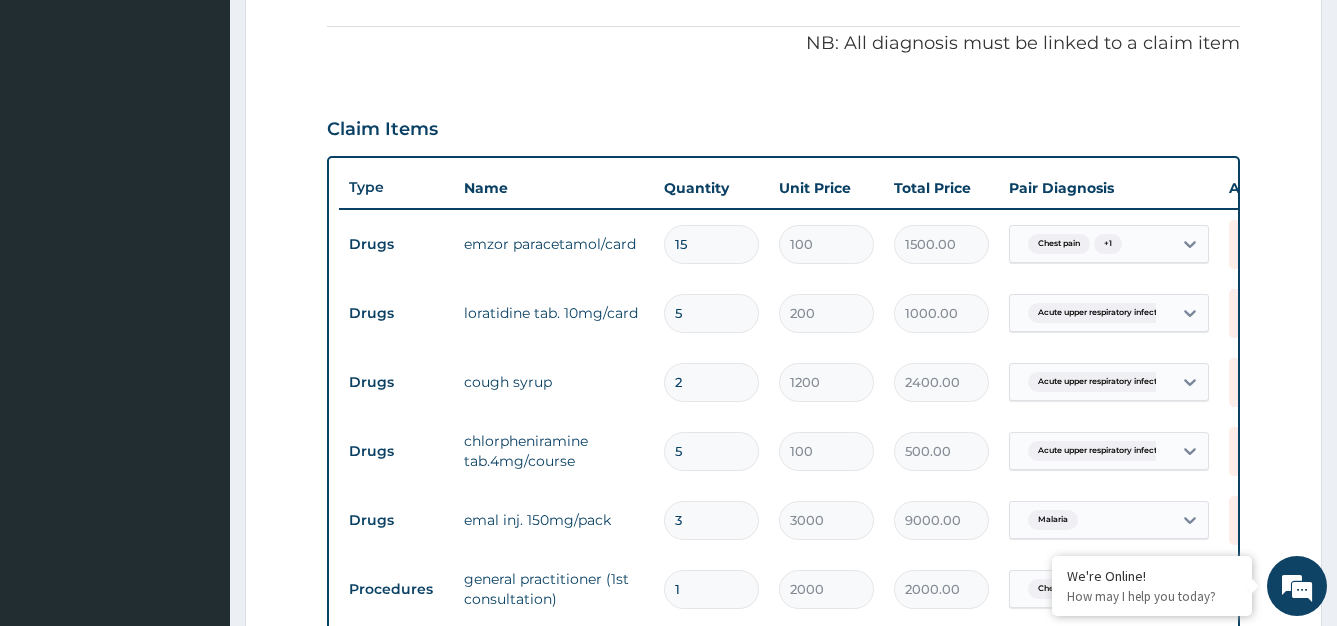 type on "1200.00" 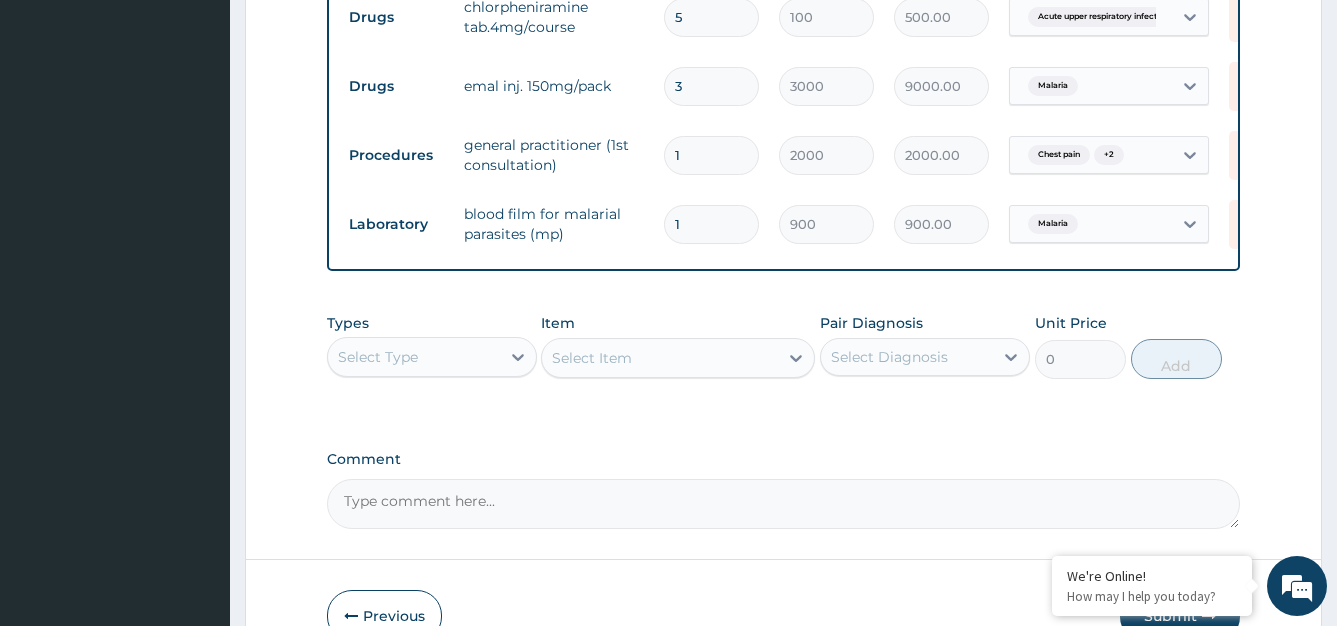scroll, scrollTop: 1150, scrollLeft: 0, axis: vertical 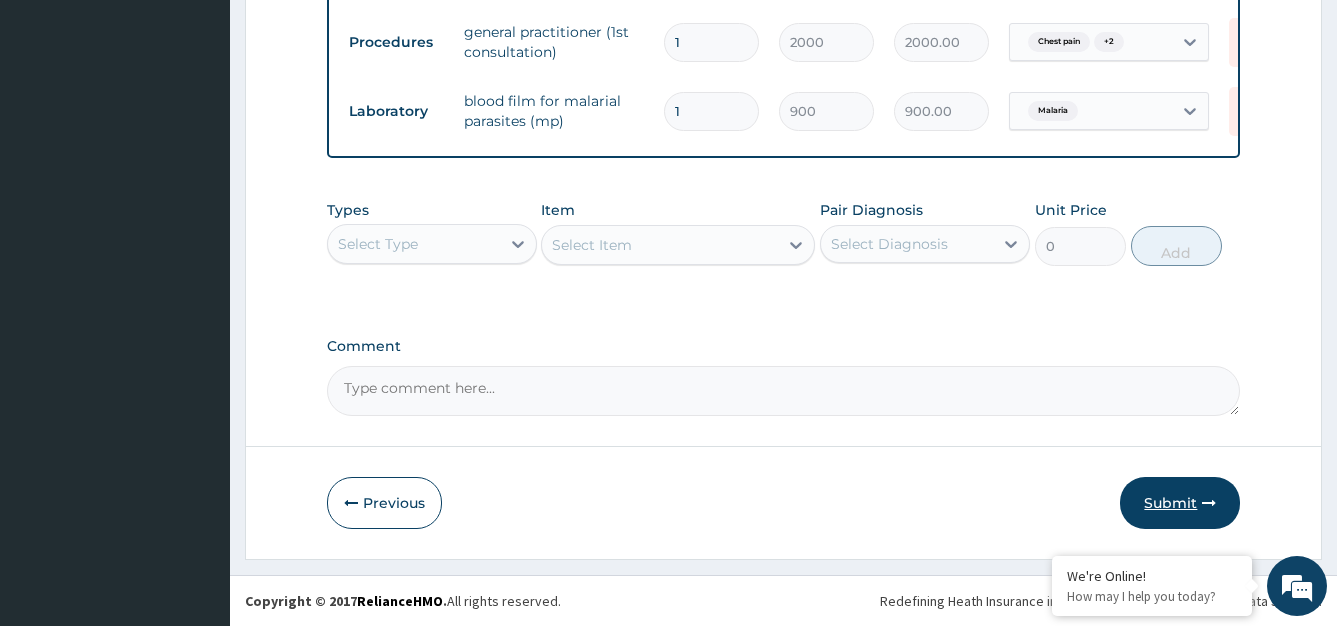 type on "12" 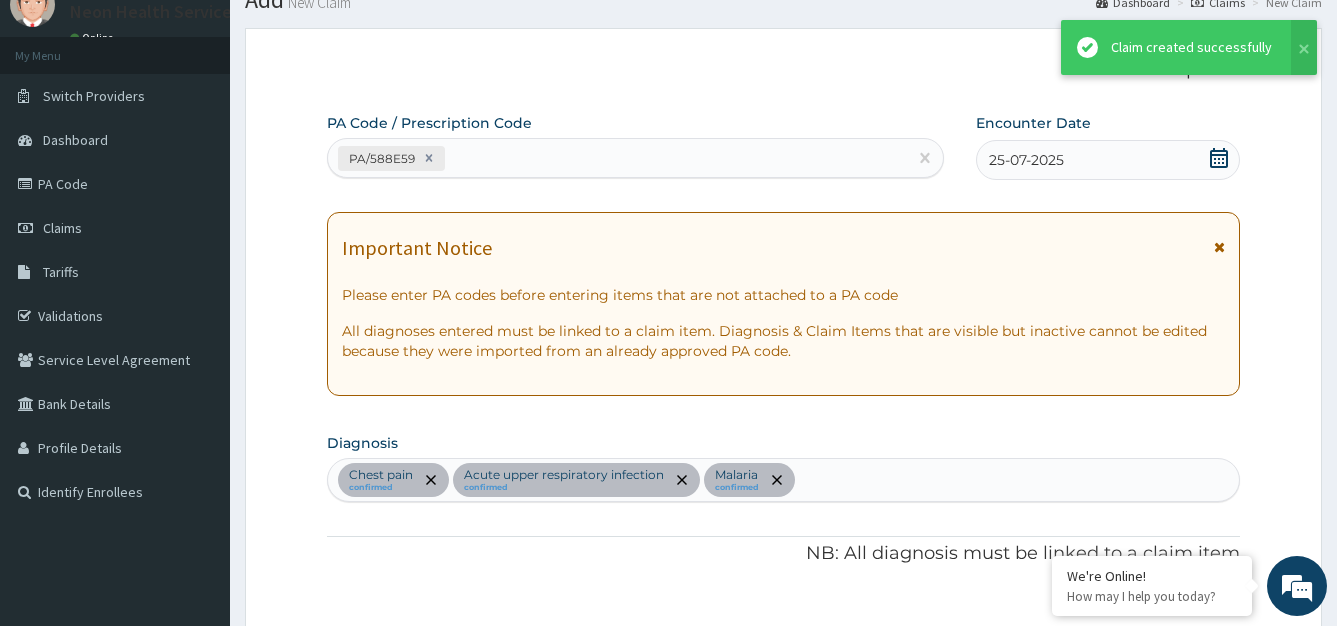 scroll, scrollTop: 1150, scrollLeft: 0, axis: vertical 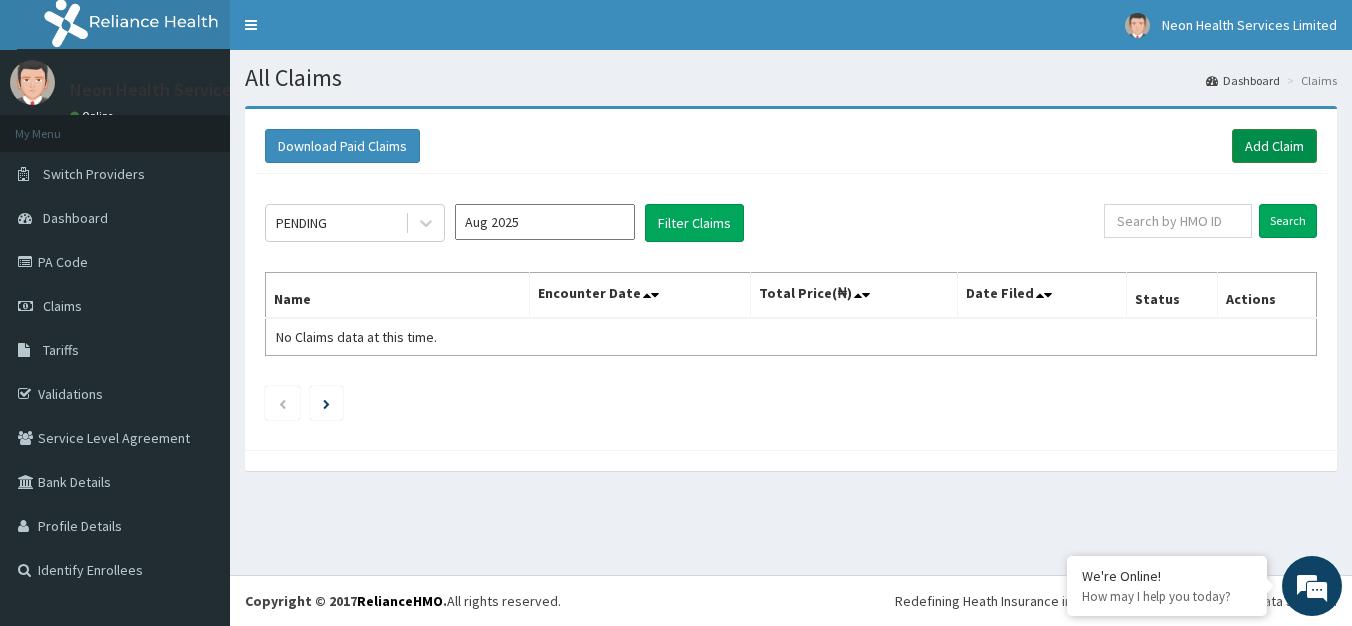 click on "Add Claim" at bounding box center [1274, 146] 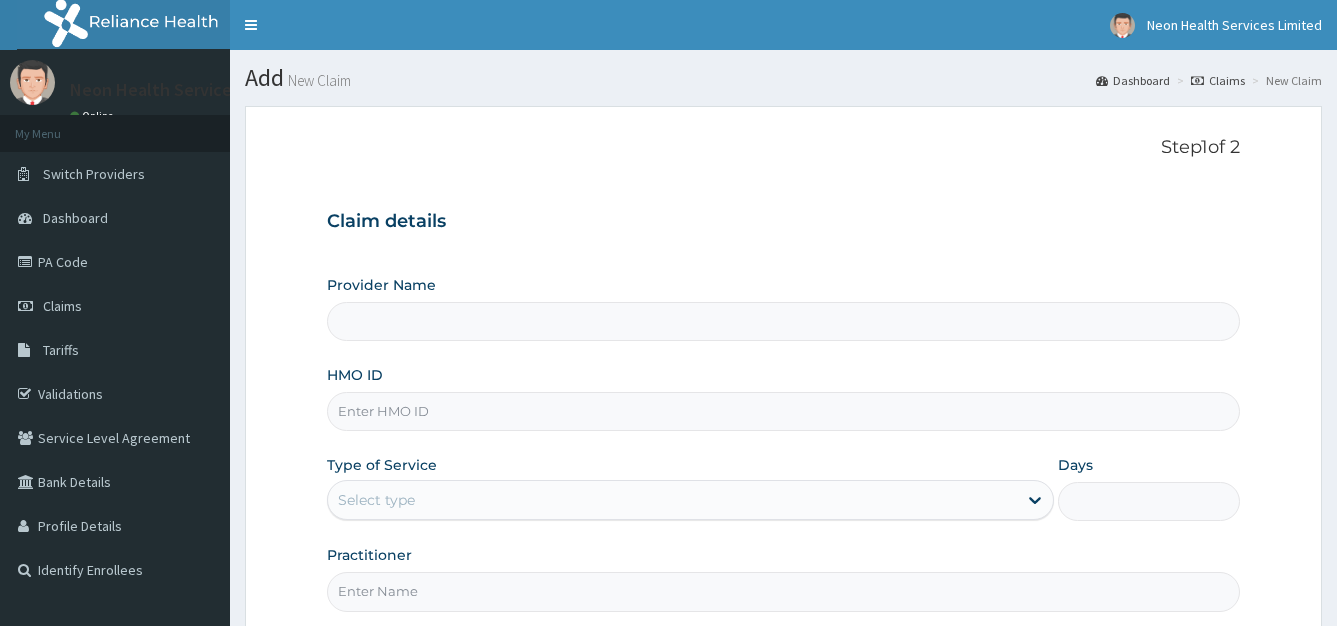 scroll, scrollTop: 0, scrollLeft: 0, axis: both 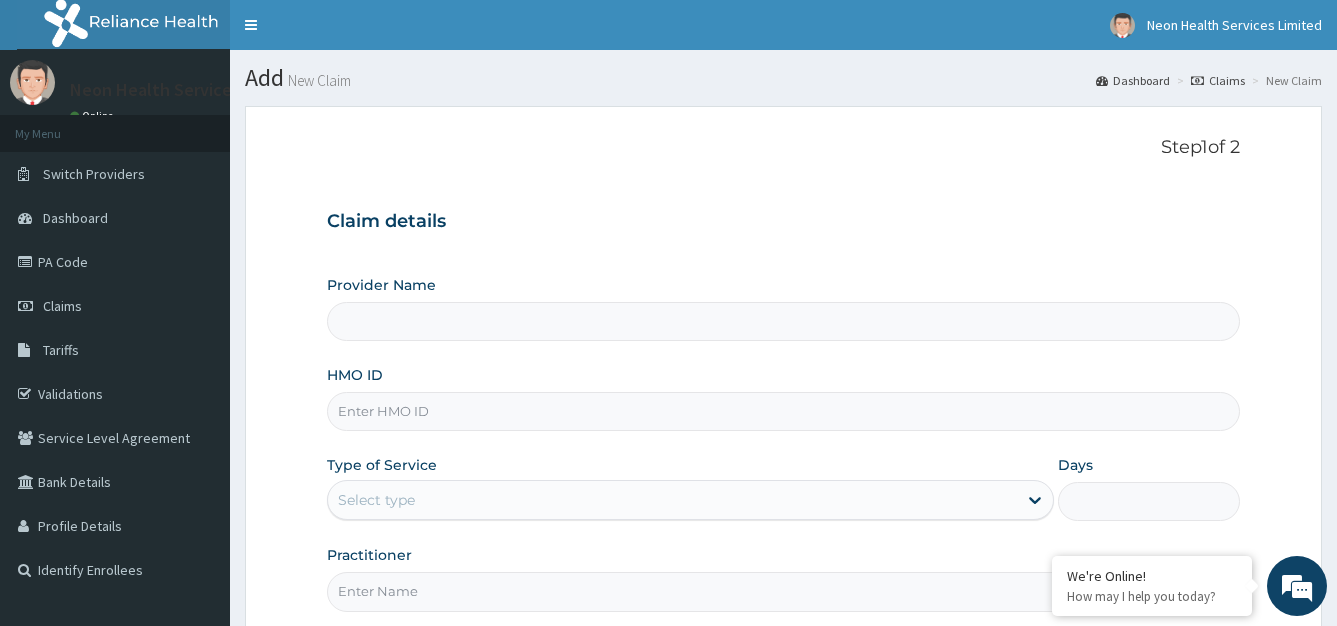 type on "Neon Health Services Limited" 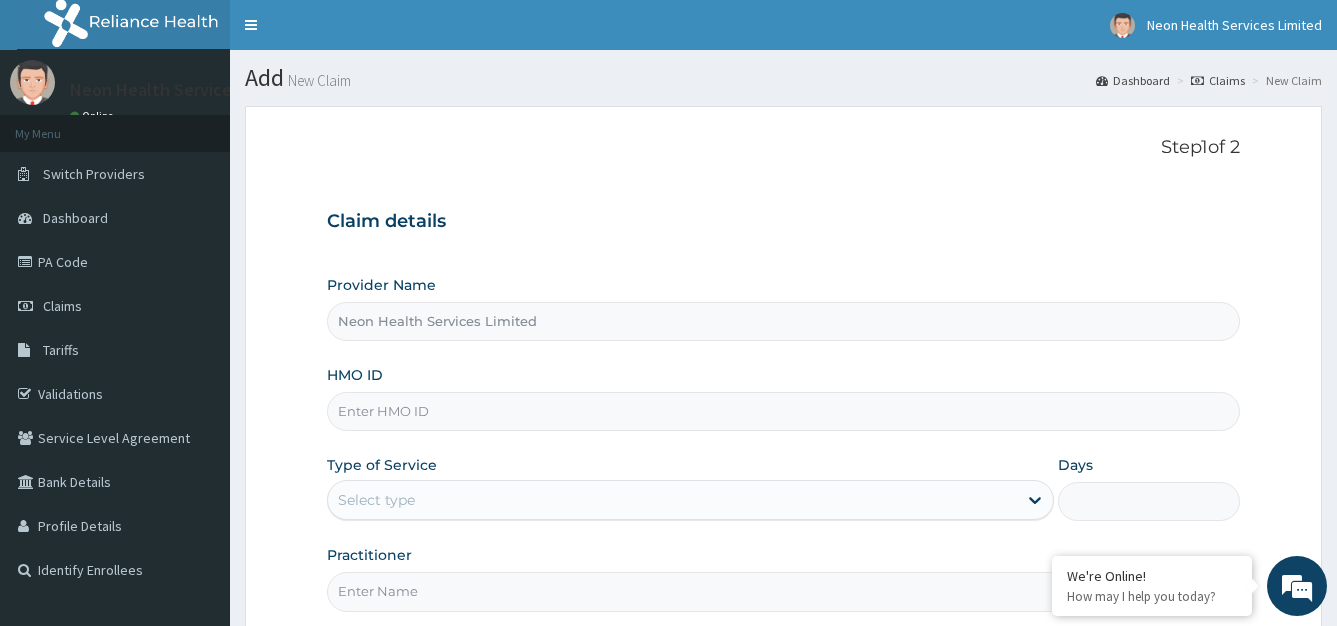 scroll, scrollTop: 0, scrollLeft: 0, axis: both 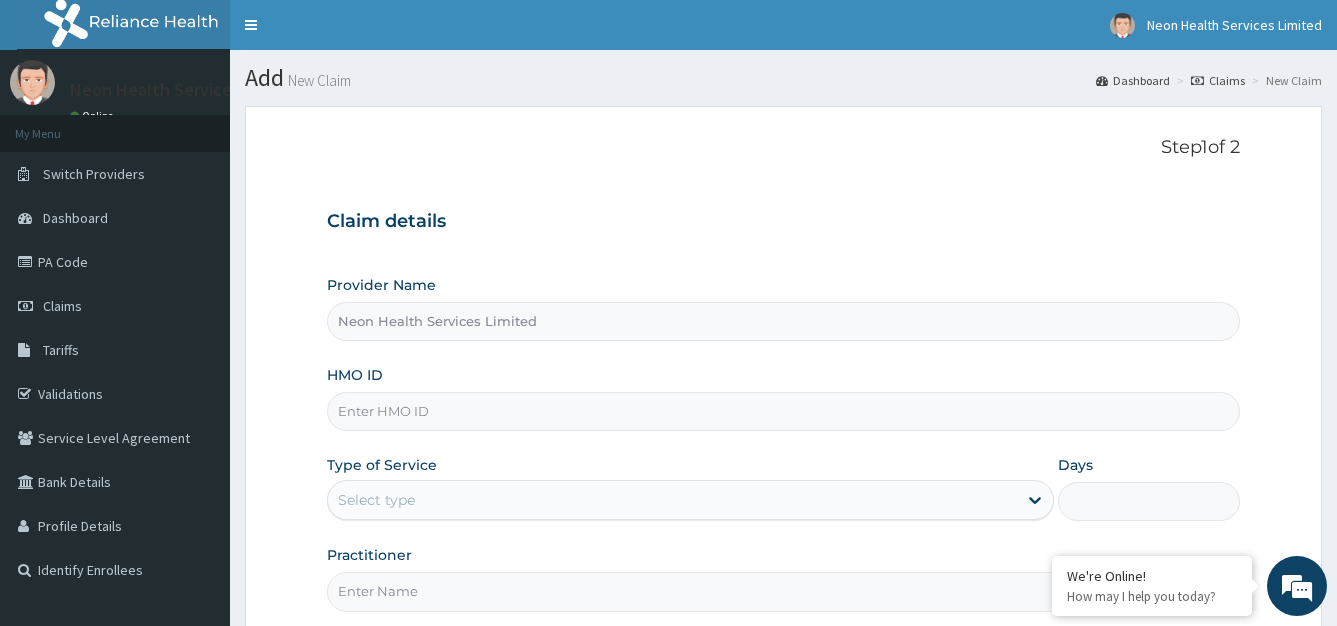click on "HMO ID" at bounding box center [784, 411] 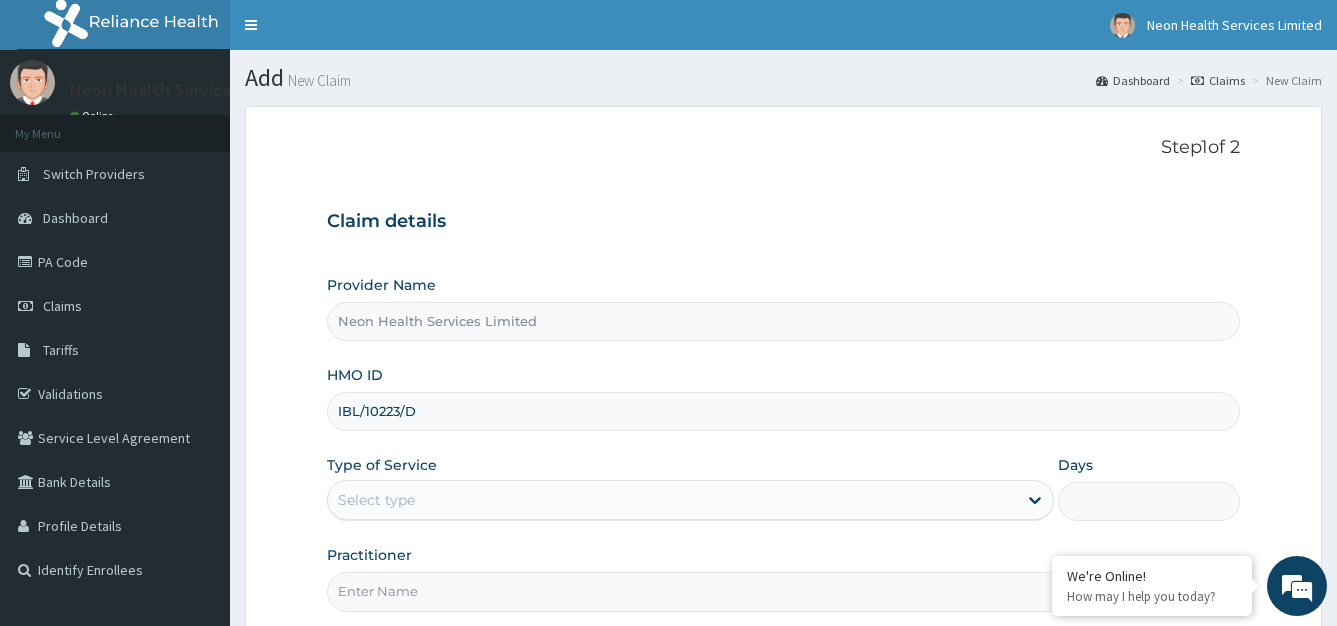 click on "IBL/10223/D" at bounding box center (784, 411) 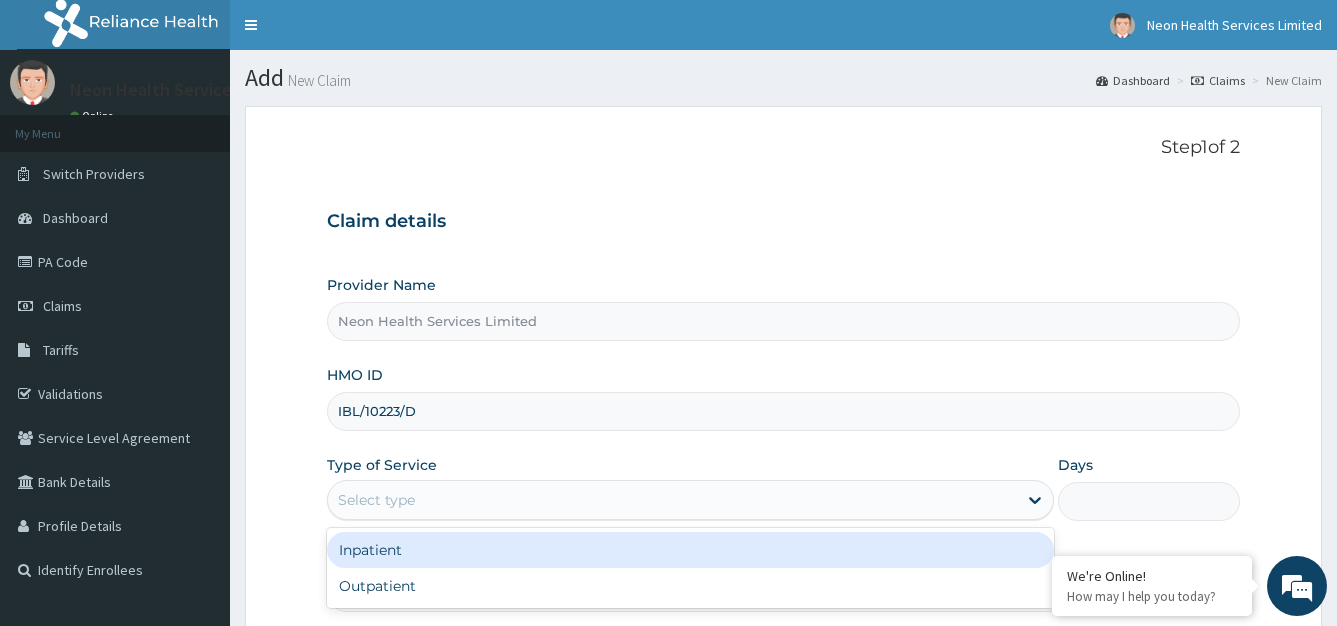 click on "Select type" at bounding box center (376, 500) 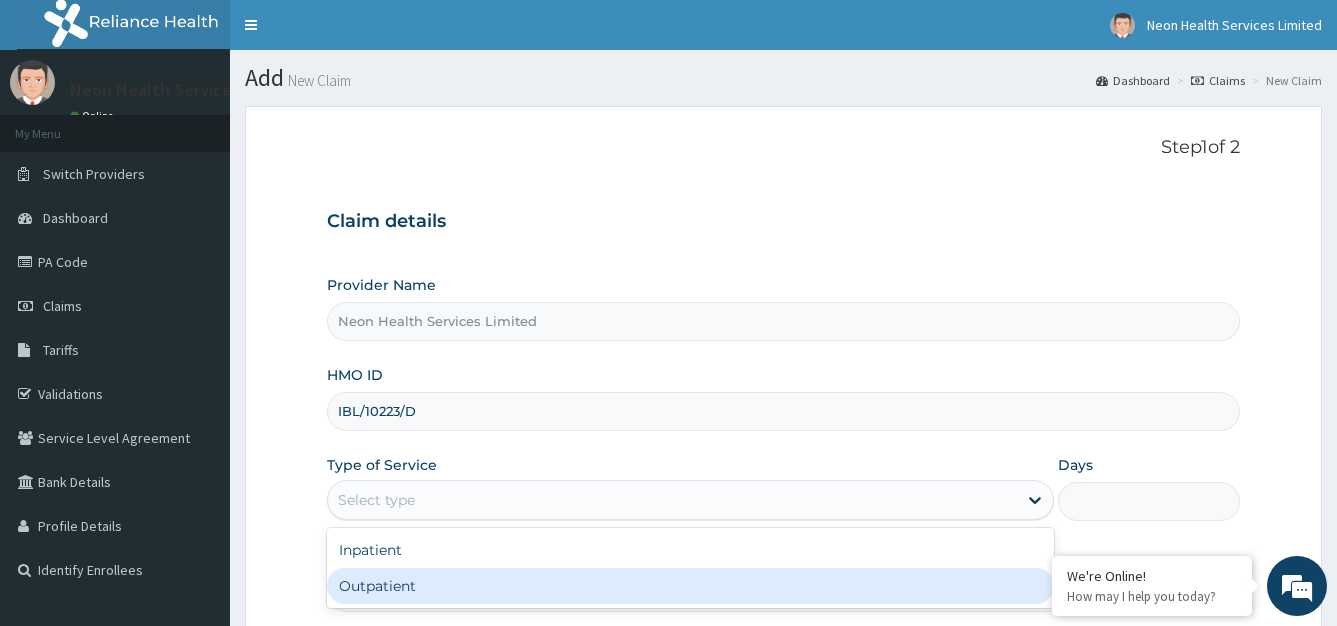click on "Outpatient" at bounding box center [691, 586] 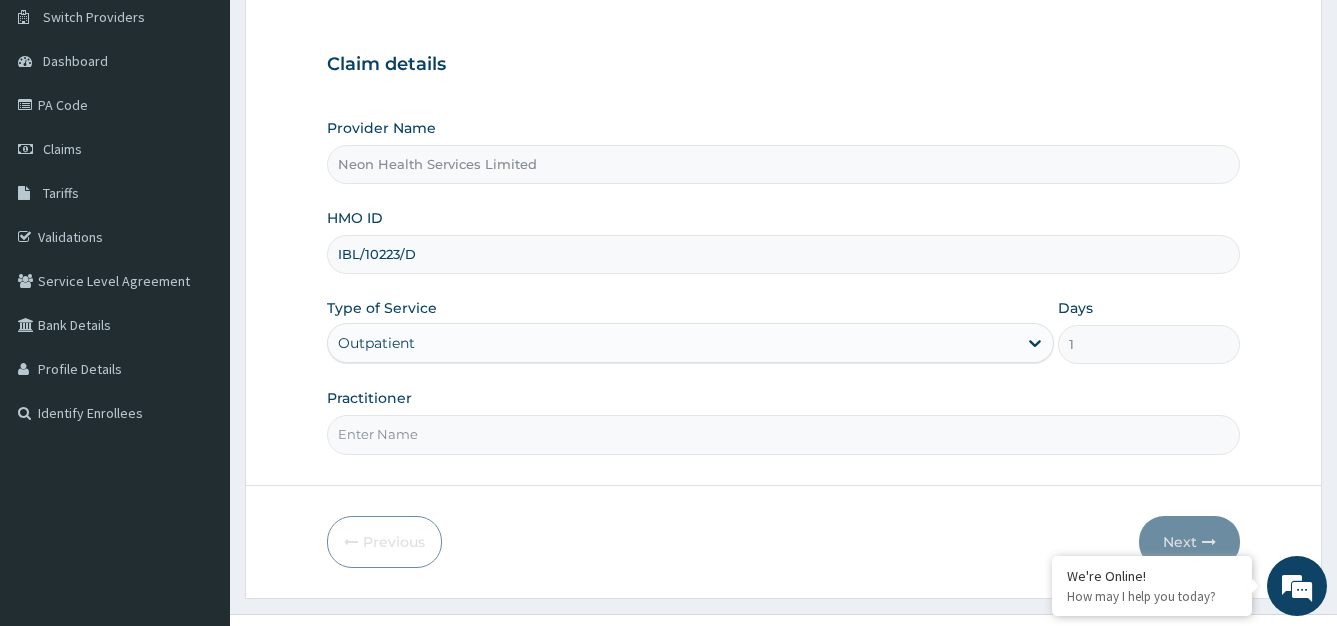 scroll, scrollTop: 196, scrollLeft: 0, axis: vertical 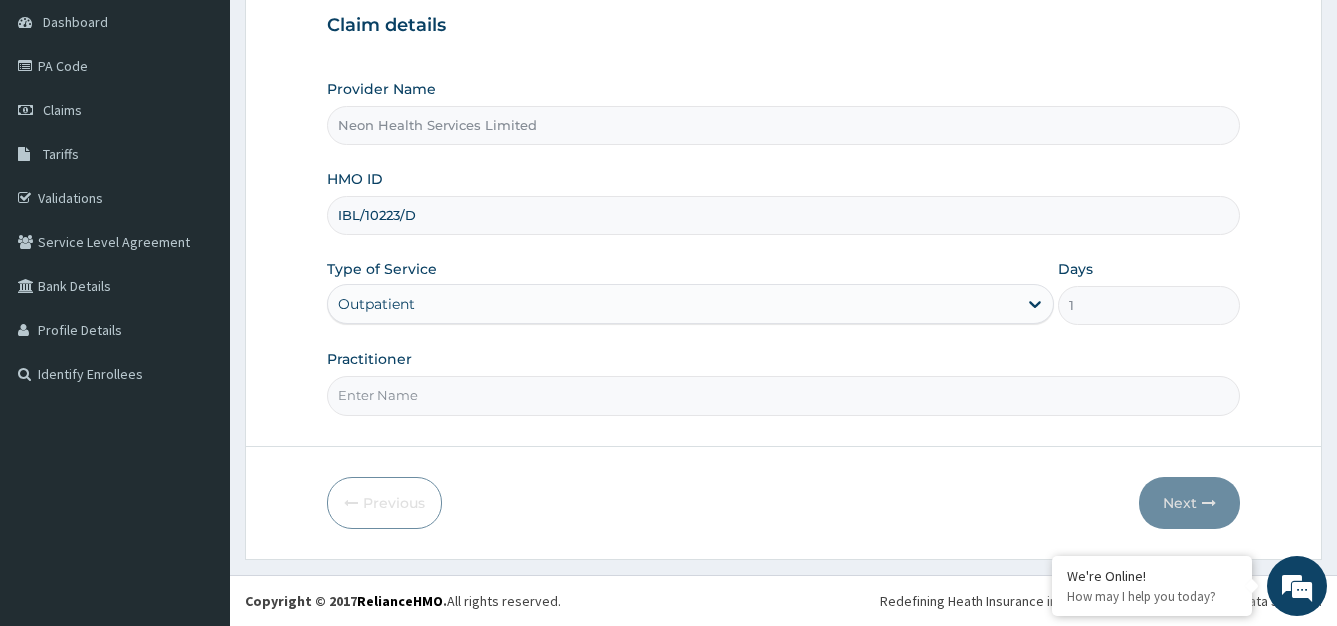 click on "Practitioner" at bounding box center (784, 395) 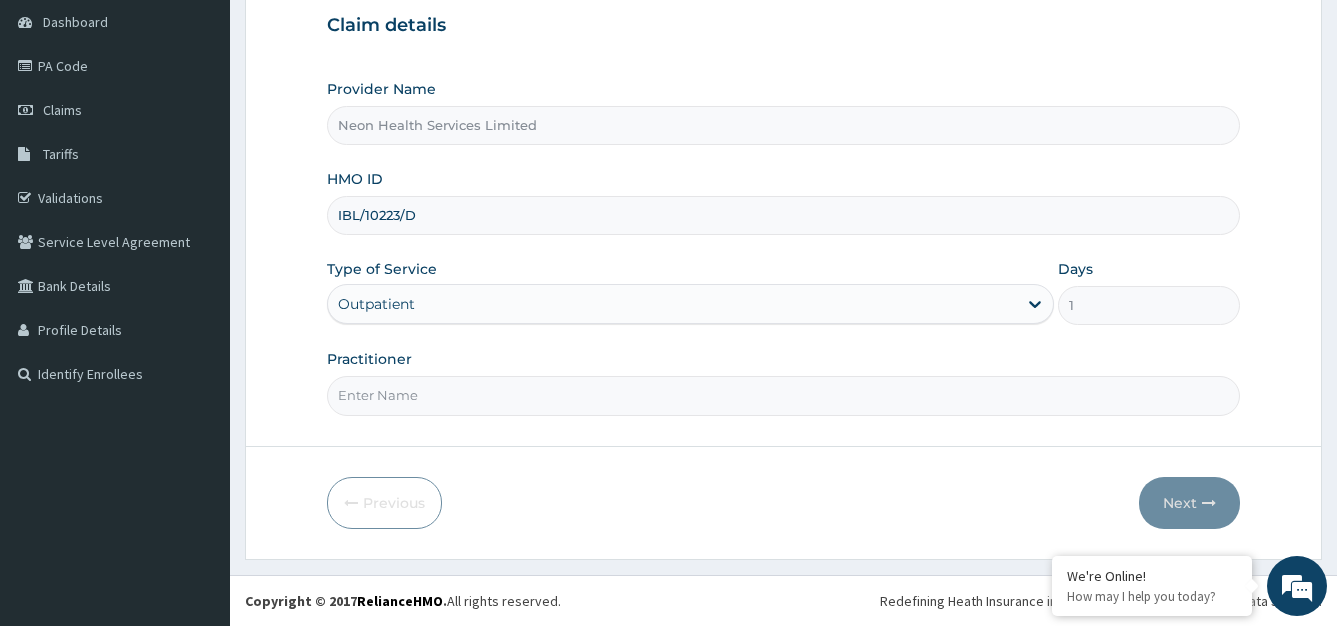 type on "Dr [NAME]" 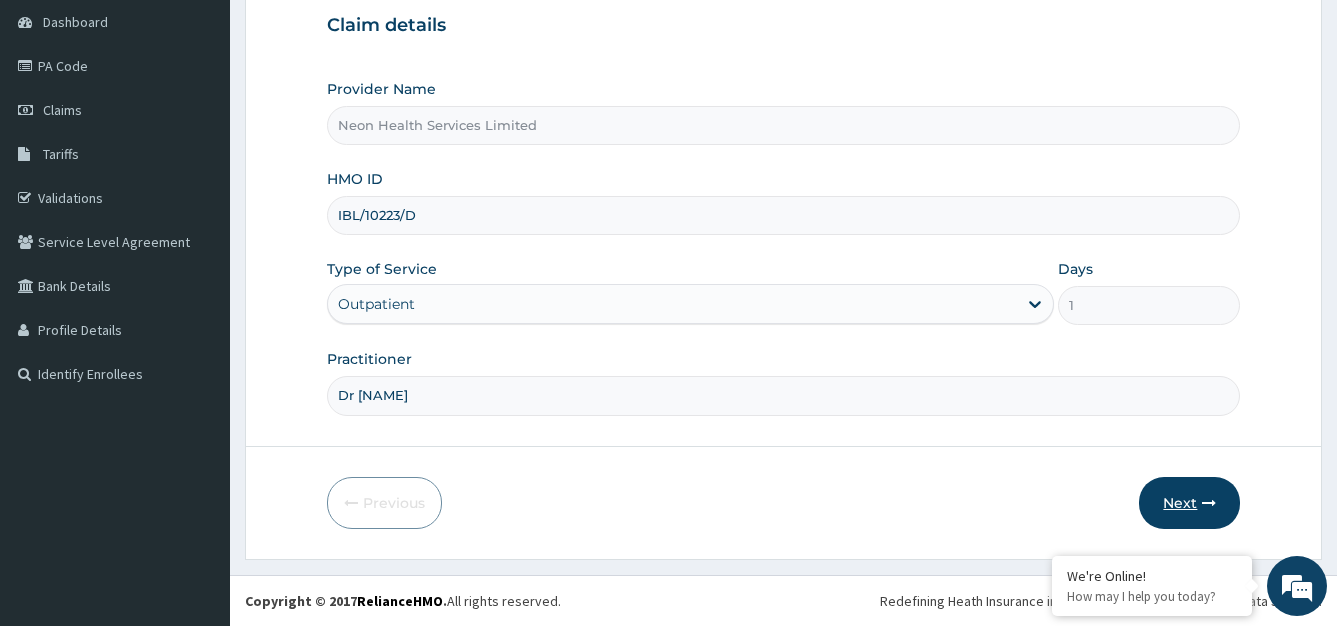 click on "Next" at bounding box center [1189, 503] 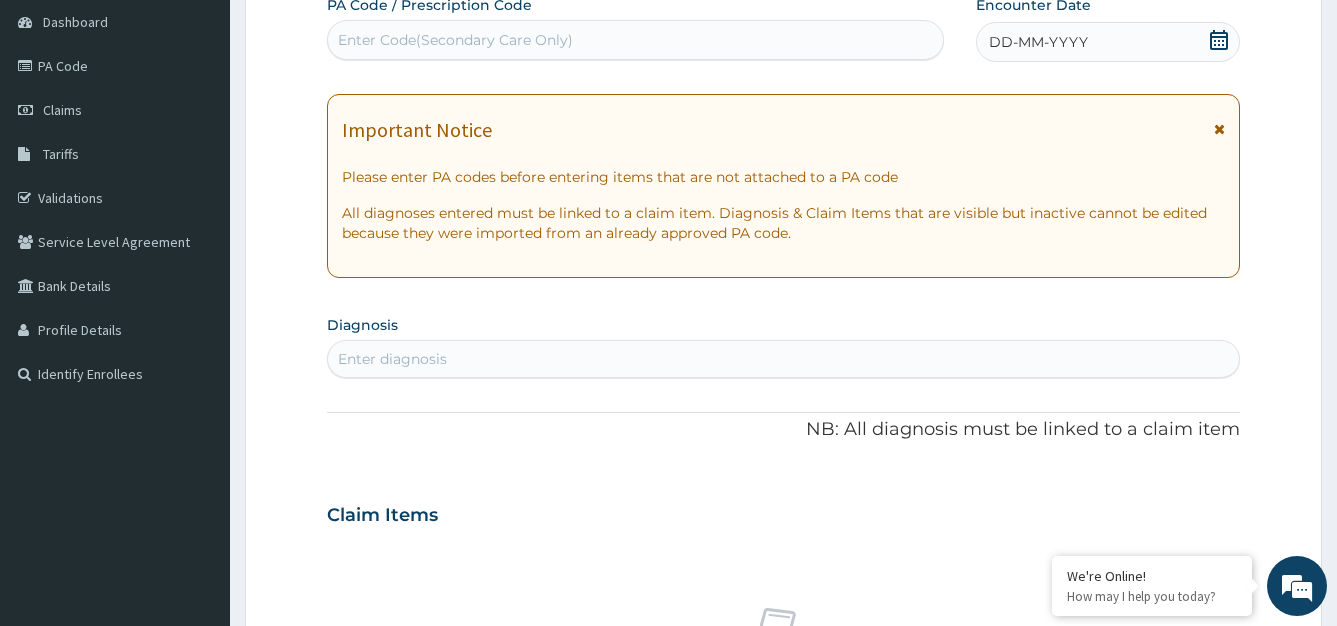 click on "Enter Code(Secondary Care Only)" at bounding box center (635, 40) 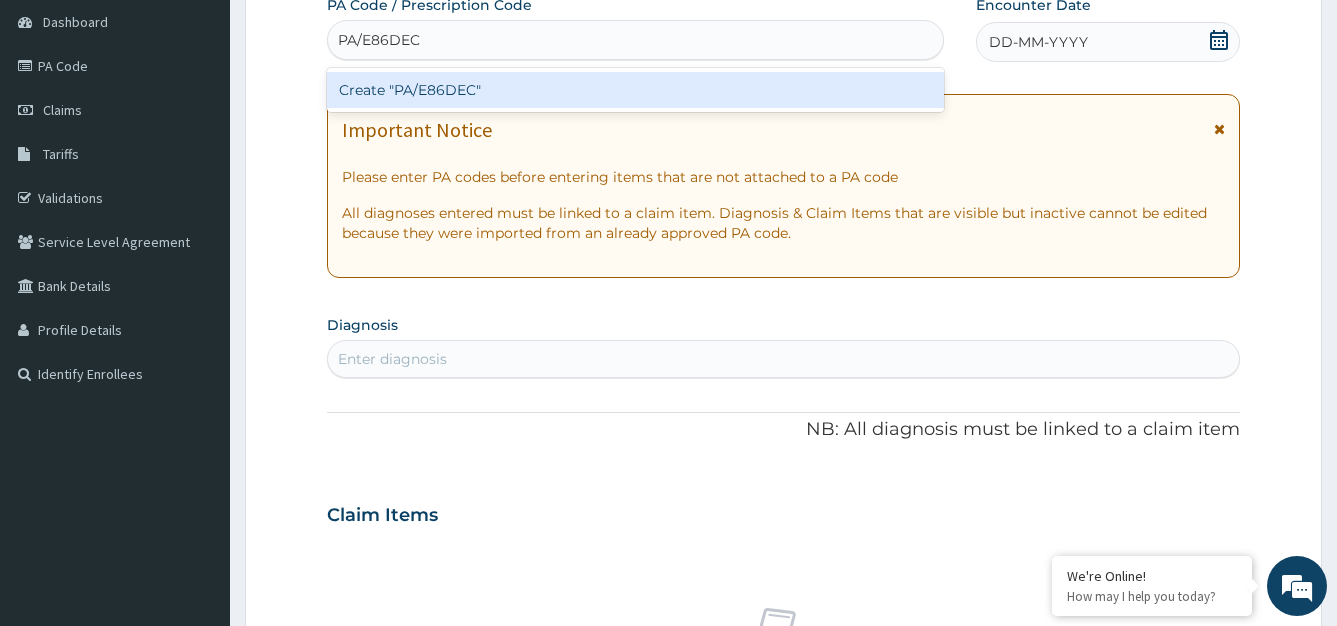 click on "Create "PA/E86DEC"" at bounding box center [635, 90] 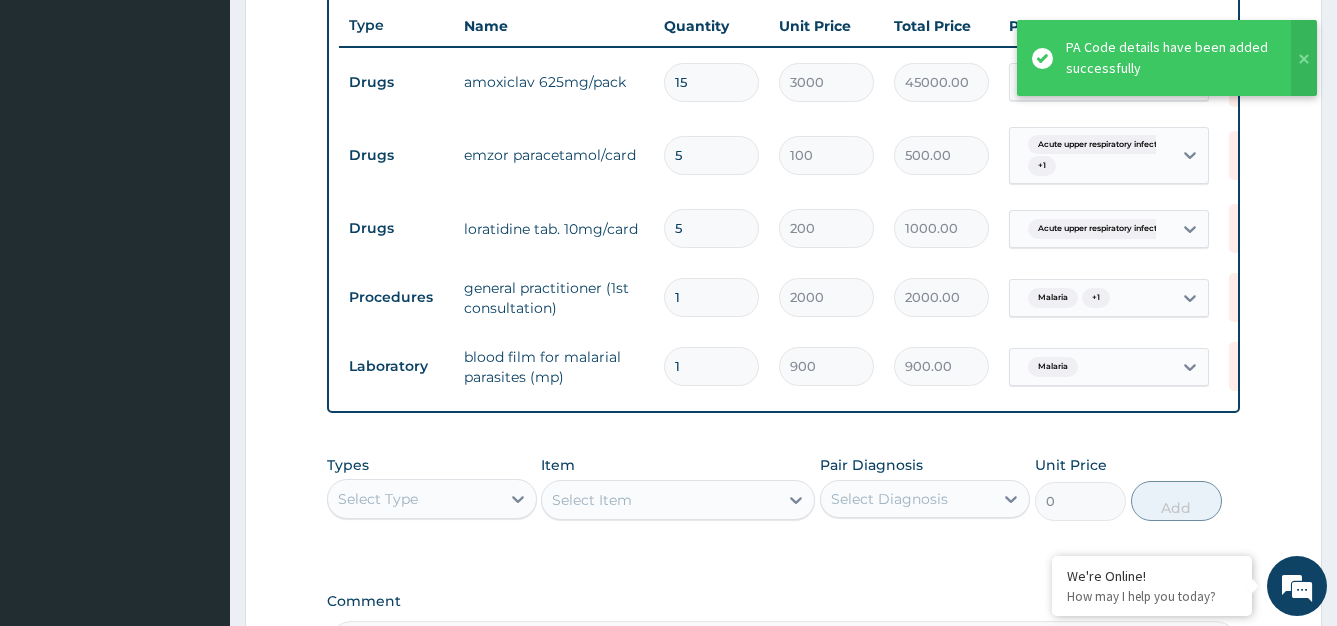 scroll, scrollTop: 748, scrollLeft: 0, axis: vertical 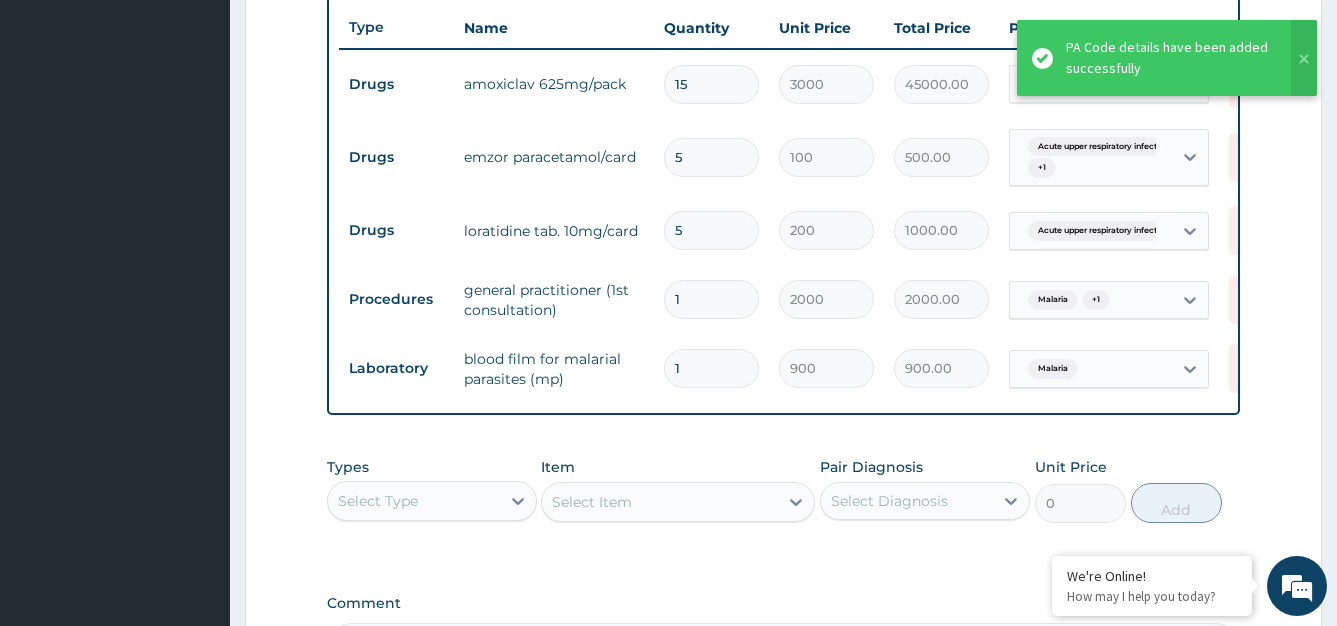 click on "15" at bounding box center [711, 84] 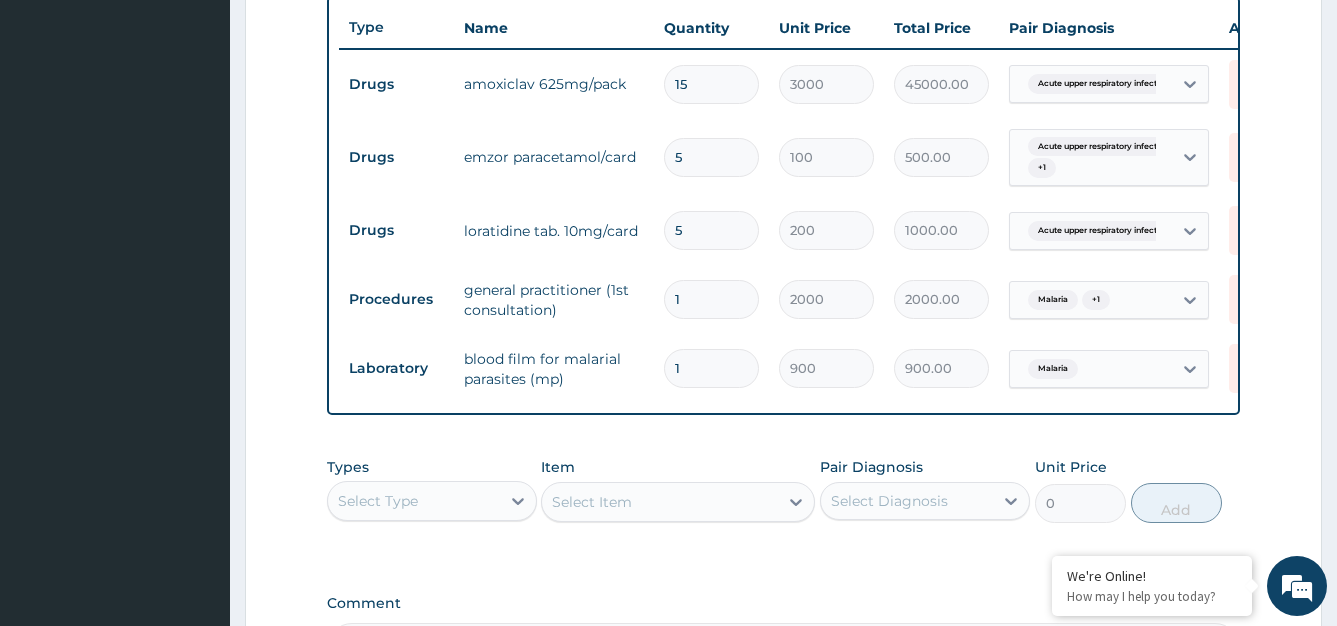 type on "1" 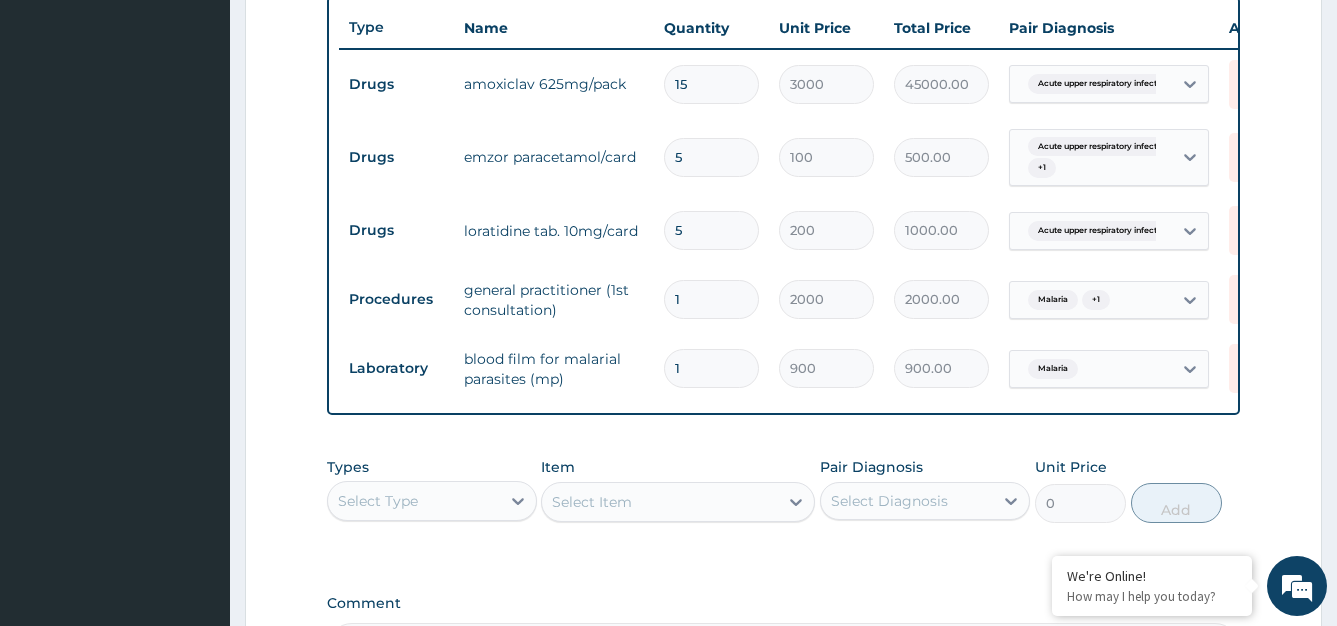 type on "3000.00" 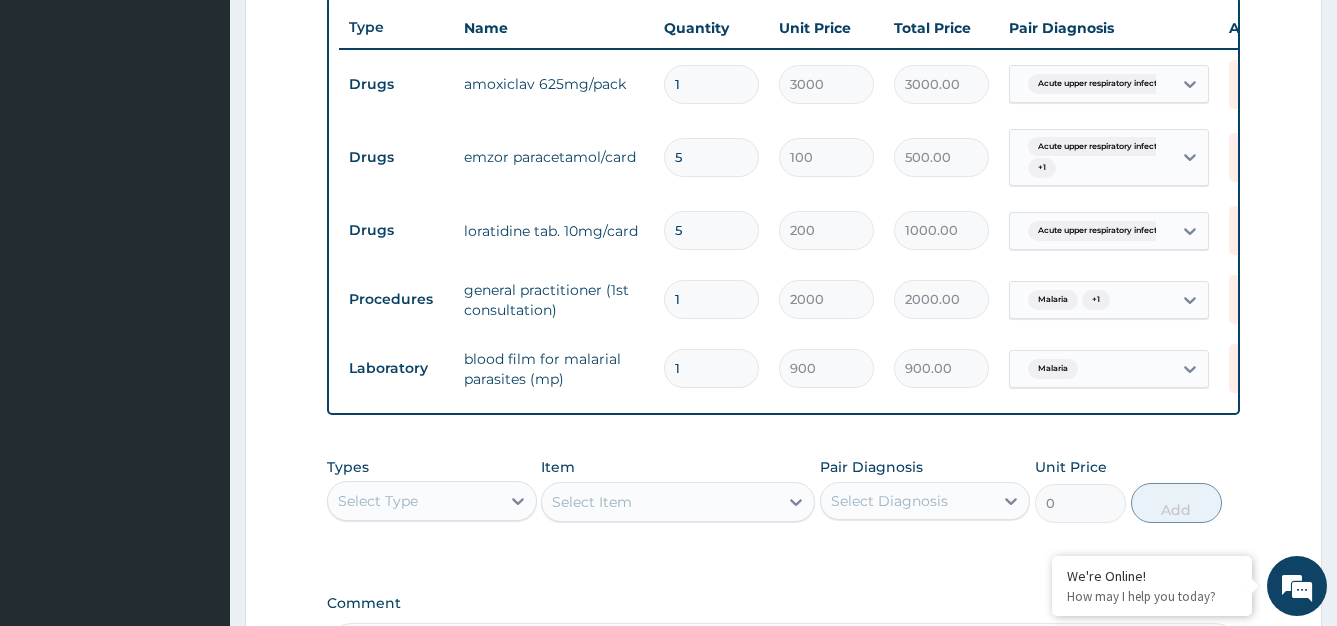 type 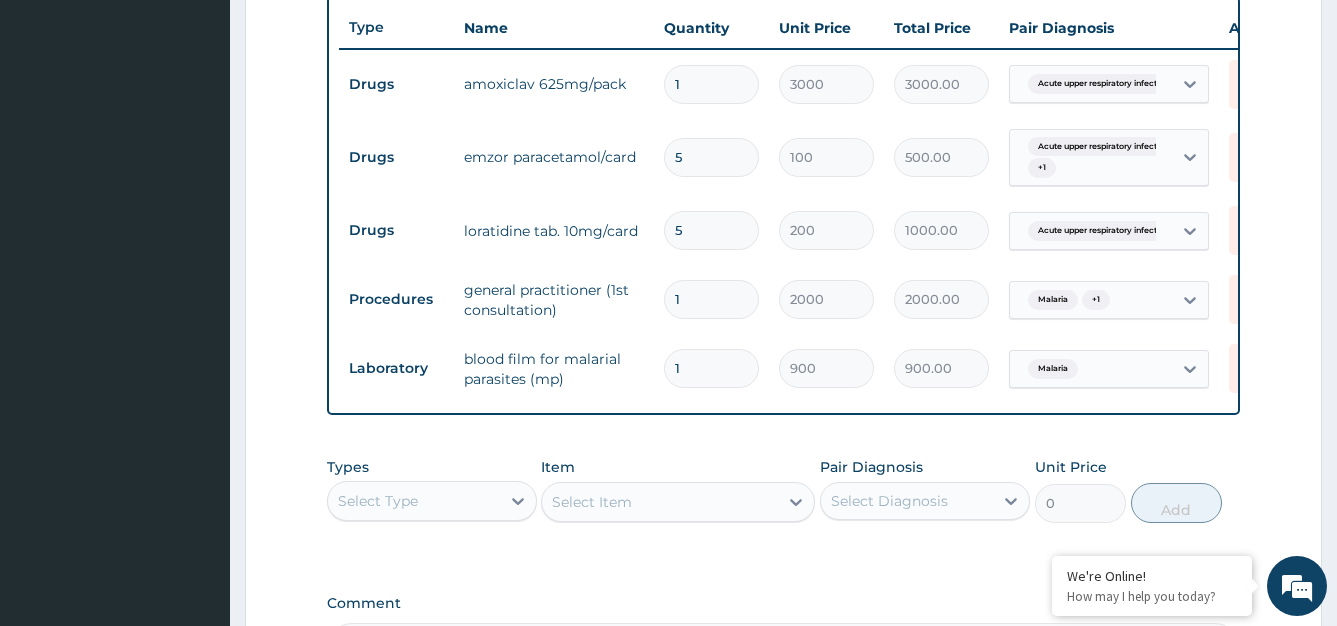 type on "0.00" 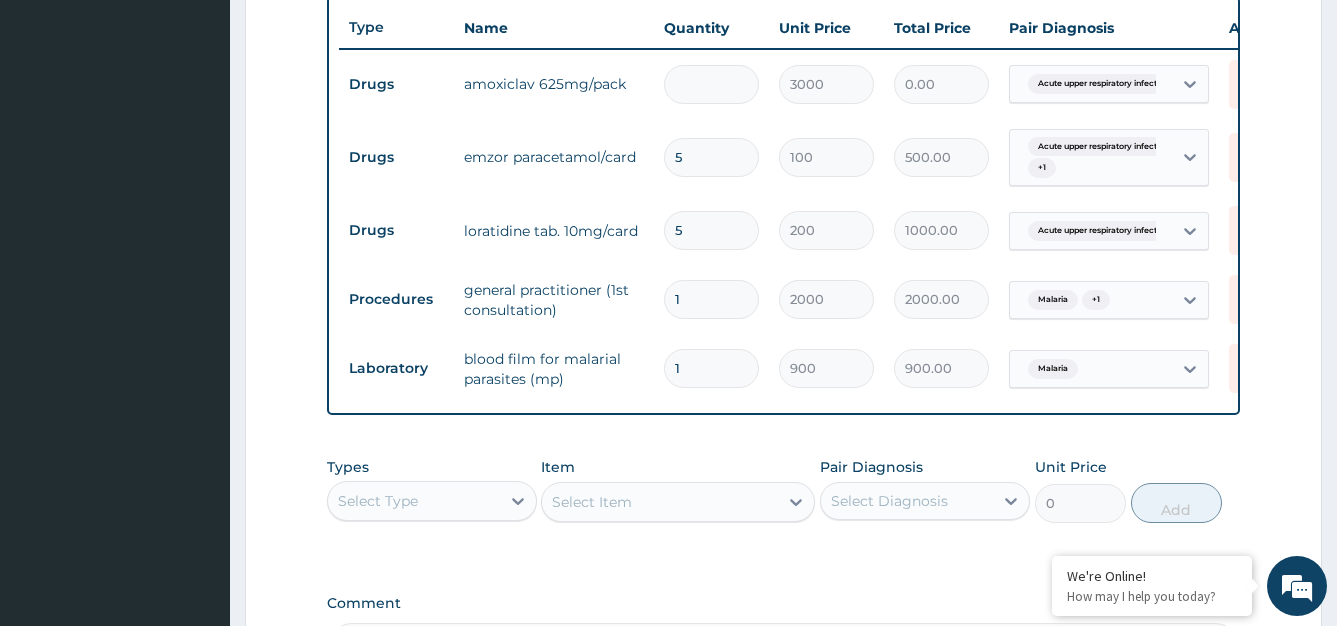 type on "2" 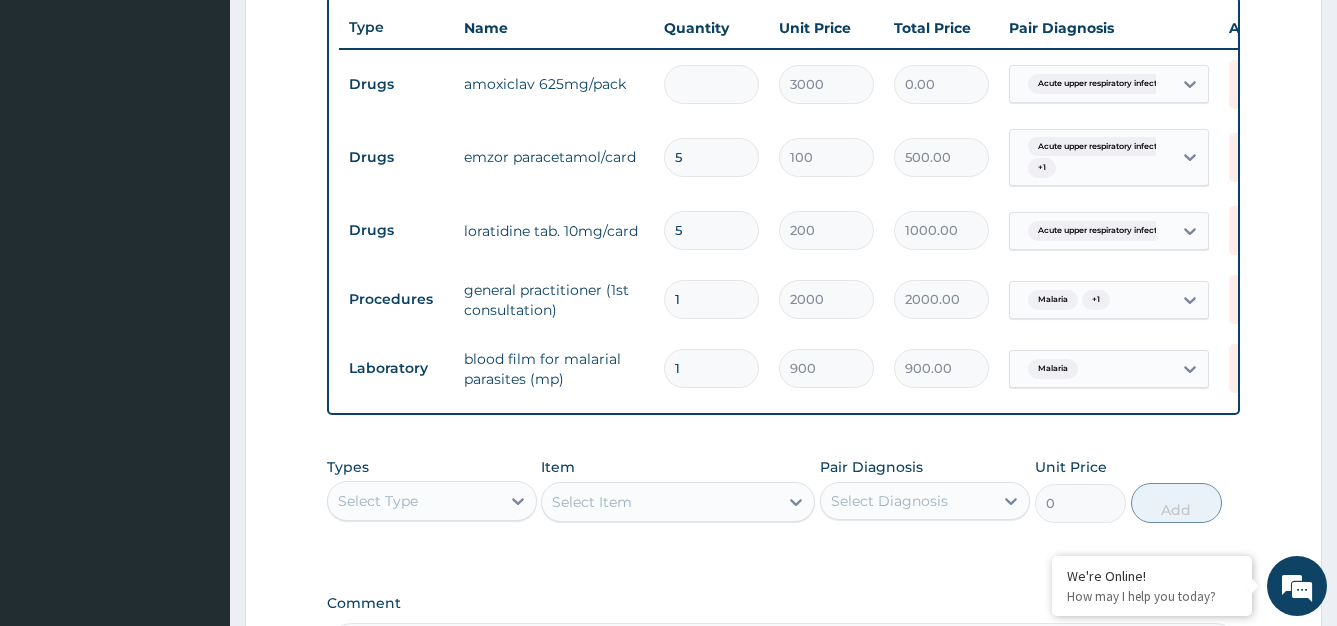 type on "6000.00" 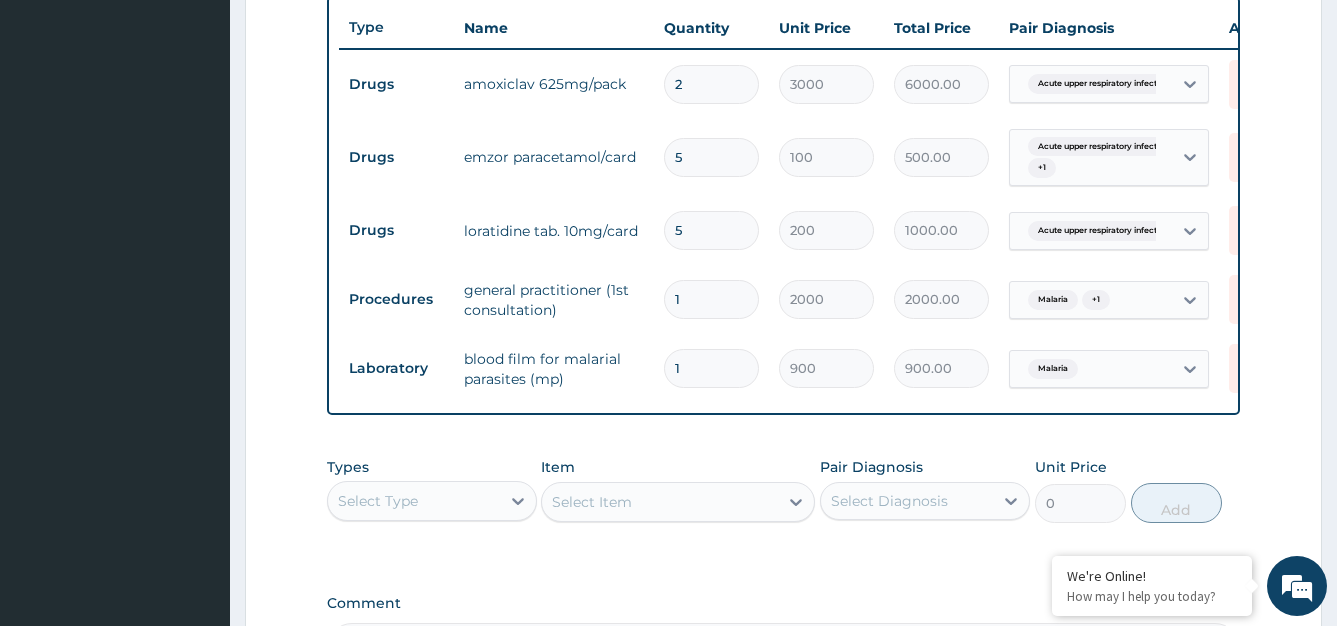 type on "2" 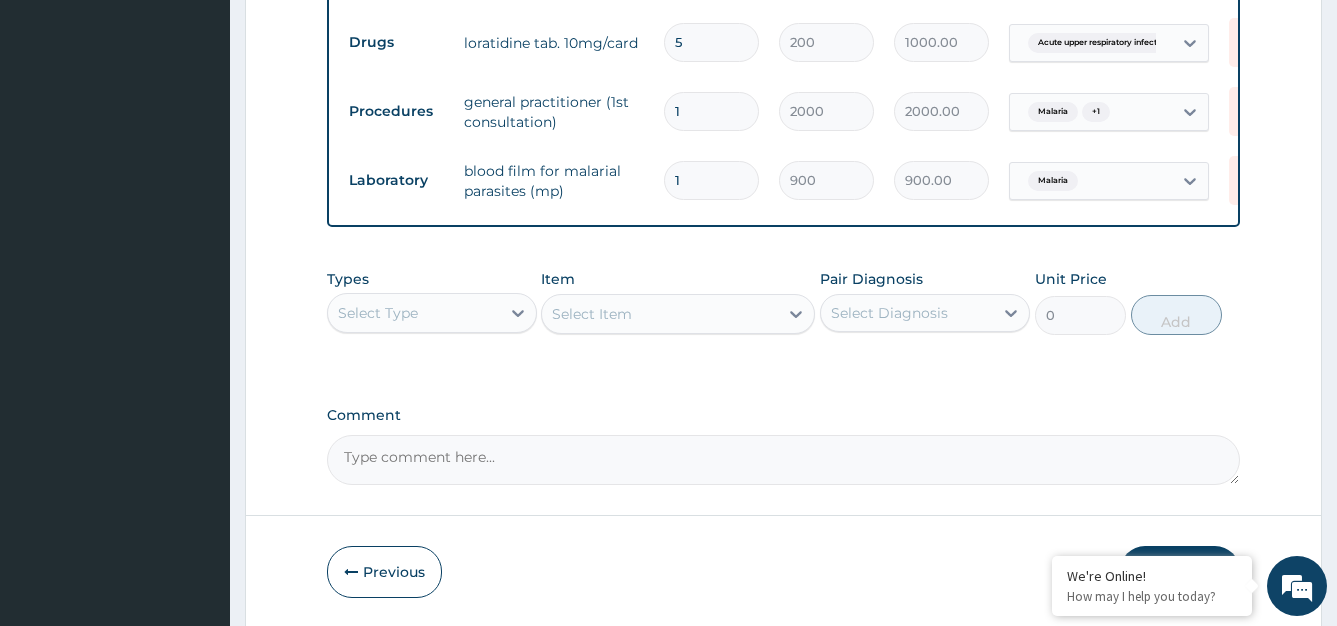 scroll, scrollTop: 1020, scrollLeft: 0, axis: vertical 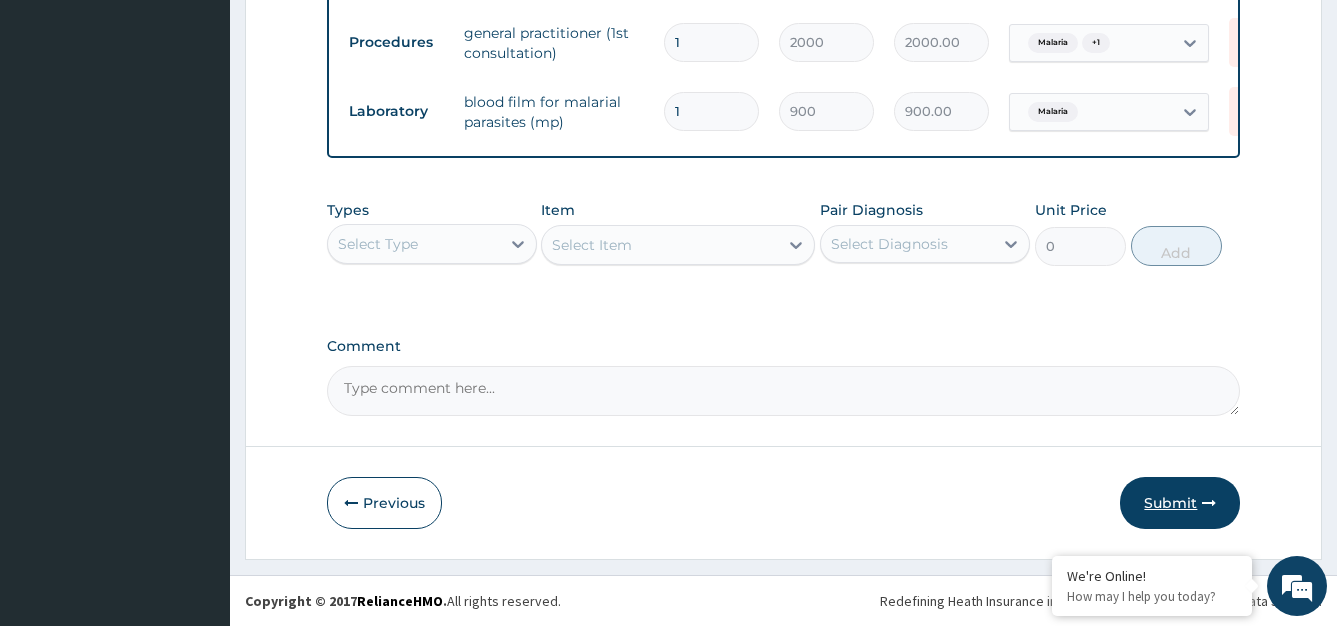 click on "Submit" at bounding box center (1180, 503) 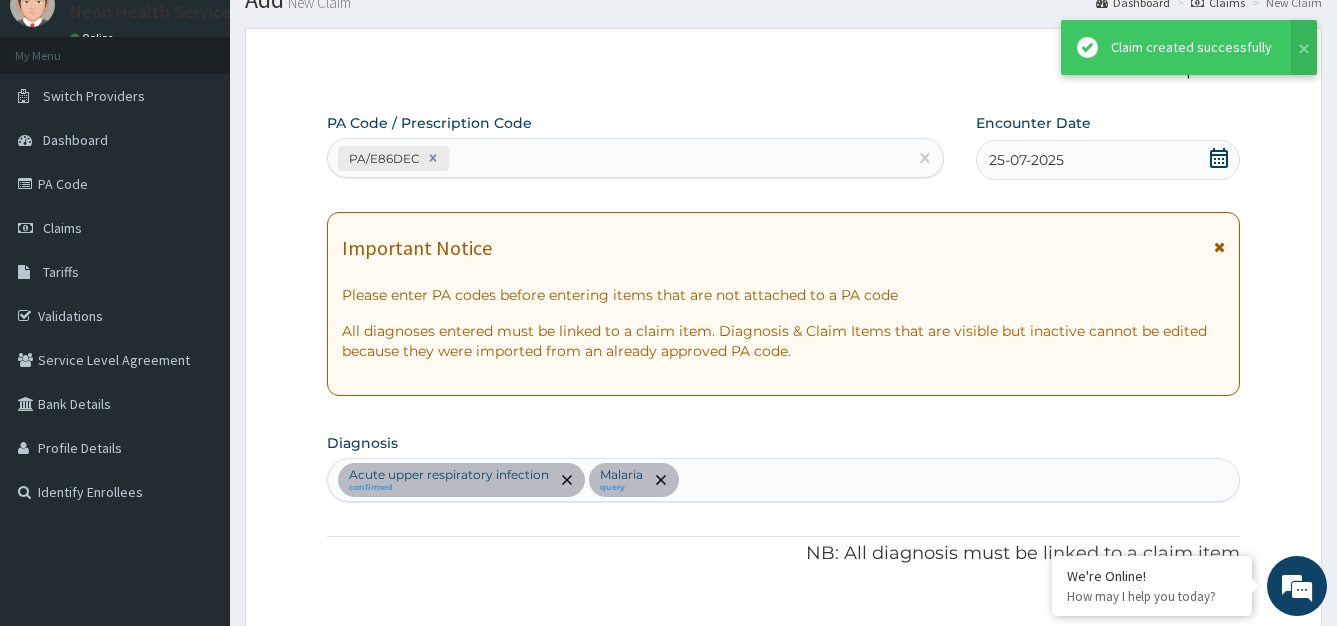 scroll, scrollTop: 1020, scrollLeft: 0, axis: vertical 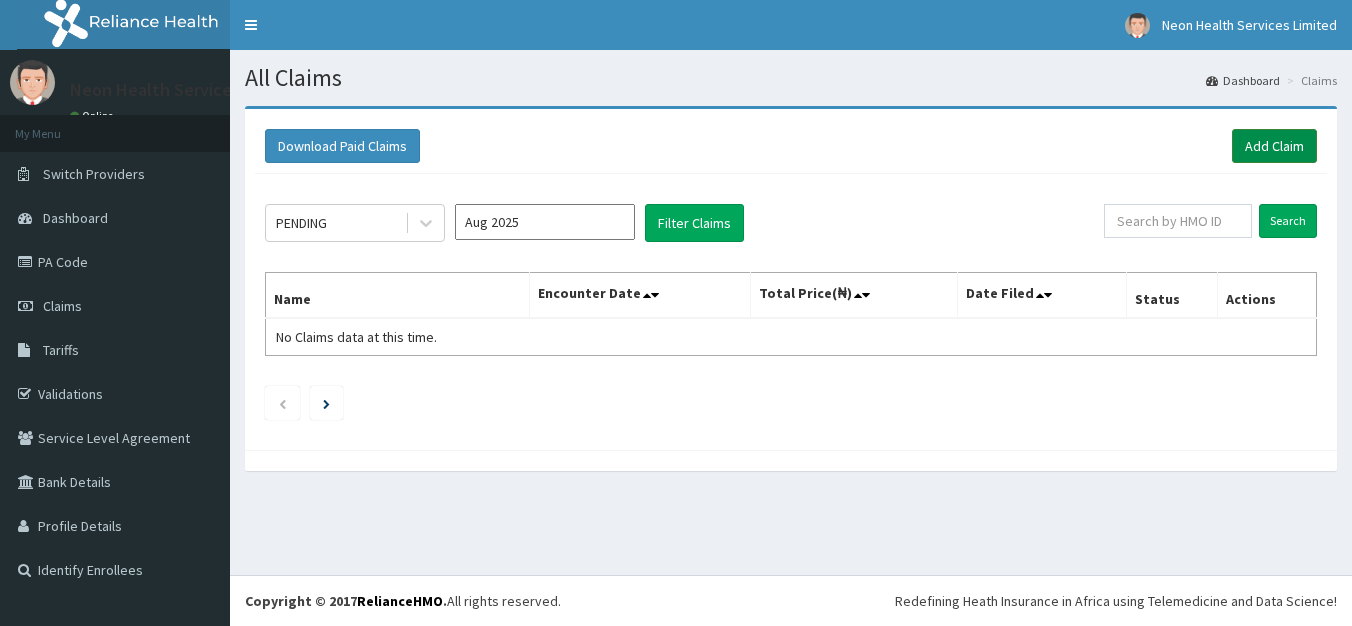 click on "Add Claim" at bounding box center [1274, 146] 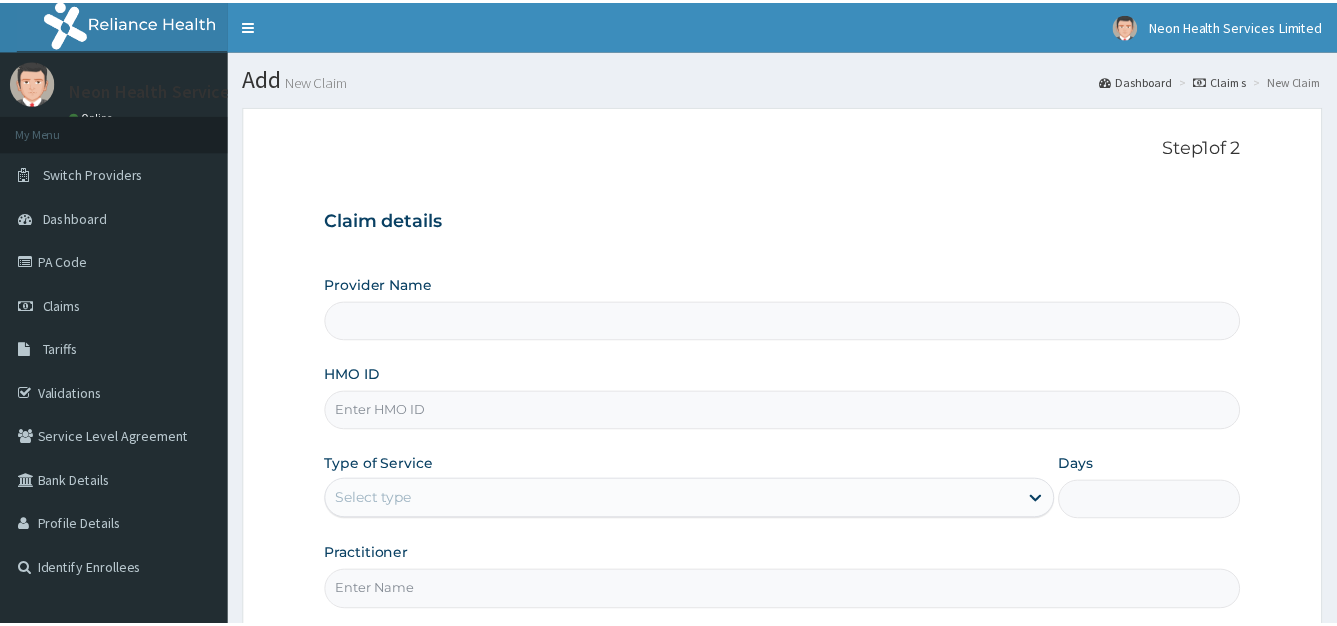 scroll, scrollTop: 0, scrollLeft: 0, axis: both 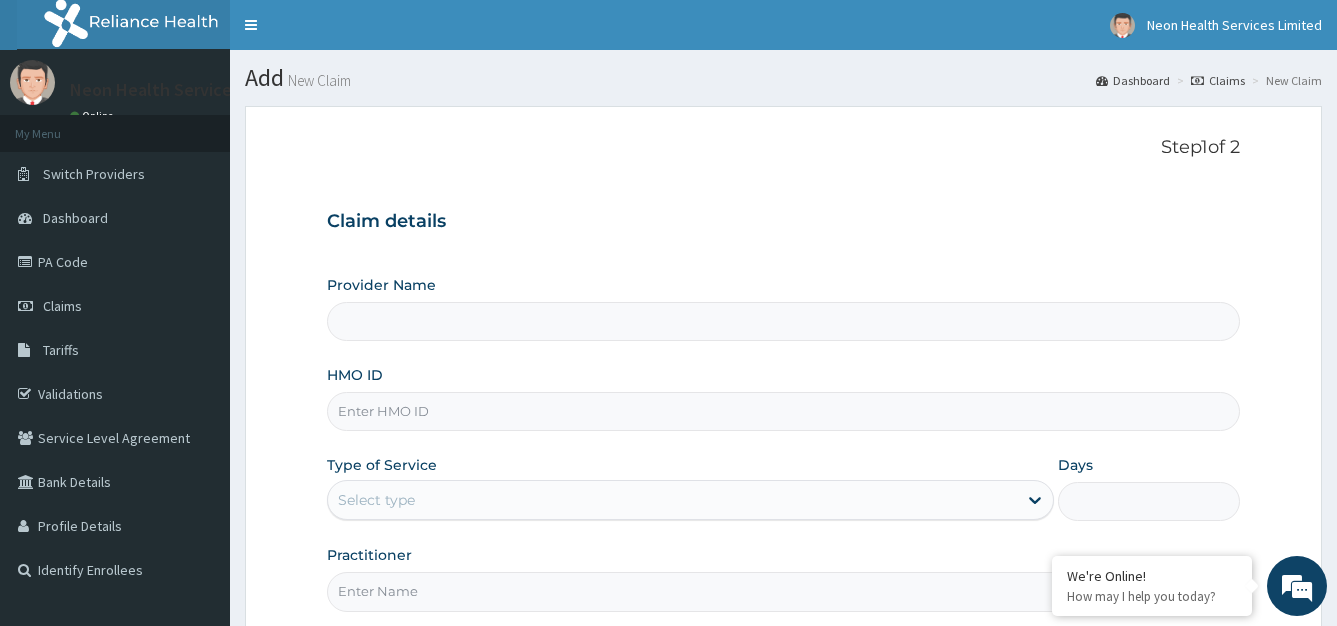 type on "Neon Health Services Limited" 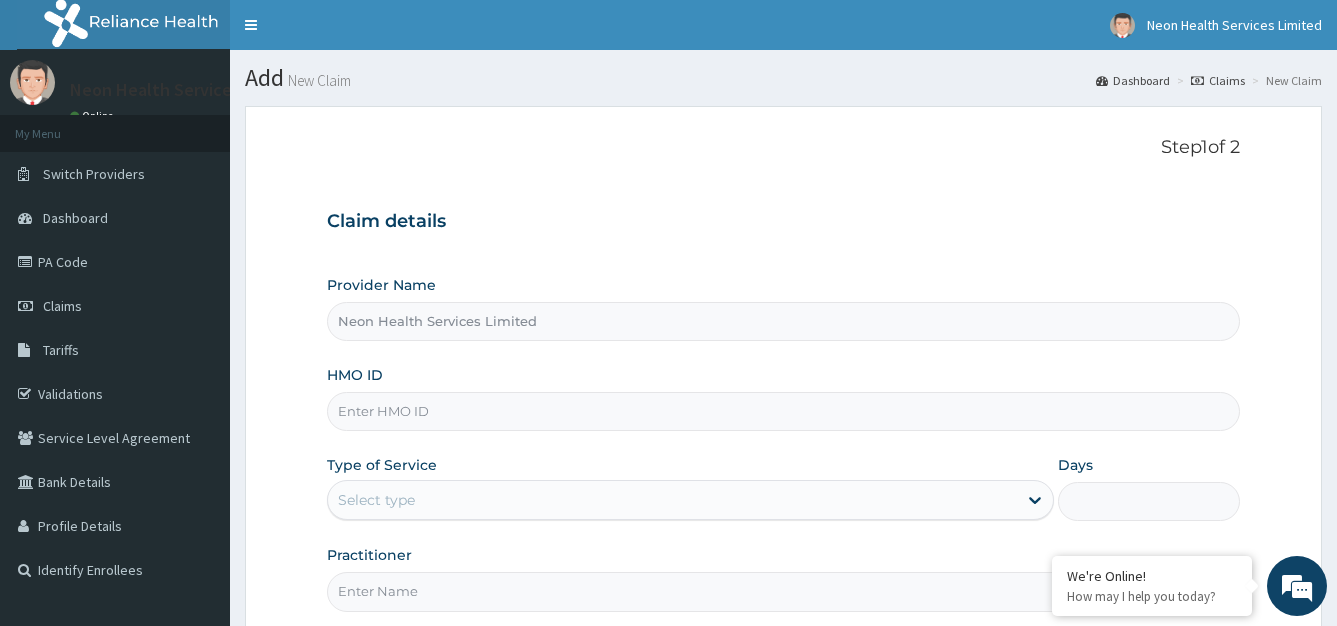 scroll, scrollTop: 0, scrollLeft: 0, axis: both 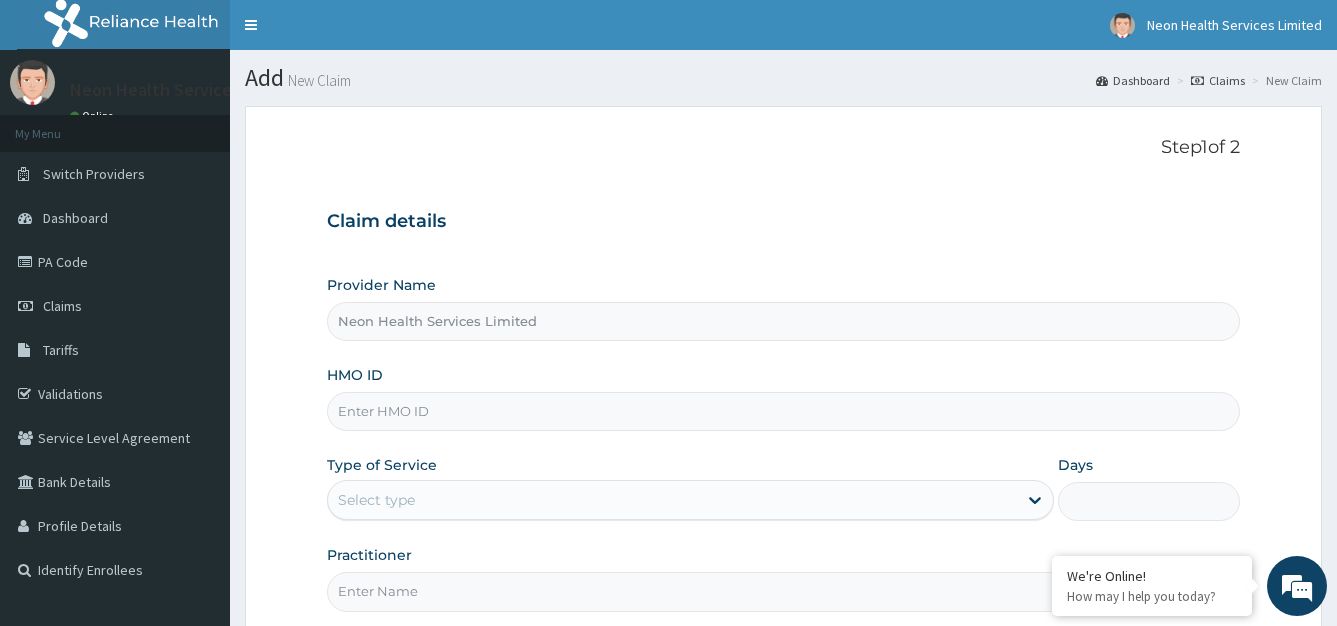 click on "HMO ID" at bounding box center (784, 411) 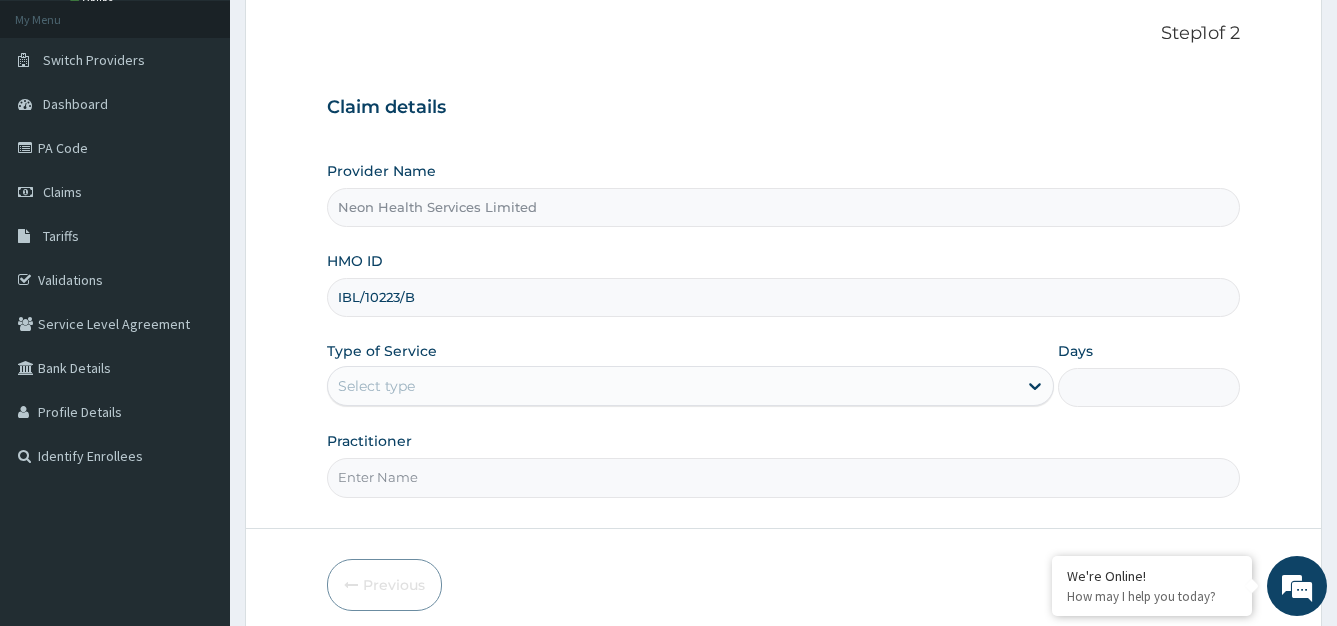scroll, scrollTop: 130, scrollLeft: 0, axis: vertical 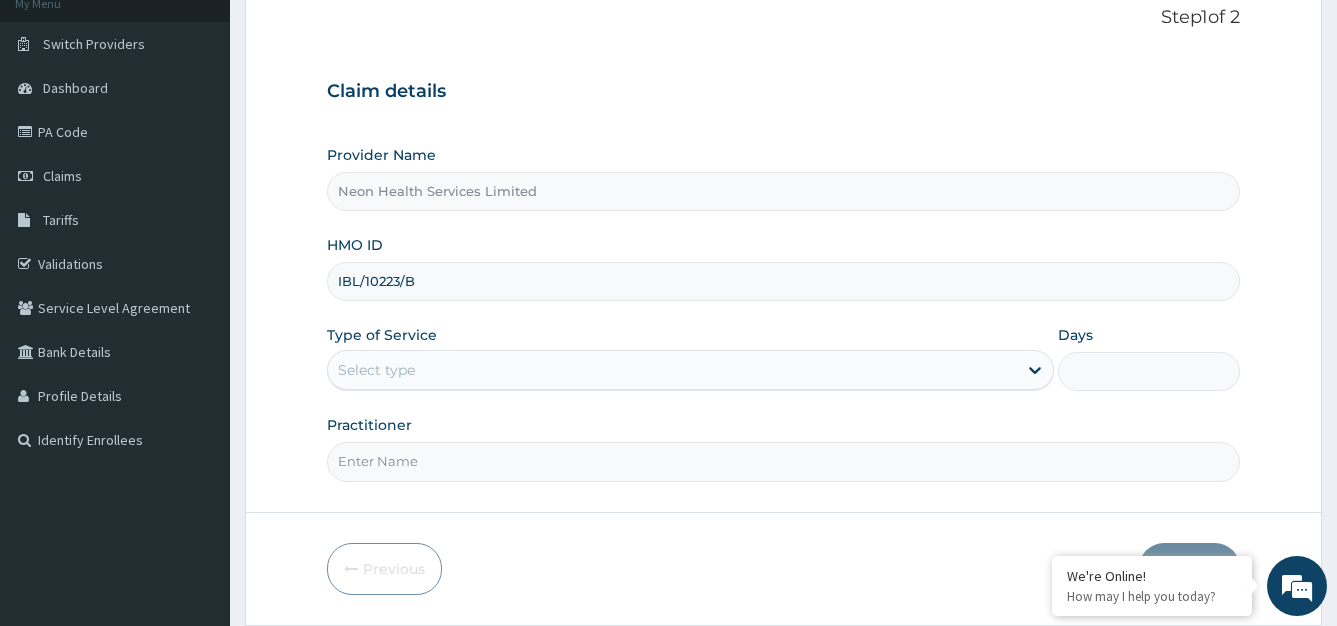 type on "IBL/10223/B" 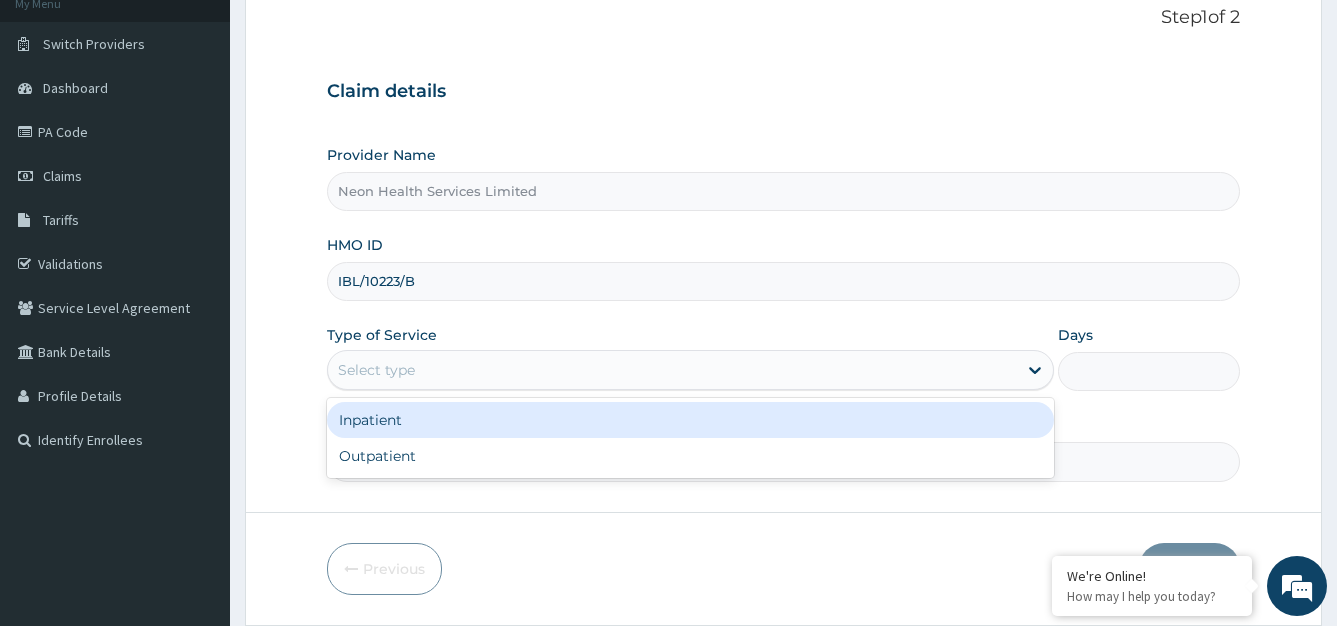 click on "Select type" at bounding box center [673, 370] 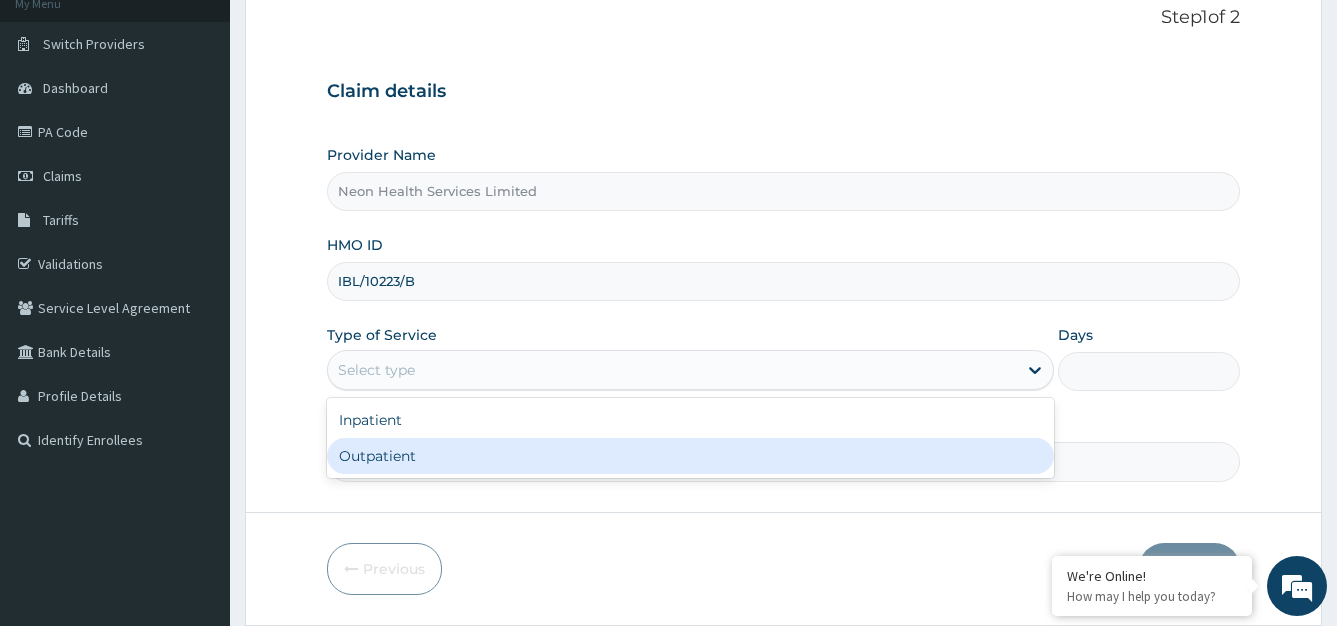 click on "Outpatient" at bounding box center (691, 456) 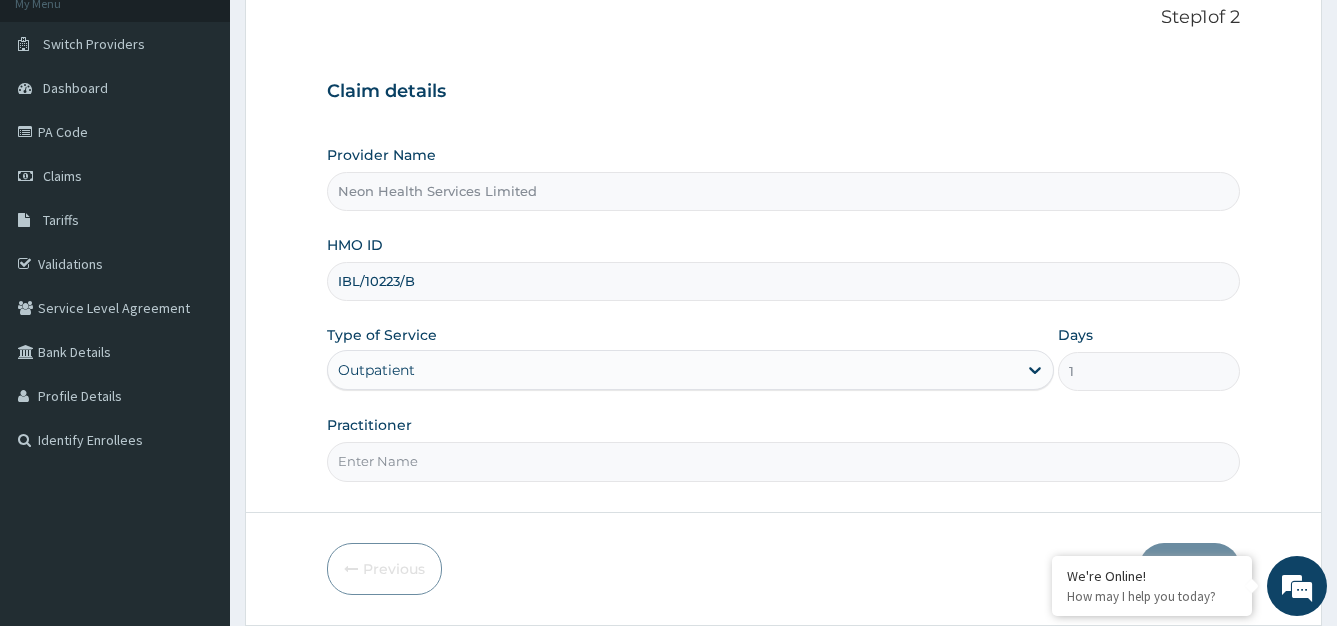 click on "Practitioner" at bounding box center (784, 461) 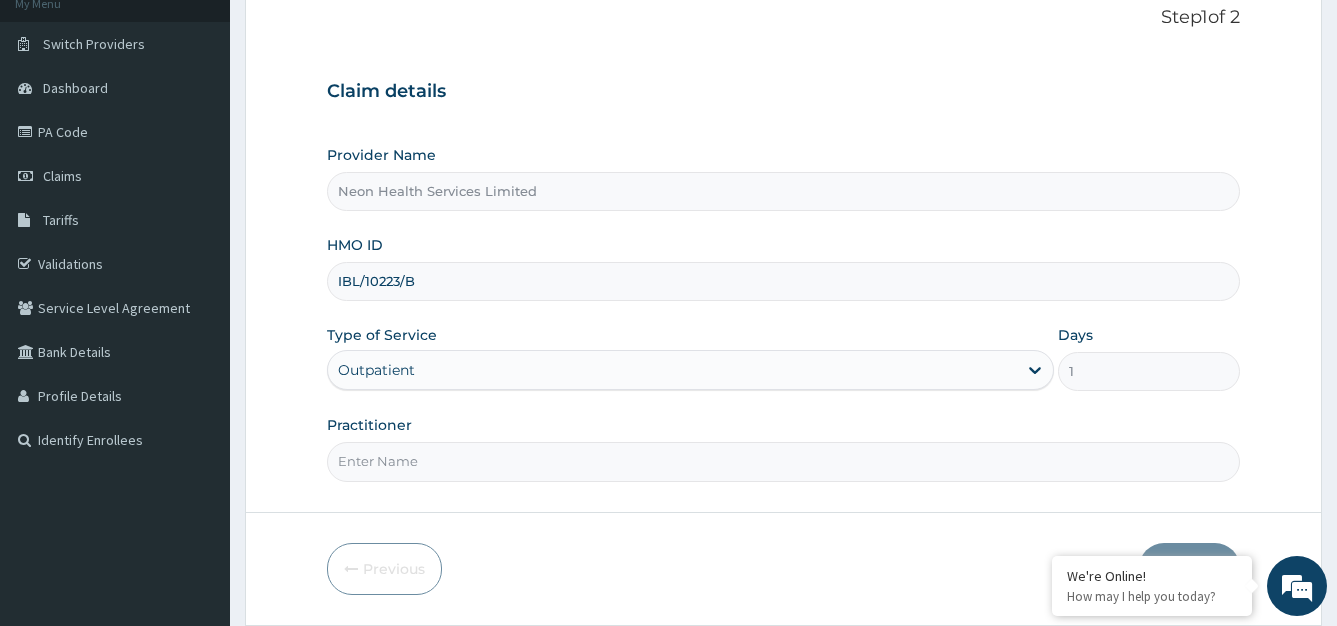 type on "Dr [LAST]" 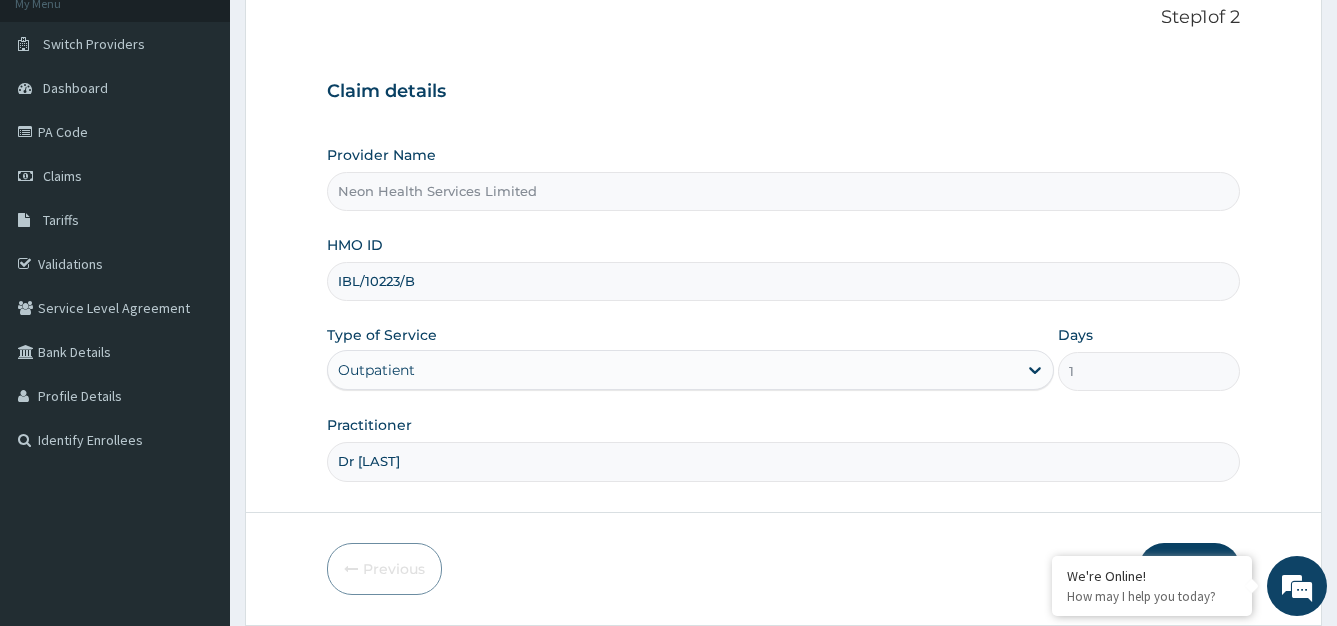 scroll, scrollTop: 196, scrollLeft: 0, axis: vertical 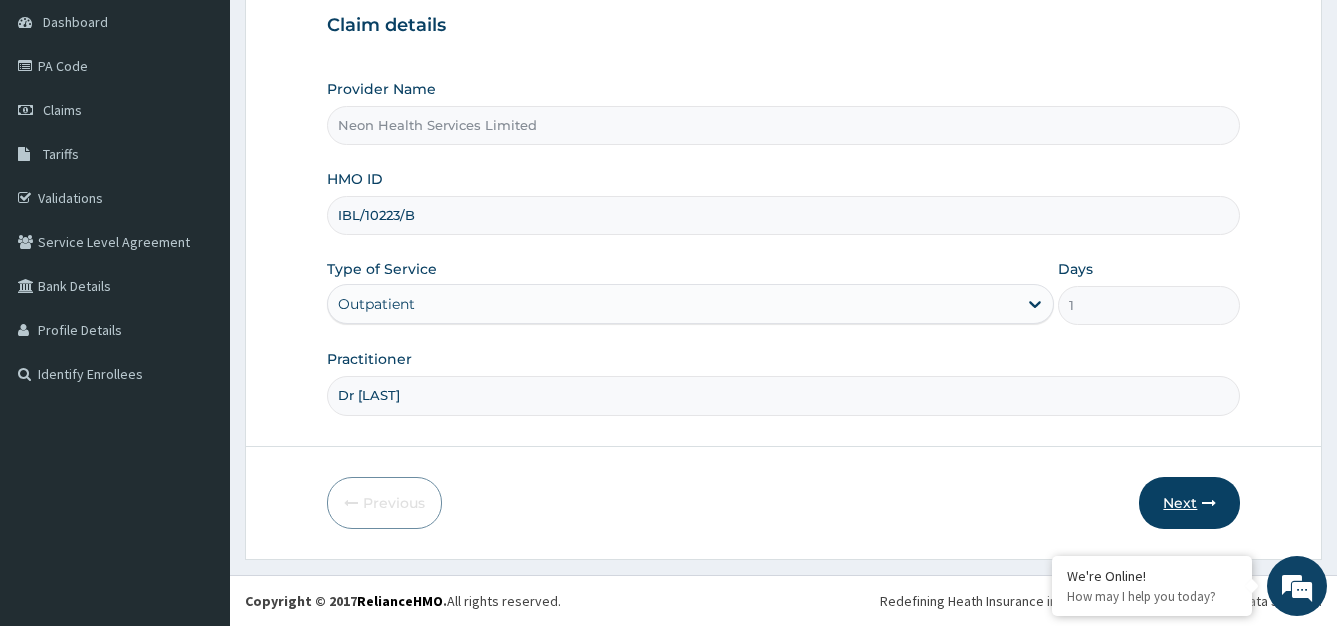 click on "Next" at bounding box center (1189, 503) 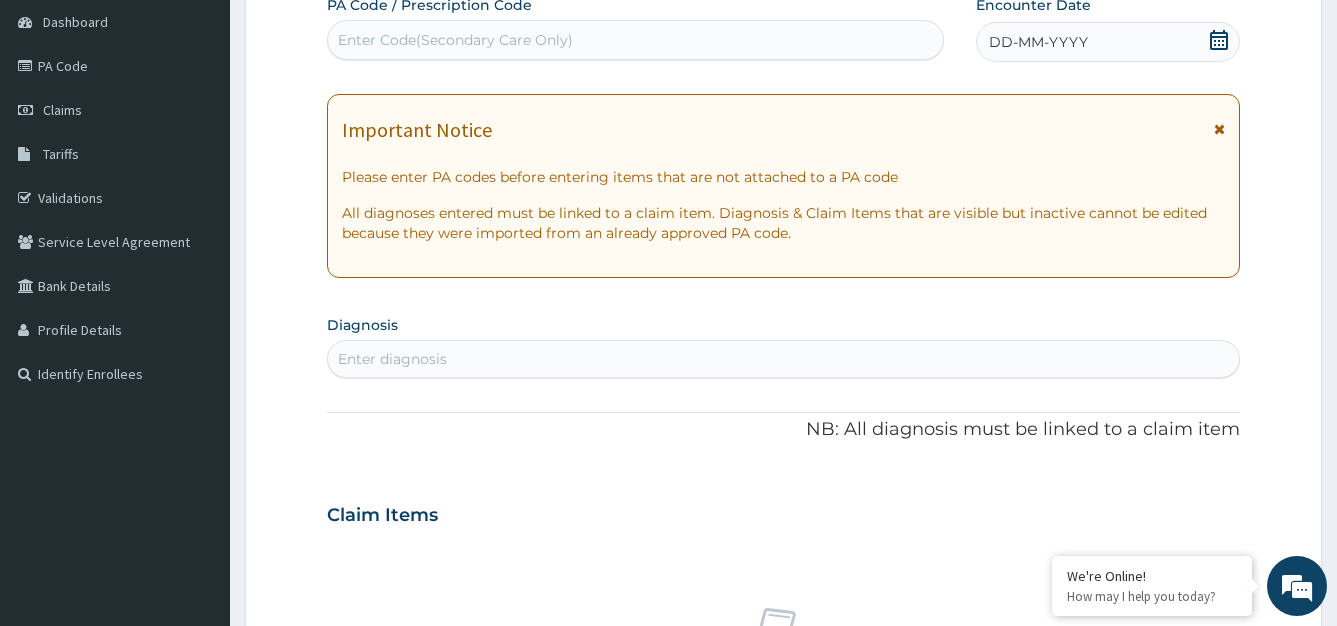 click on "Enter Code(Secondary Care Only)" at bounding box center [455, 40] 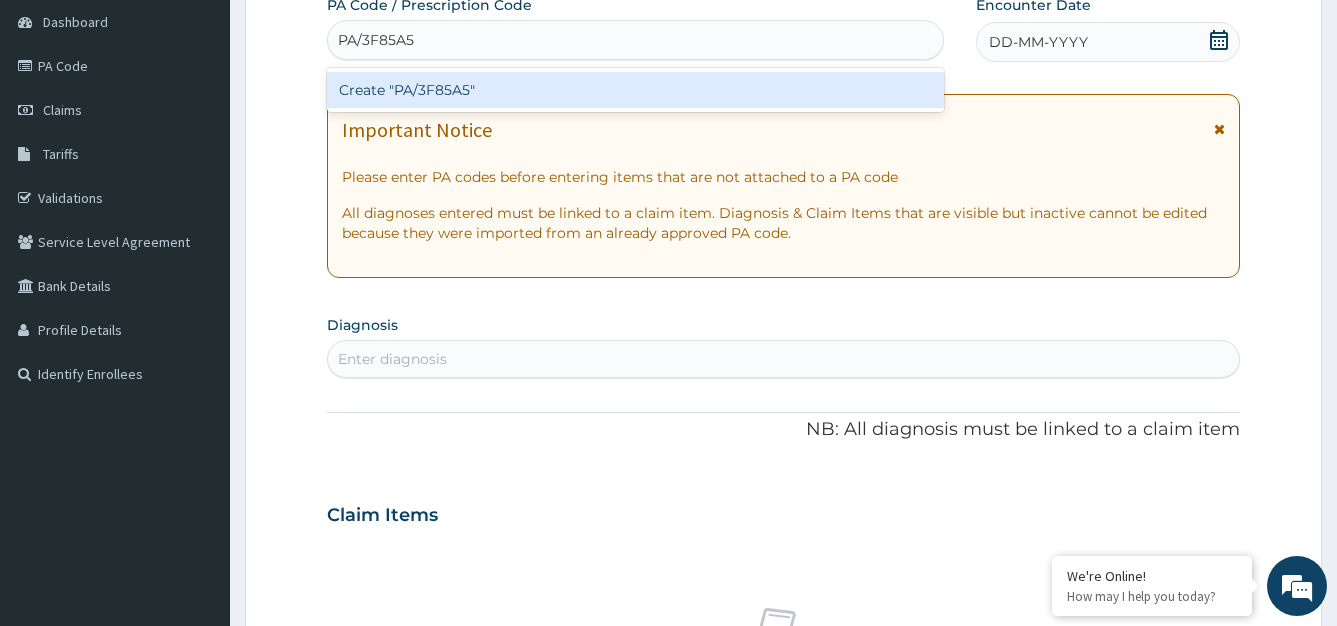 click on "Create "PA/3F85A5"" at bounding box center (635, 90) 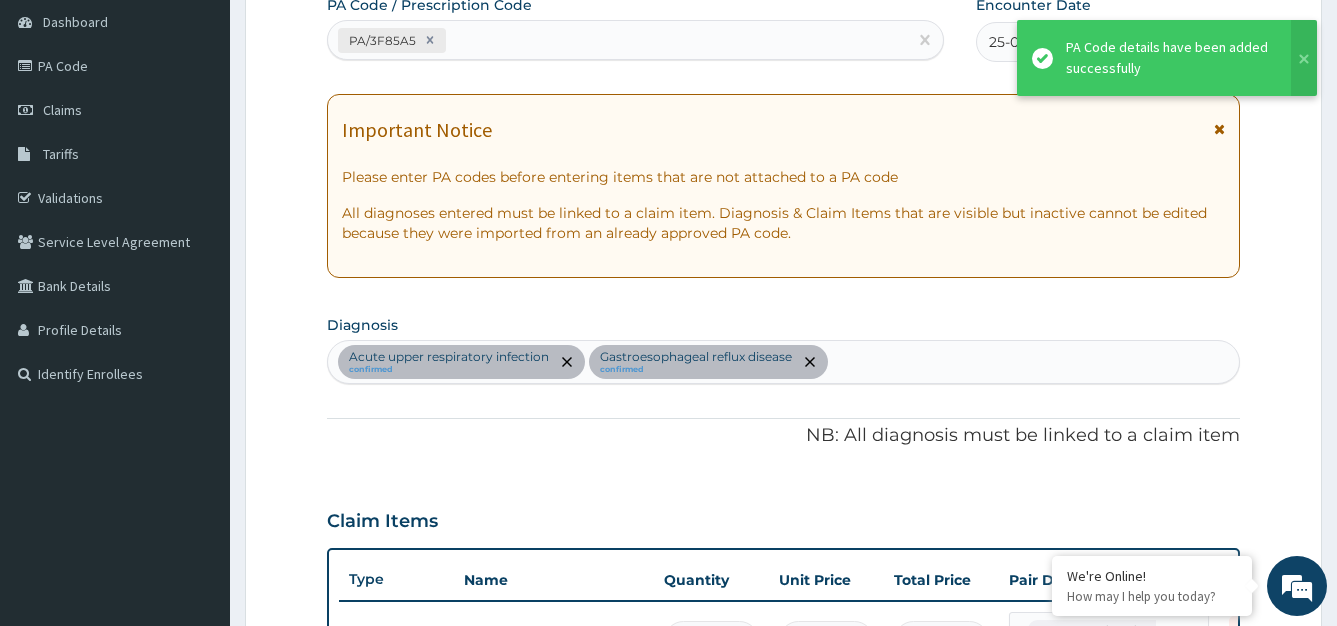 scroll, scrollTop: 602, scrollLeft: 0, axis: vertical 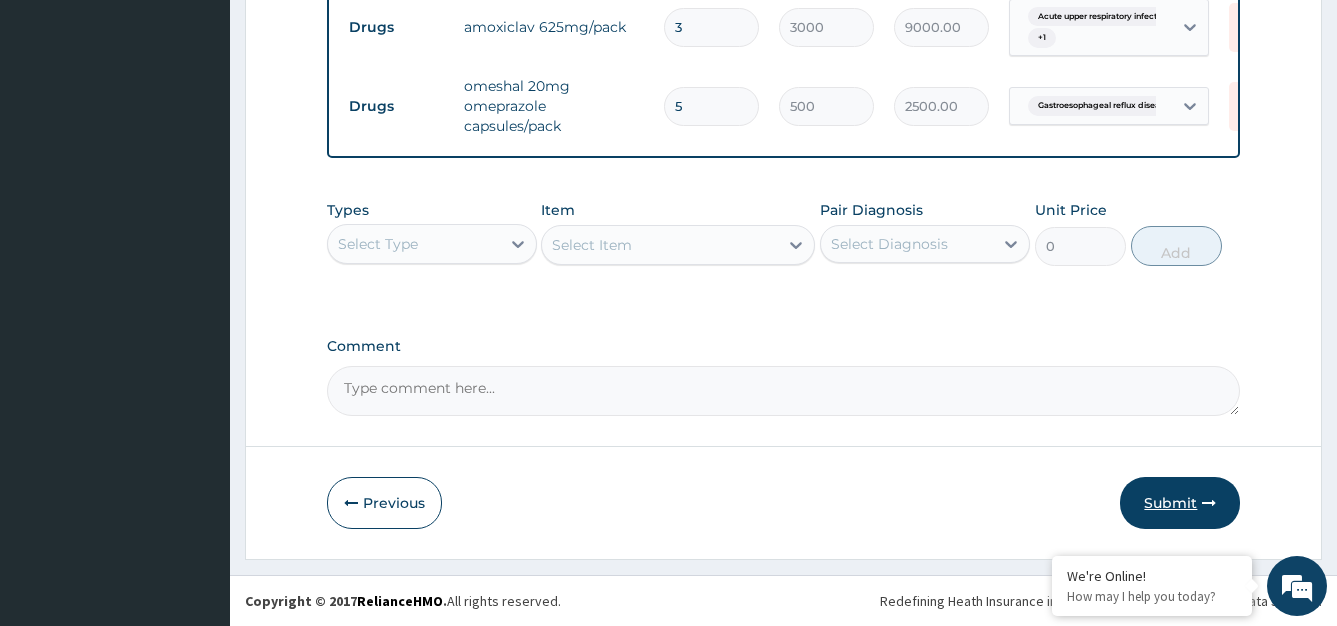 click on "Submit" at bounding box center [1180, 503] 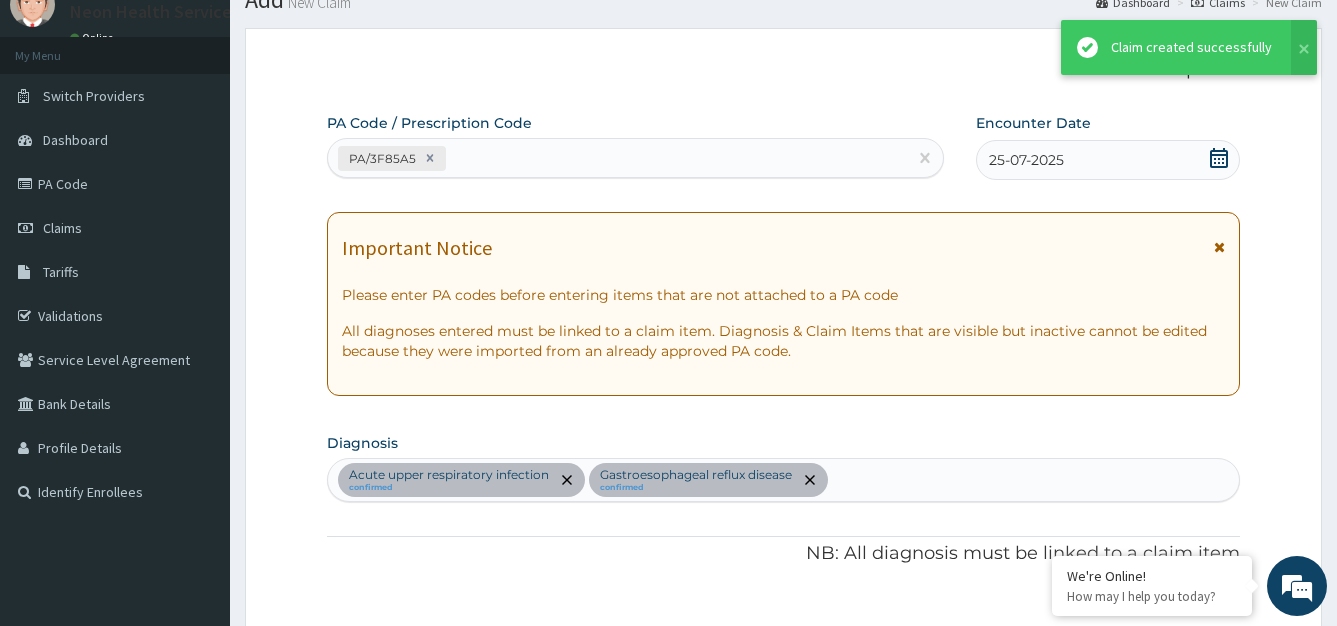 scroll, scrollTop: 824, scrollLeft: 0, axis: vertical 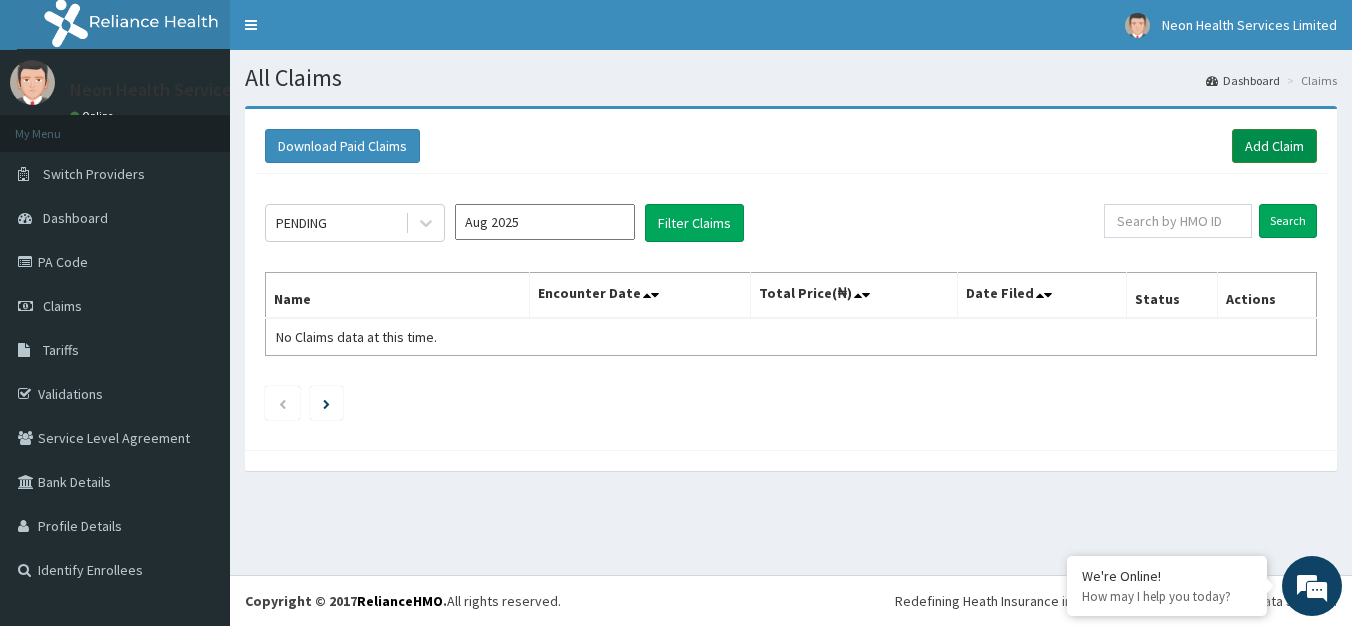 click on "Add Claim" at bounding box center [1274, 146] 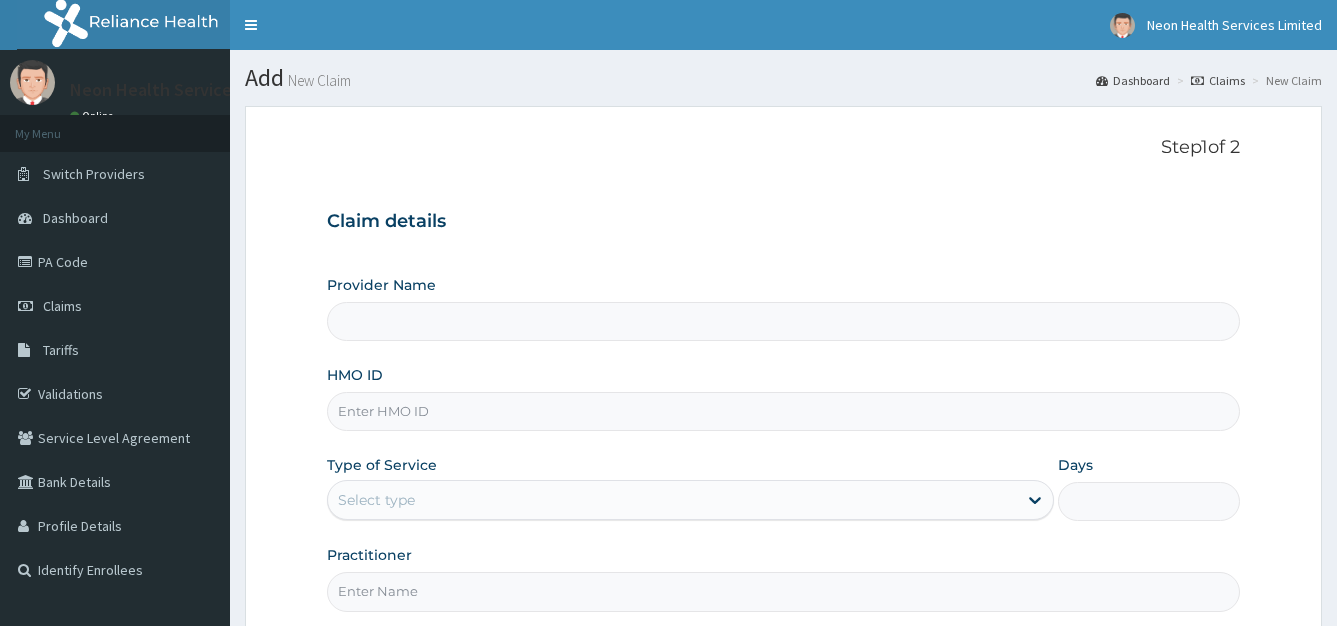 scroll, scrollTop: 0, scrollLeft: 0, axis: both 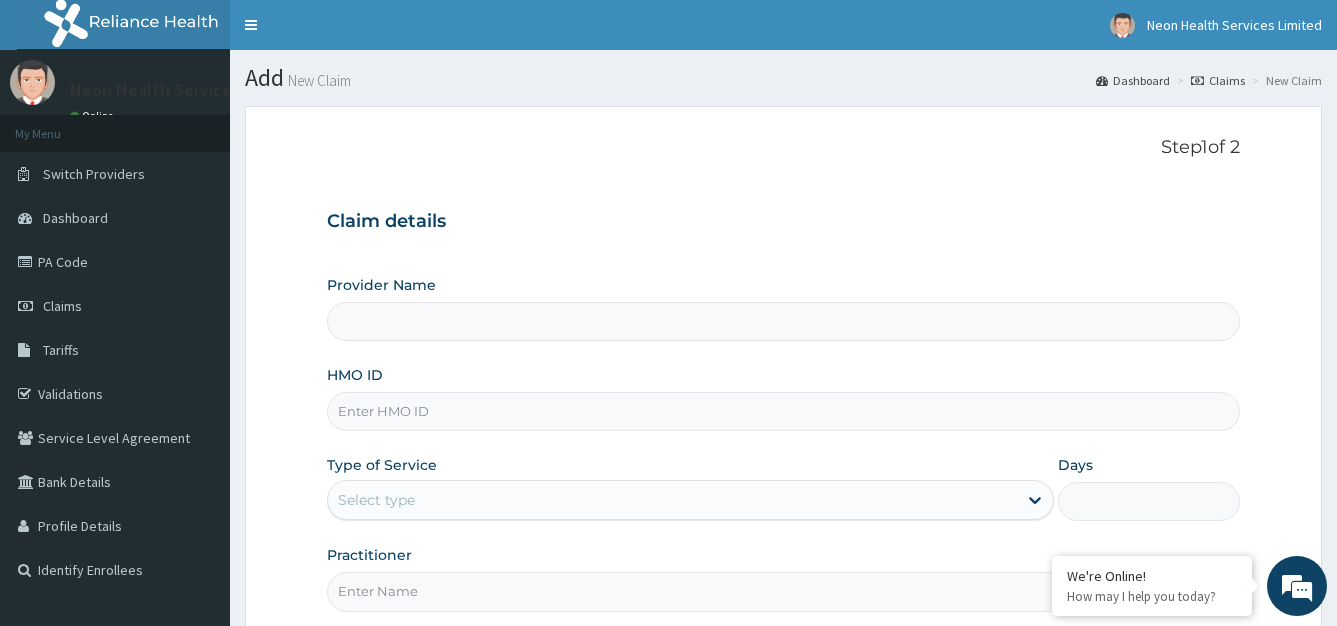 type on "Neon Health Services Limited" 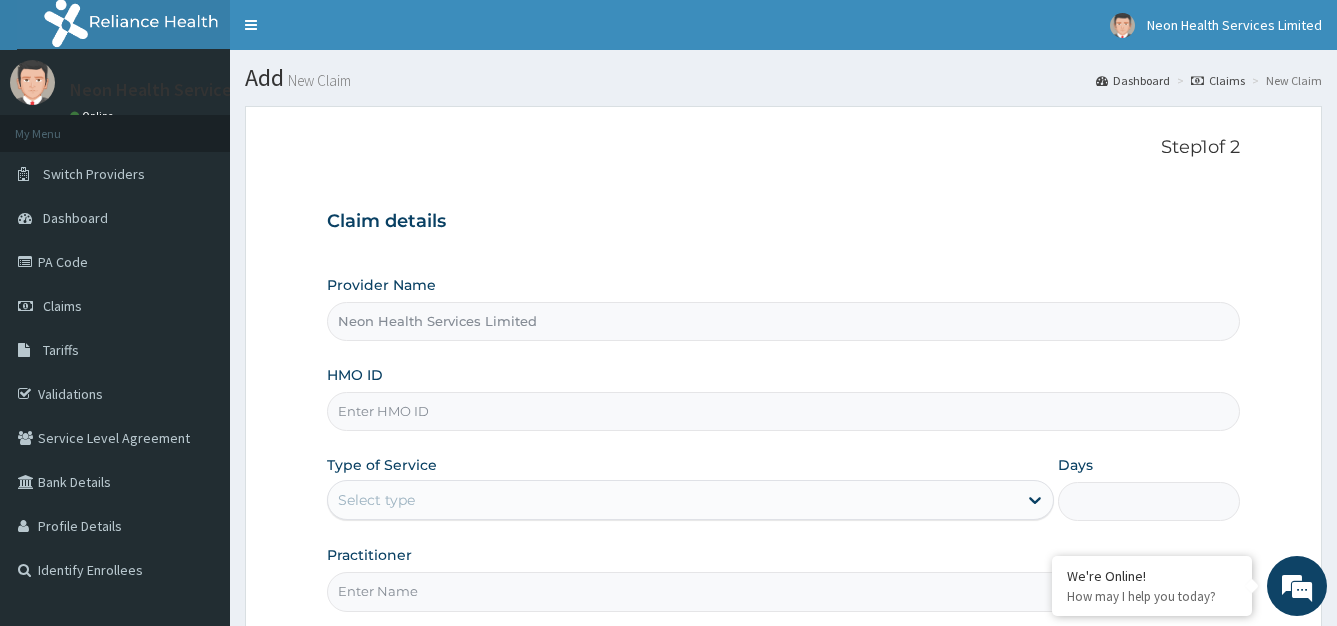 scroll, scrollTop: 0, scrollLeft: 0, axis: both 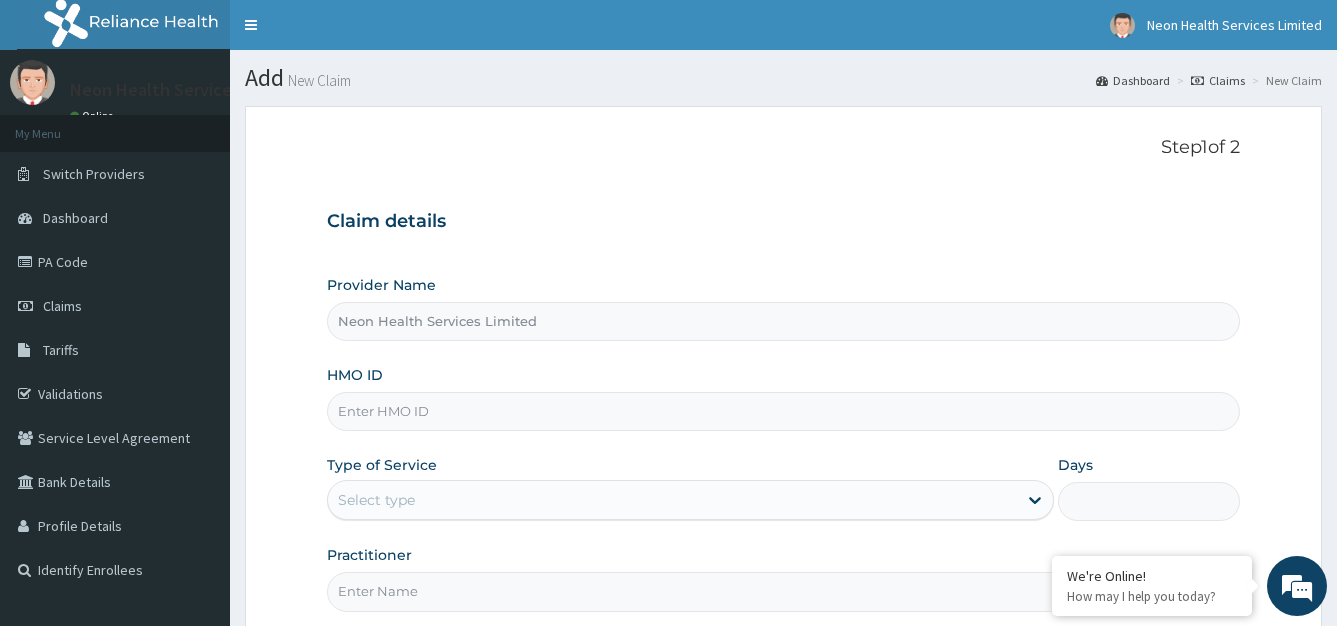 click on "HMO ID" at bounding box center (784, 411) 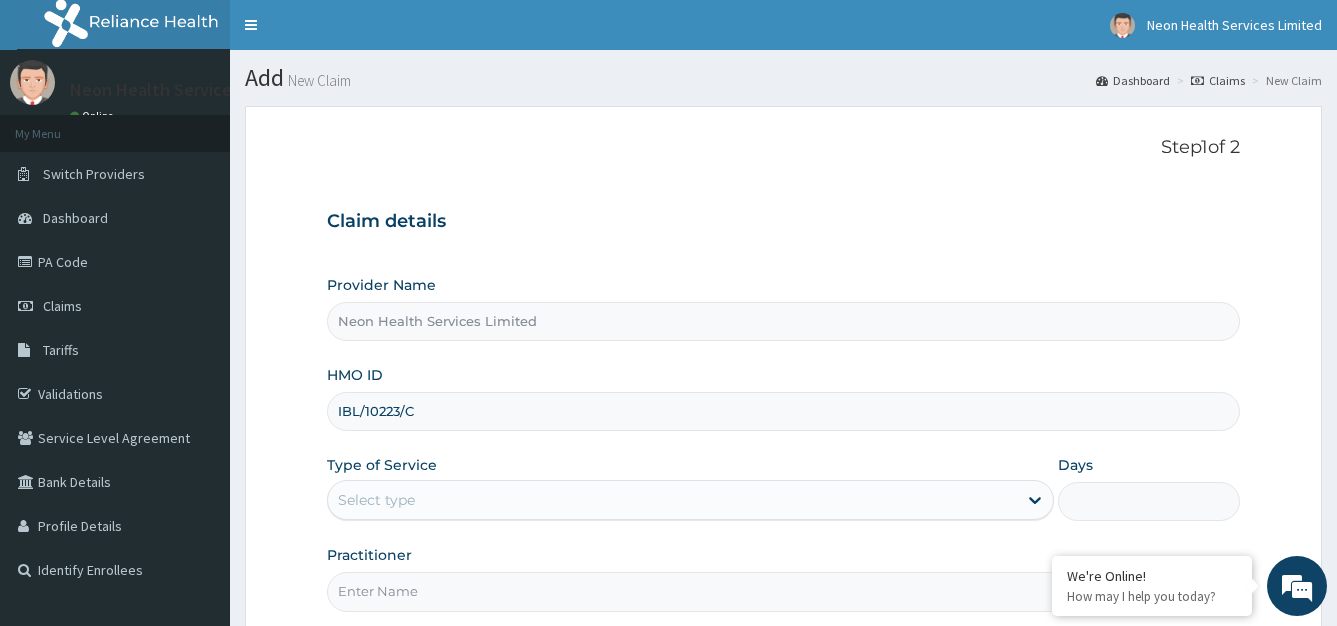type on "IBL/10223/C" 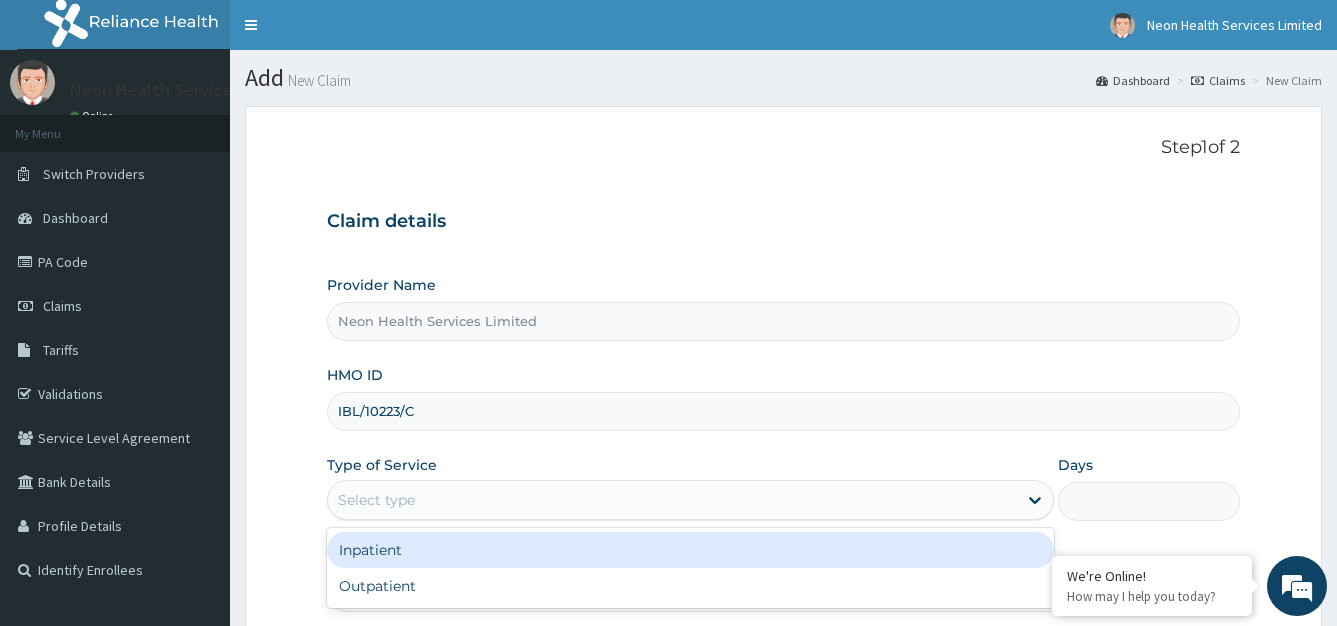 click on "Select type" at bounding box center (673, 500) 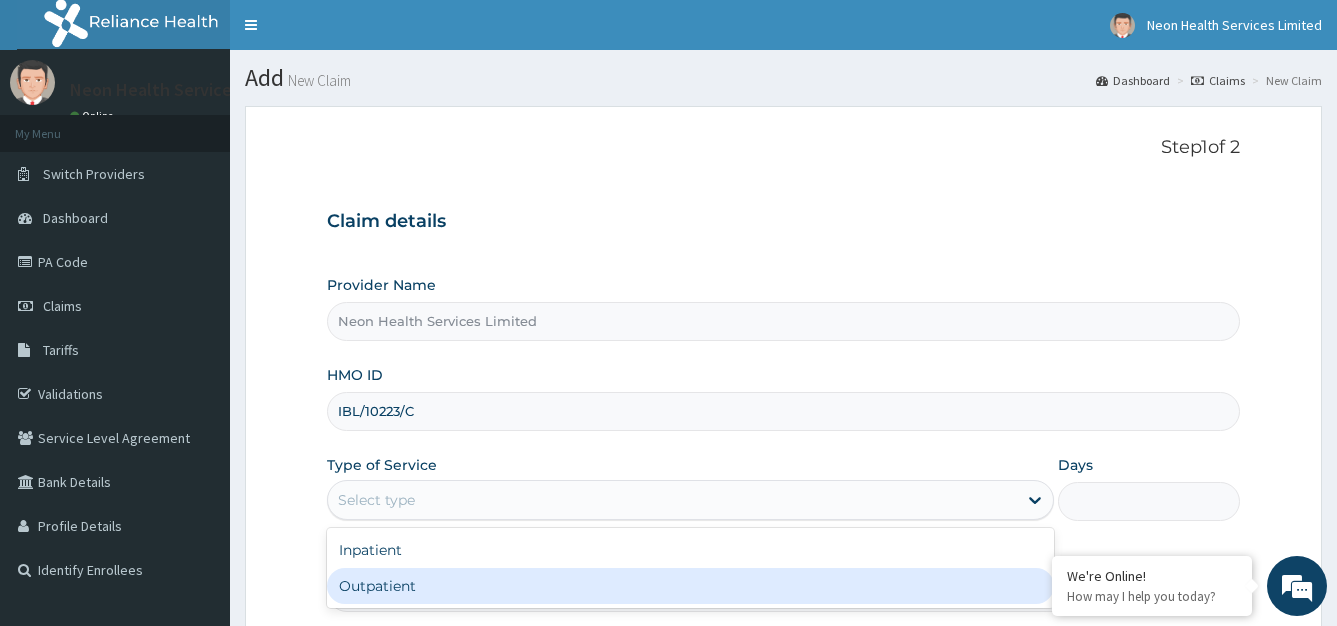 click on "Outpatient" at bounding box center [691, 586] 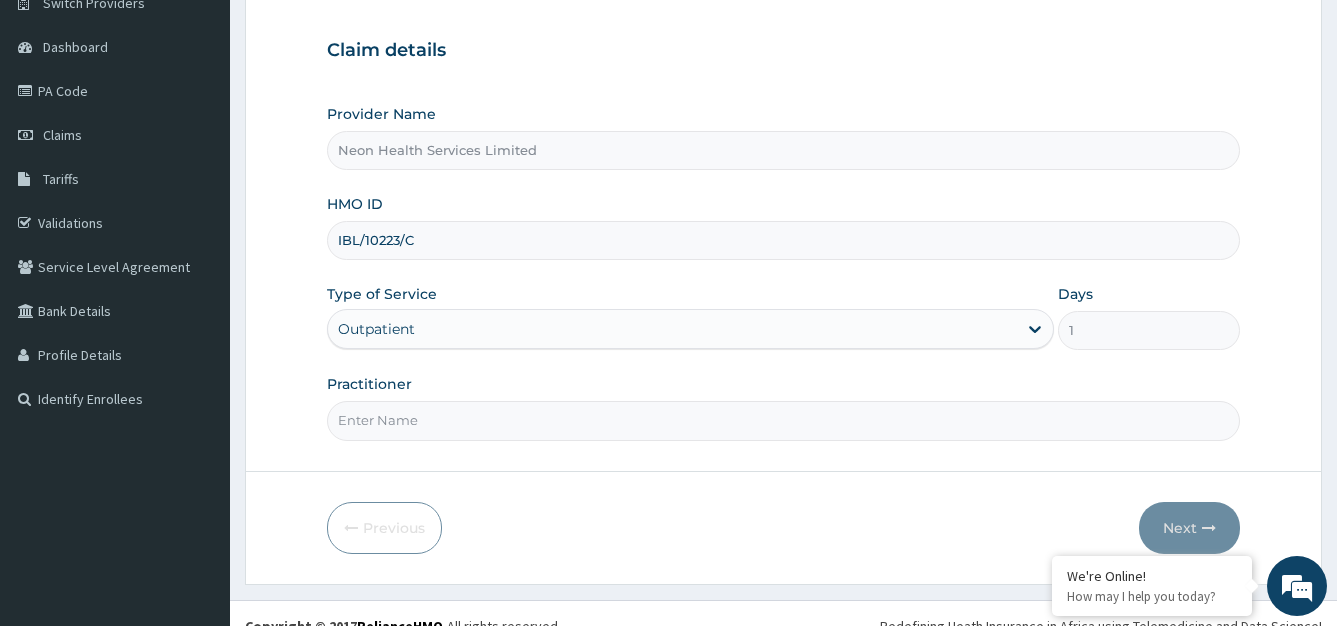 scroll, scrollTop: 175, scrollLeft: 0, axis: vertical 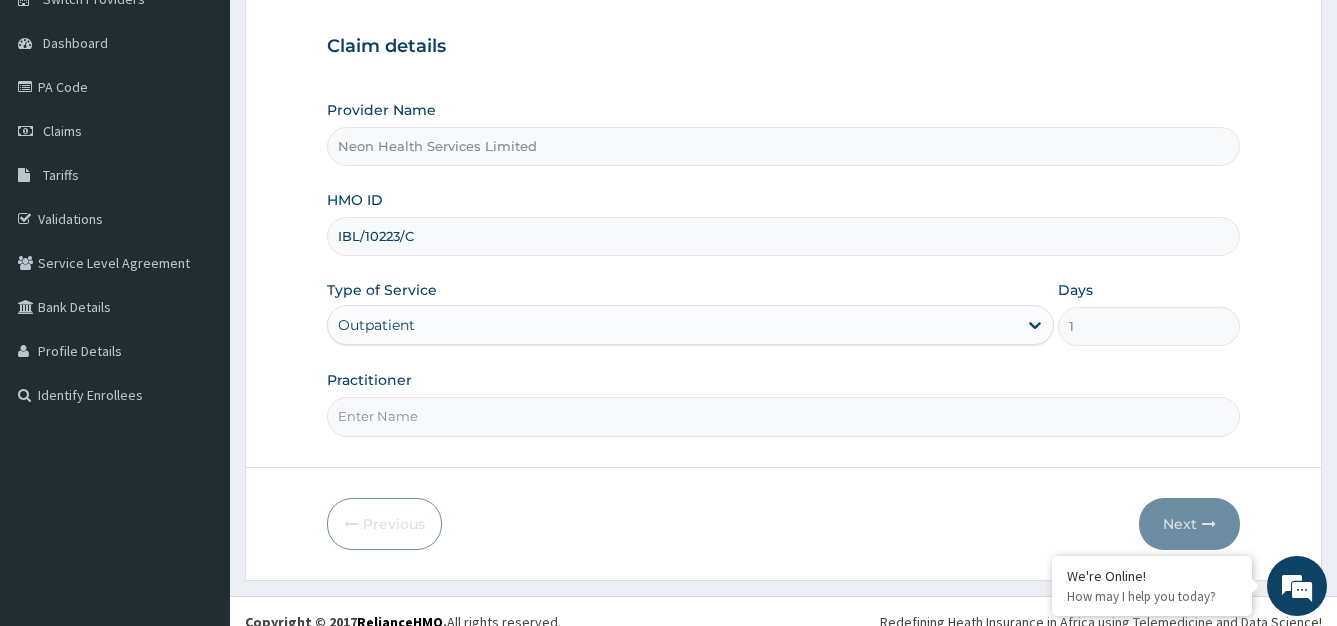 click on "Practitioner" at bounding box center [784, 416] 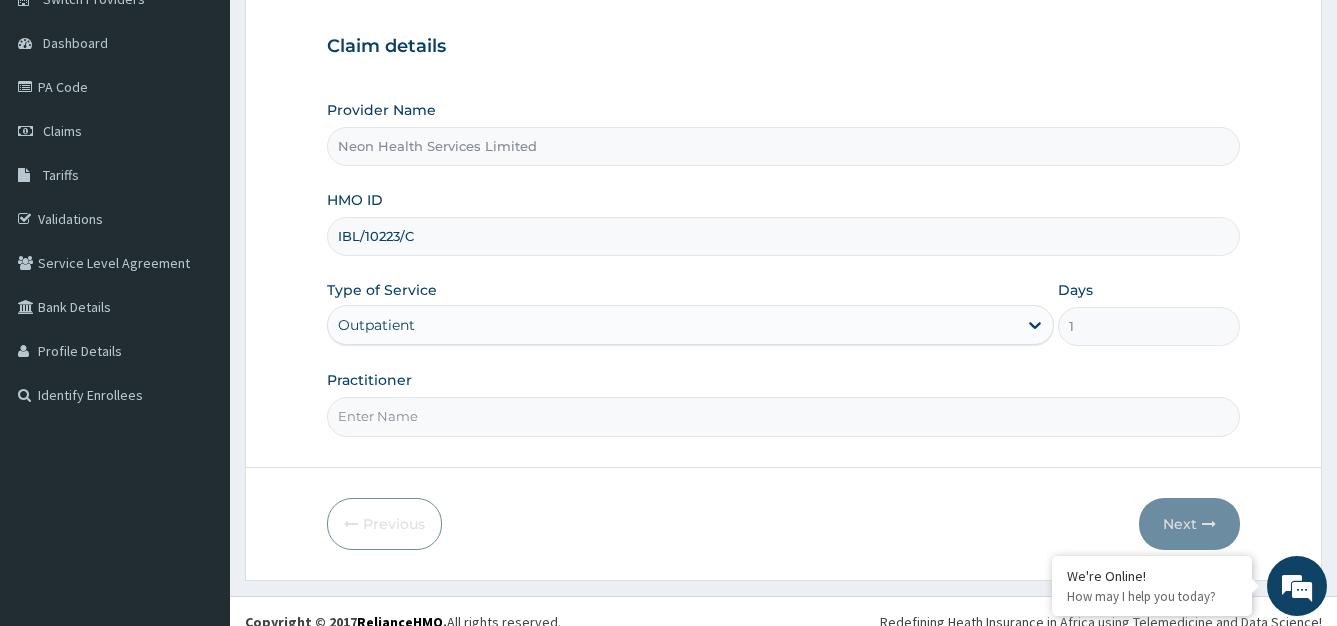 type on "Dr Chika" 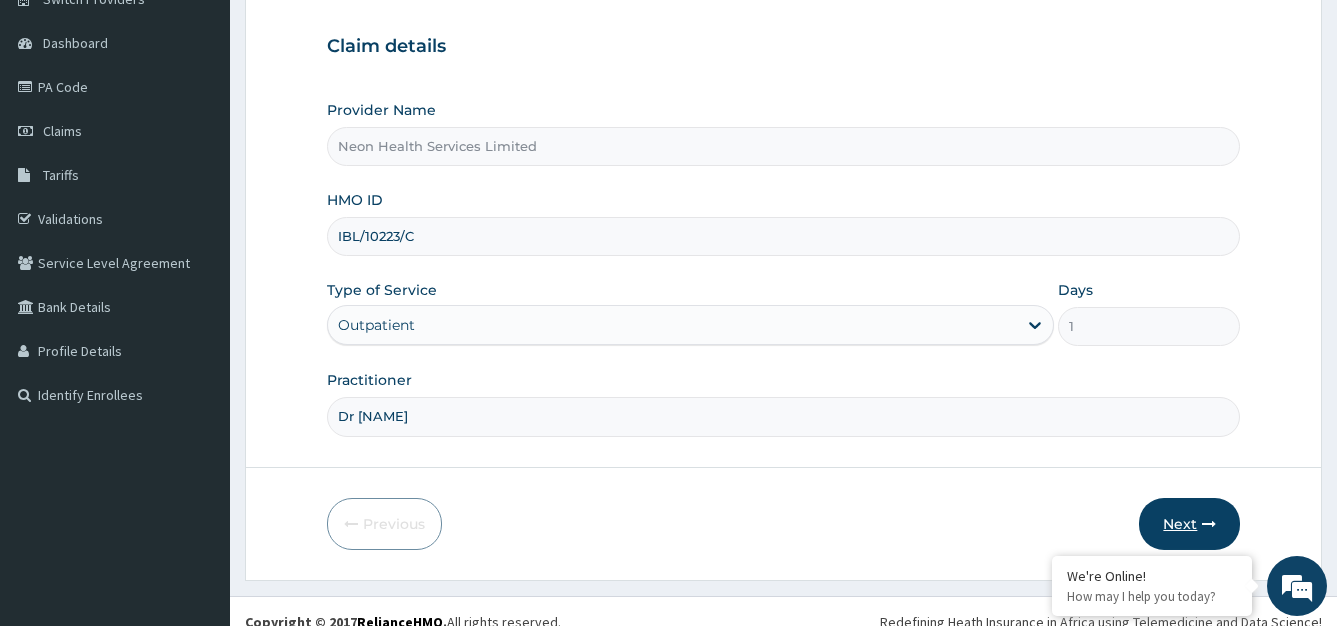 click on "Next" at bounding box center [1189, 524] 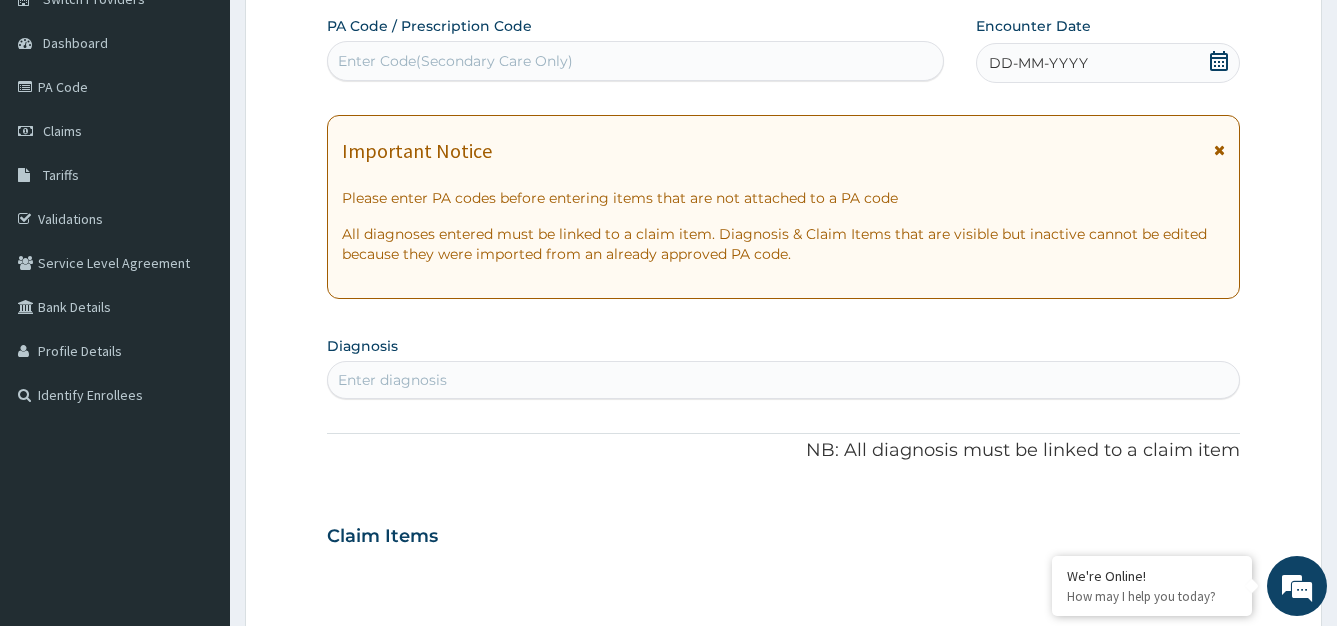 click on "Enter Code(Secondary Care Only)" at bounding box center [635, 61] 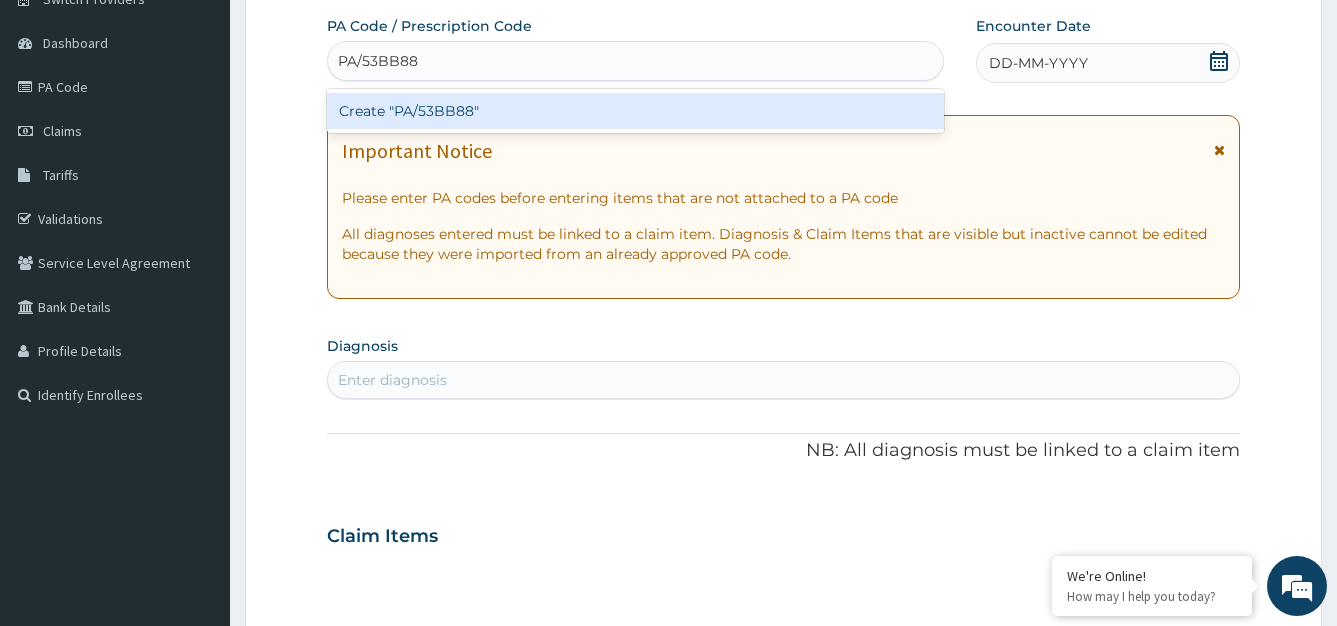click on "Create "PA/53BB88"" at bounding box center [635, 111] 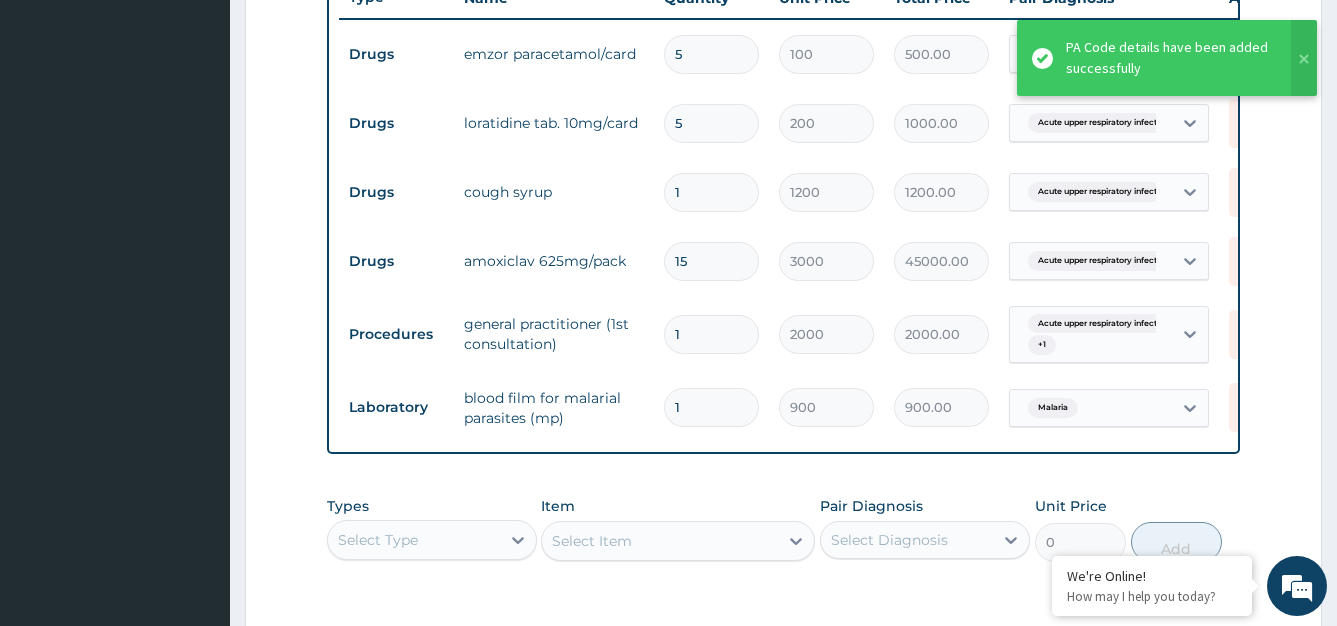 scroll, scrollTop: 777, scrollLeft: 0, axis: vertical 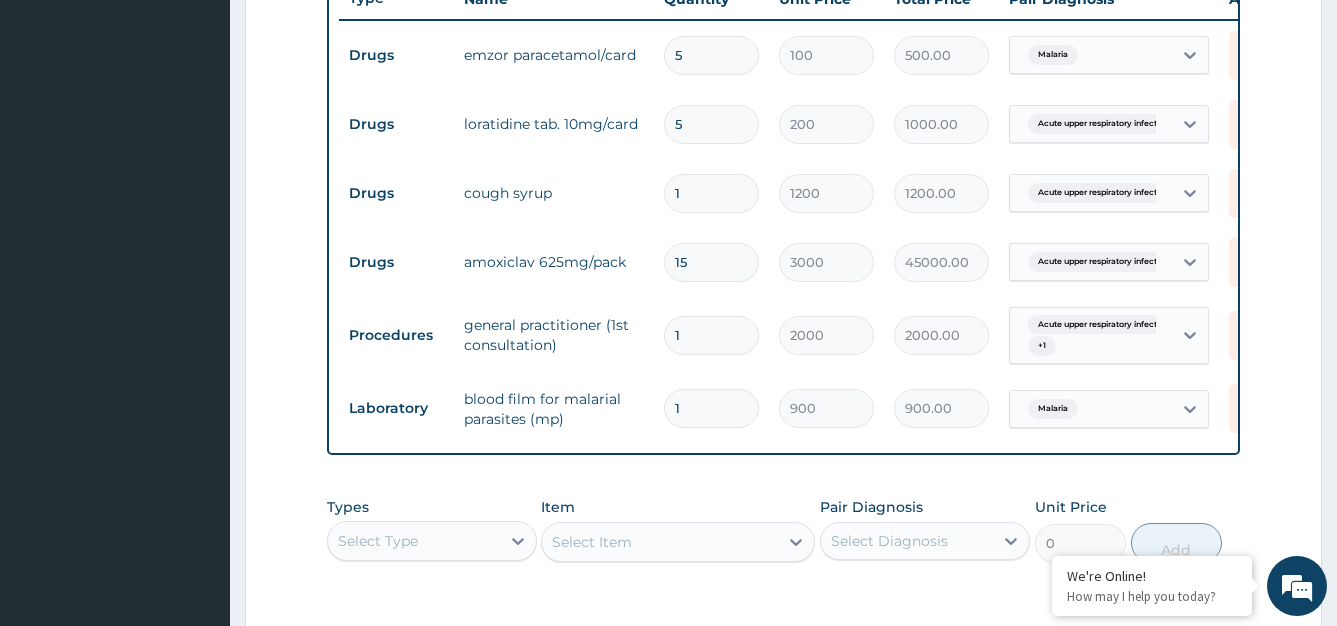 click on "15" at bounding box center (711, 262) 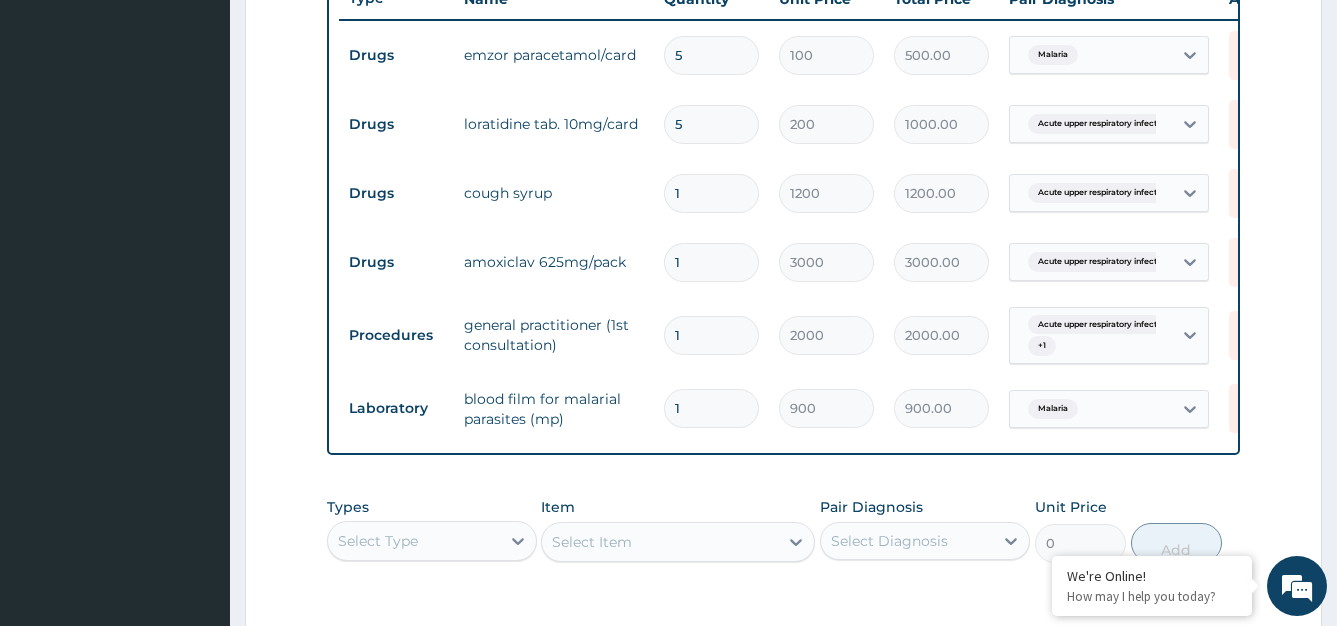 type 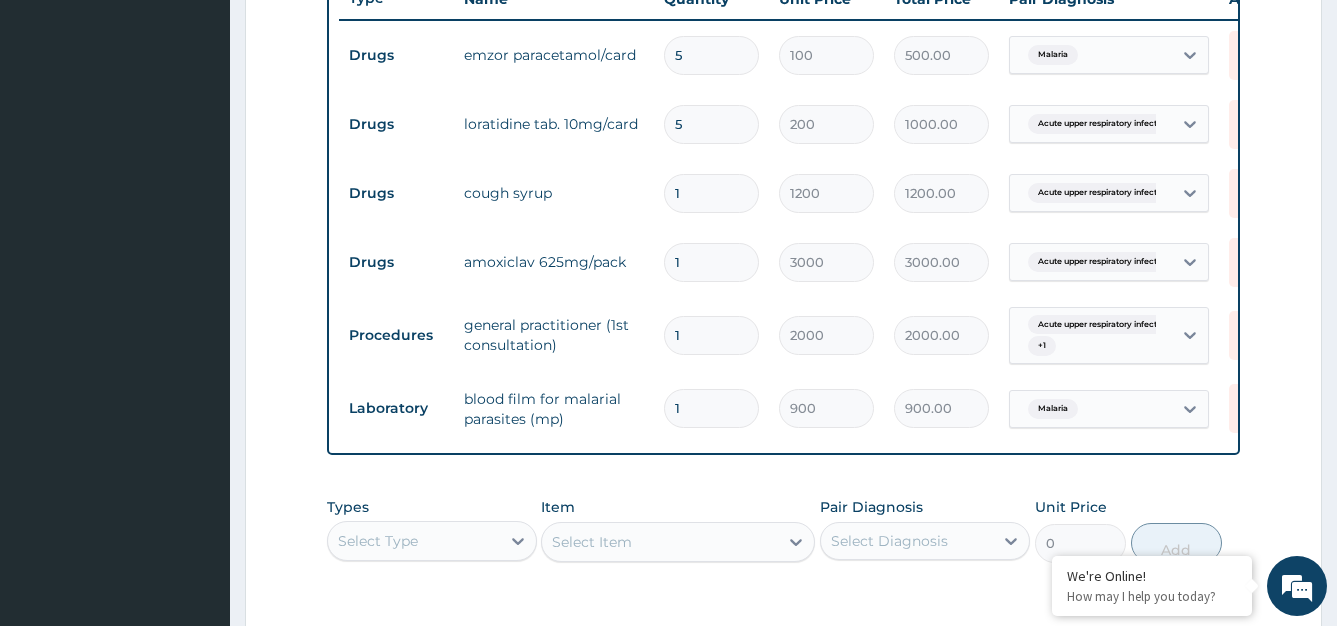type on "0.00" 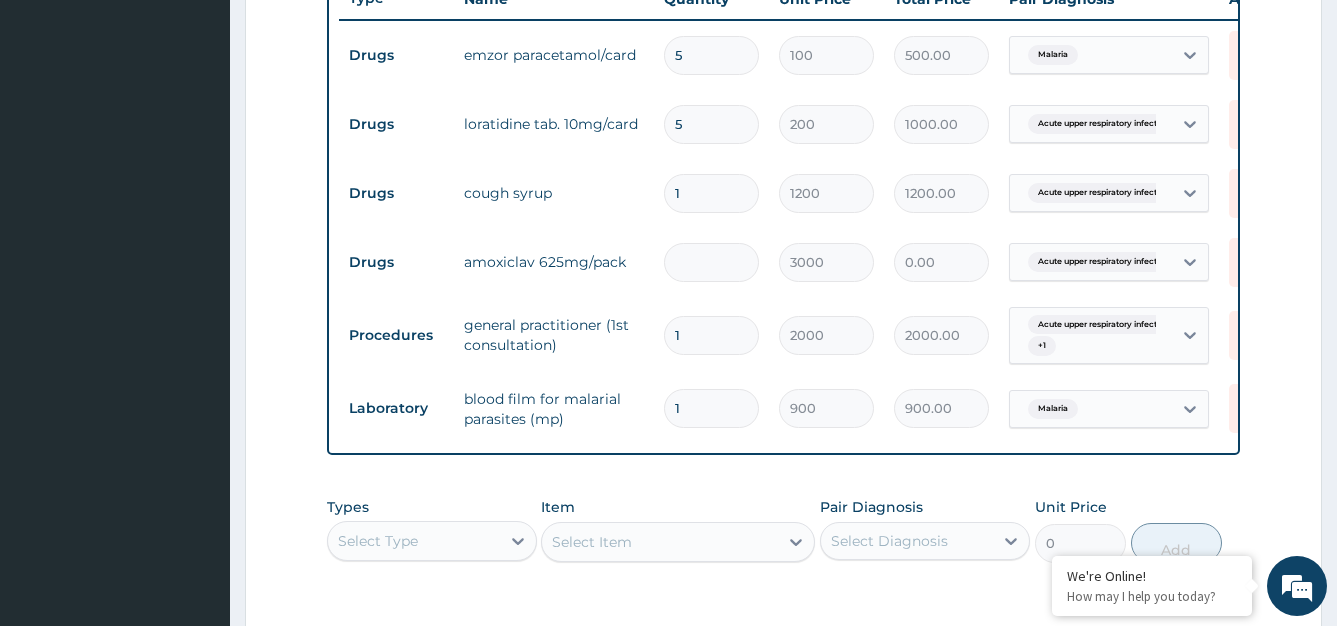 type on "2" 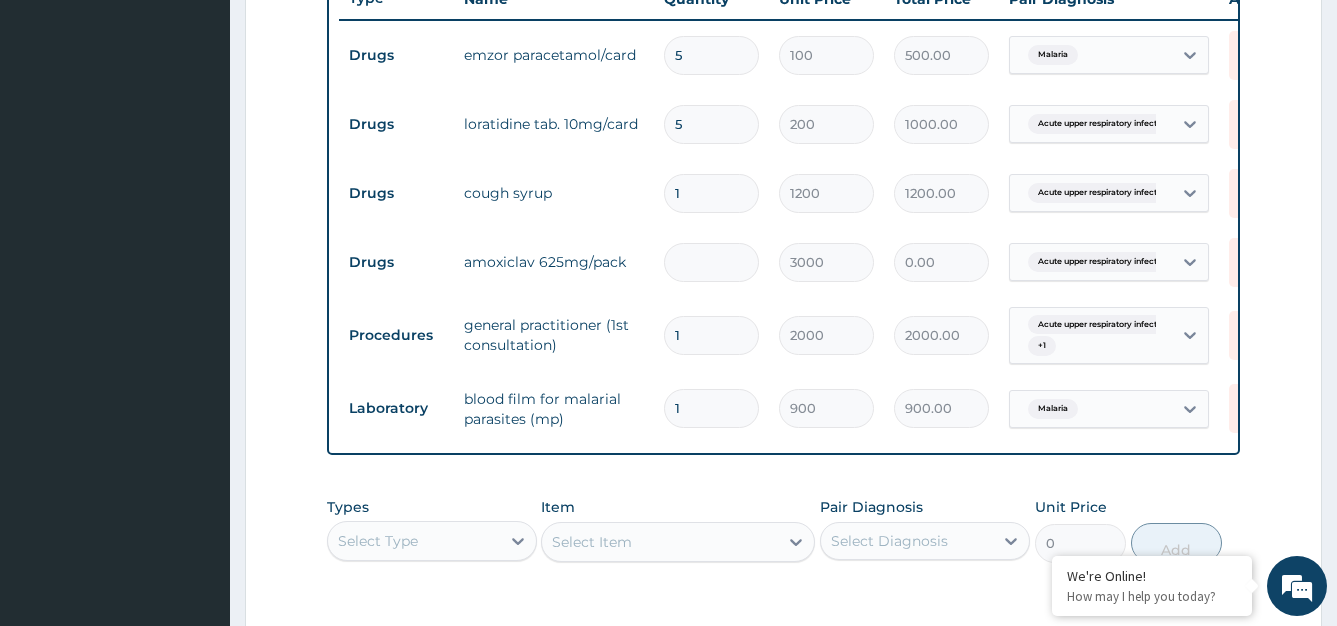 type on "6000.00" 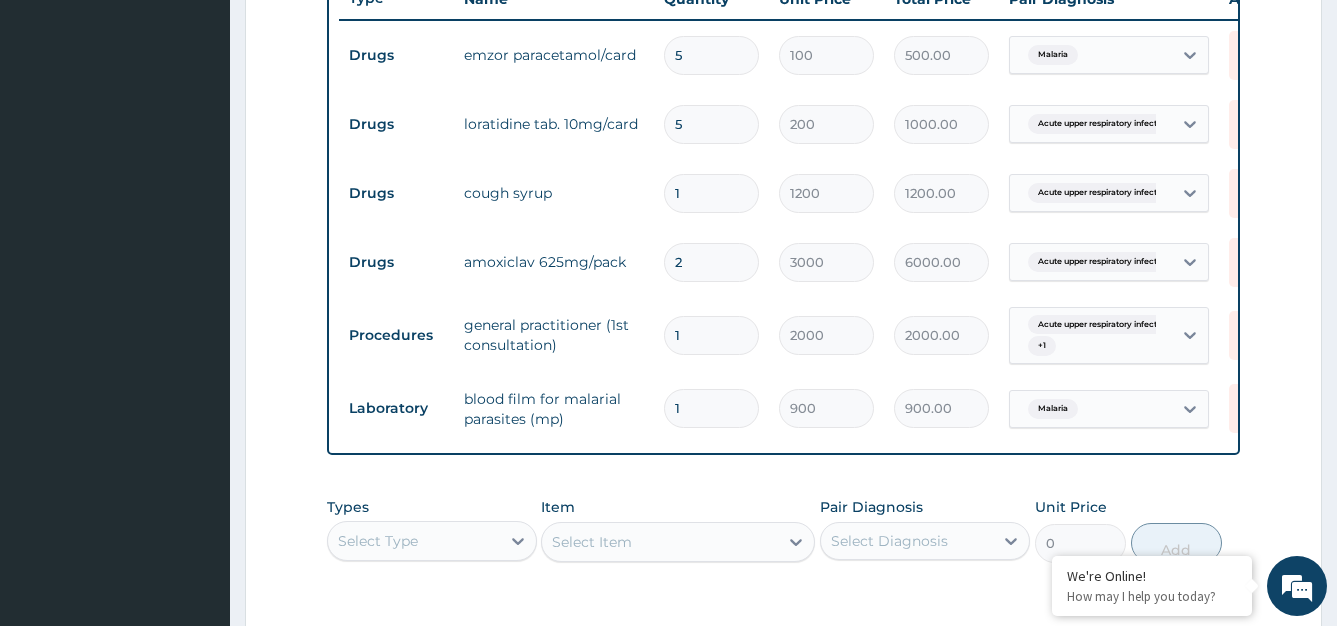 type on "4" 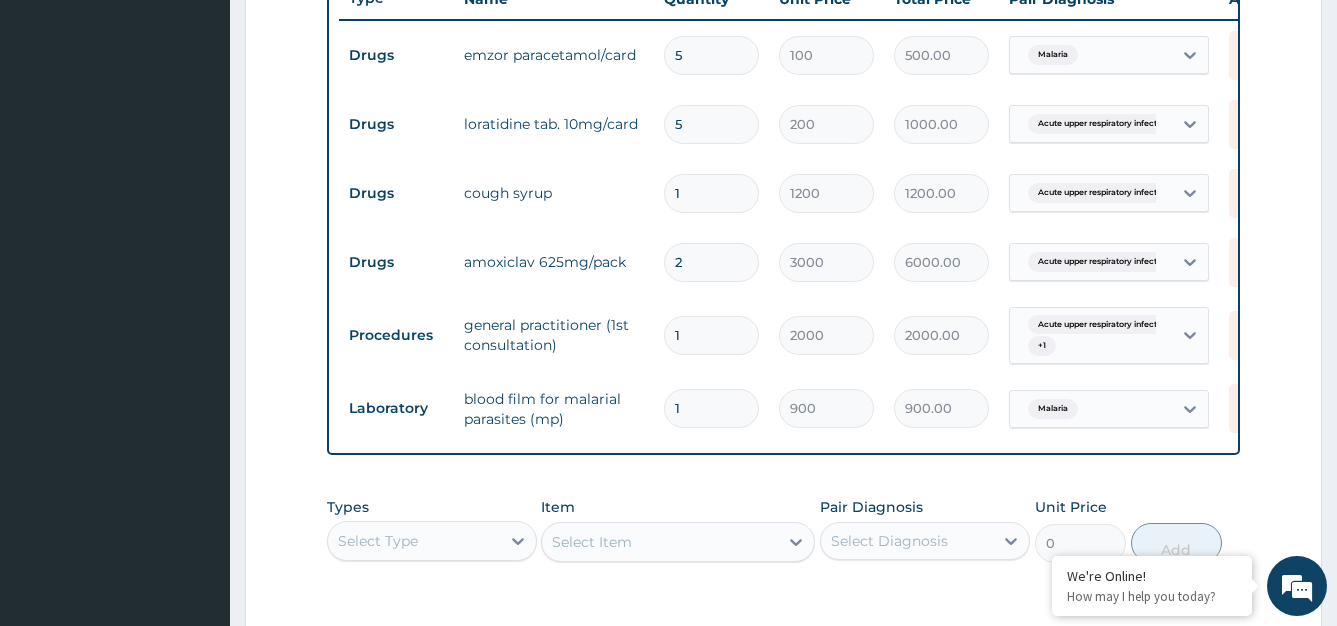 type on "12000.00" 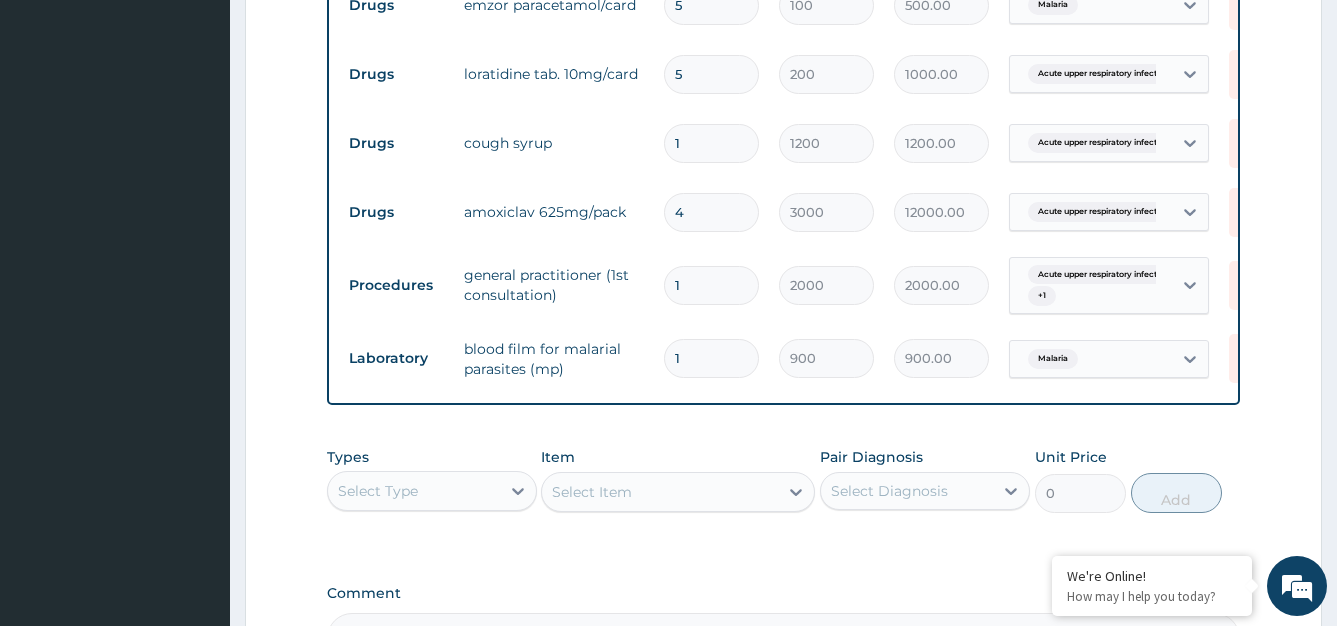 scroll, scrollTop: 838, scrollLeft: 0, axis: vertical 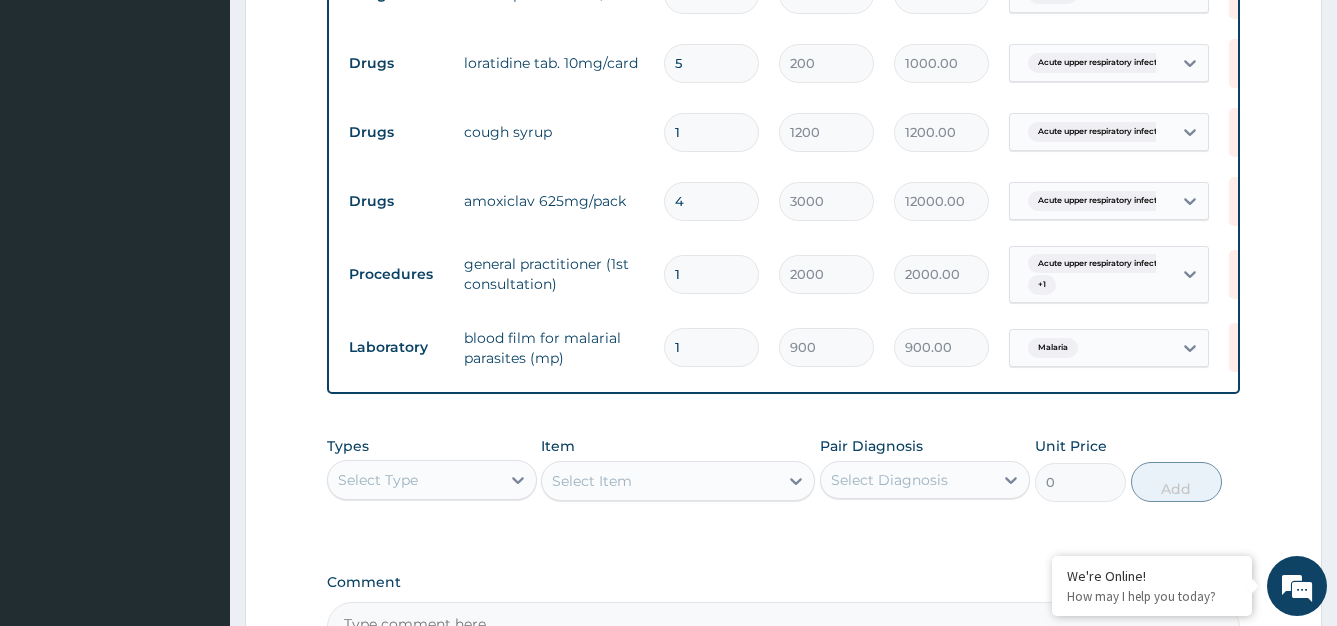 click on "4" at bounding box center [711, 201] 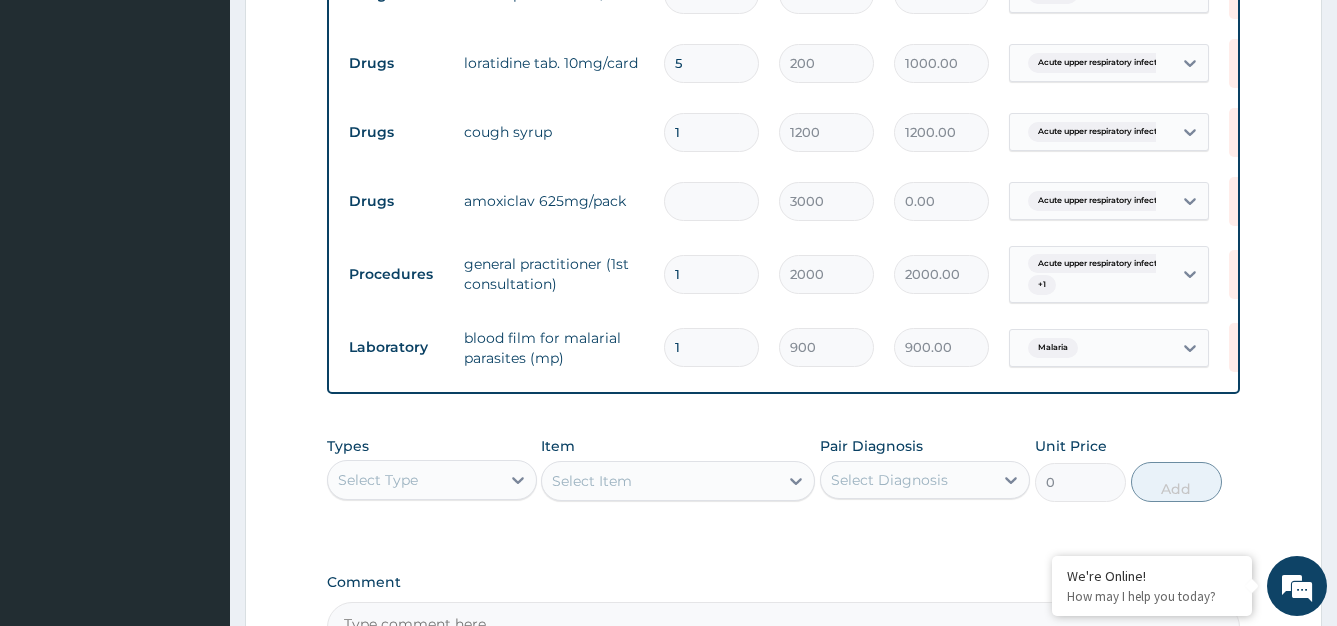 type on "2" 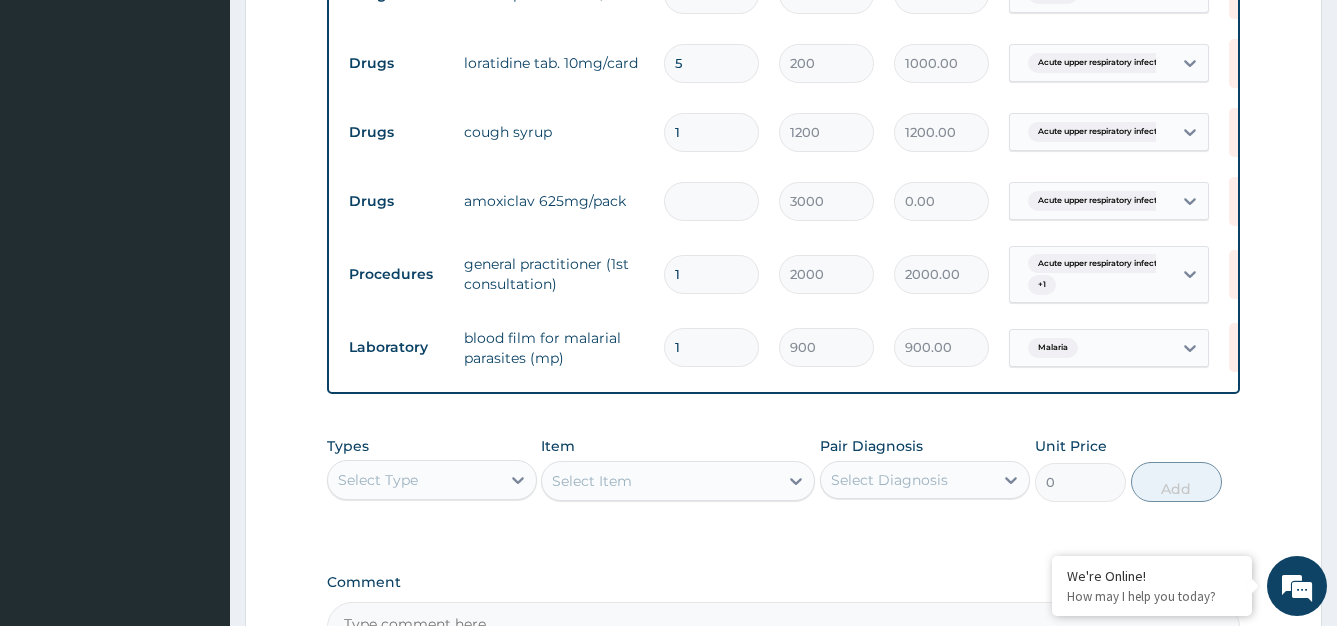 type on "6000.00" 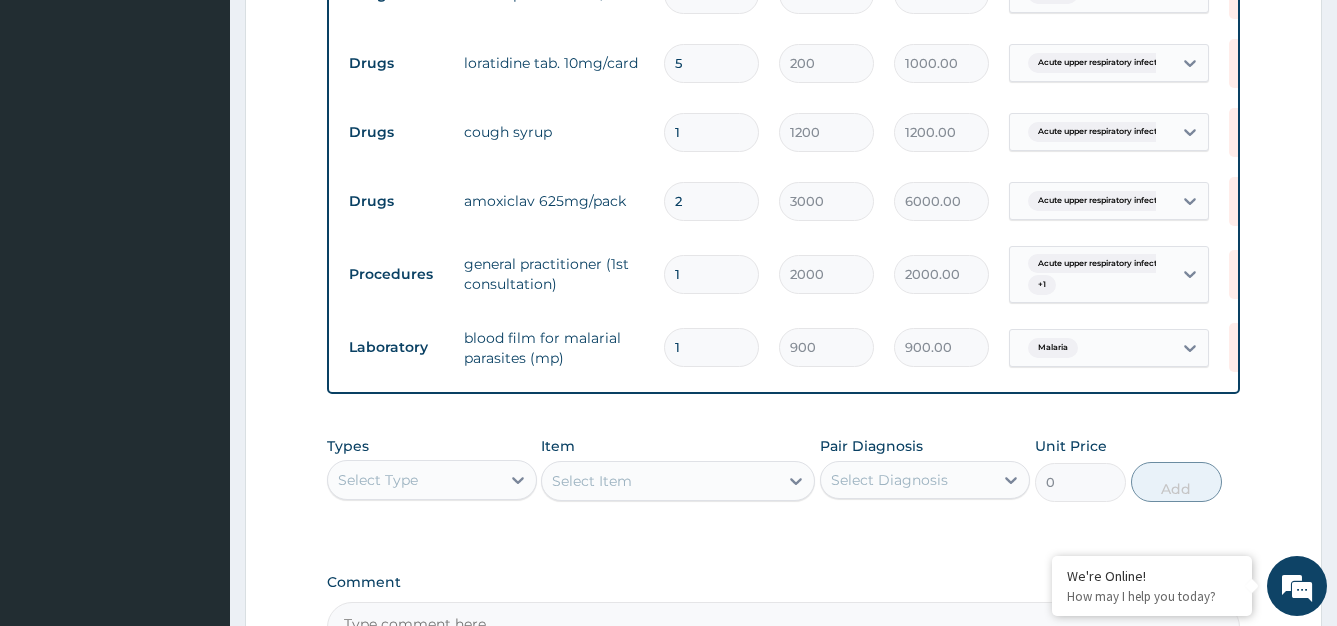 type on "2" 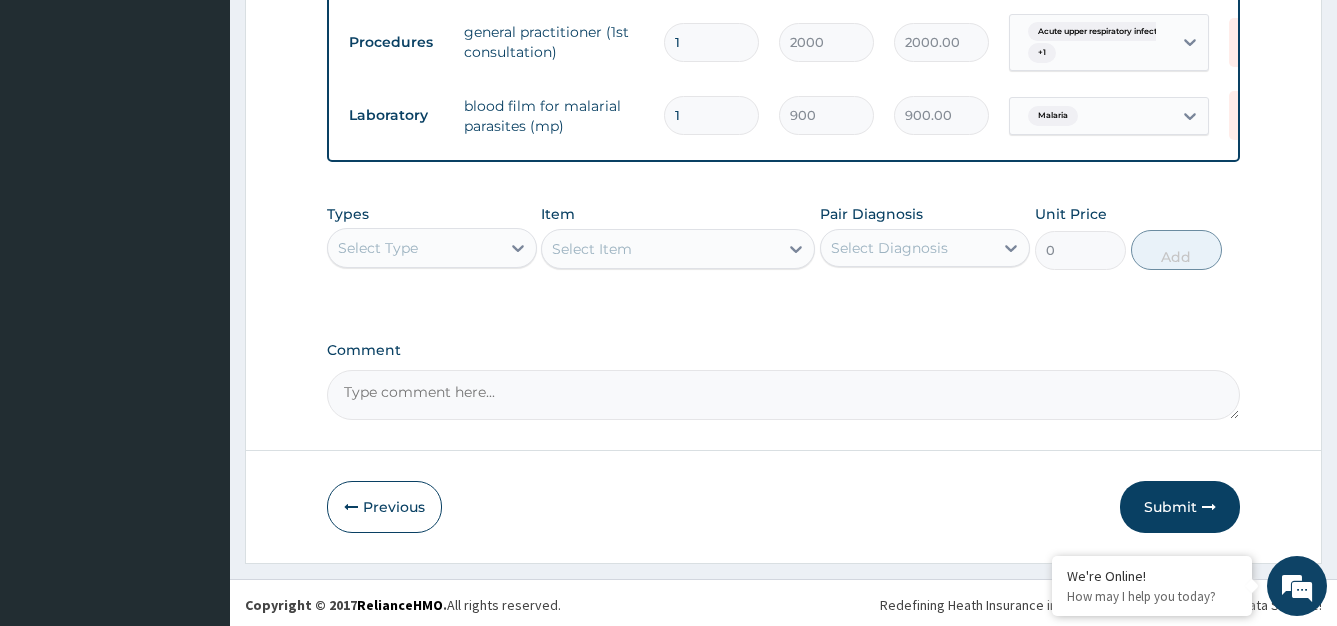 scroll, scrollTop: 1071, scrollLeft: 0, axis: vertical 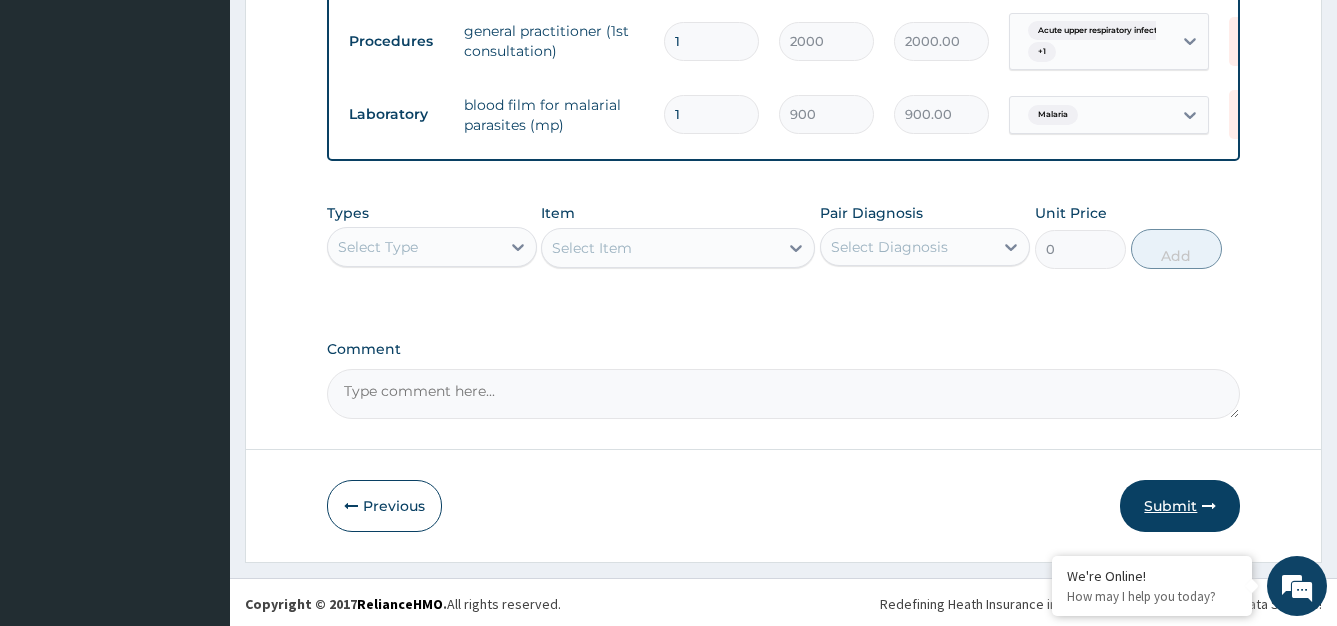 click on "Submit" at bounding box center [1180, 506] 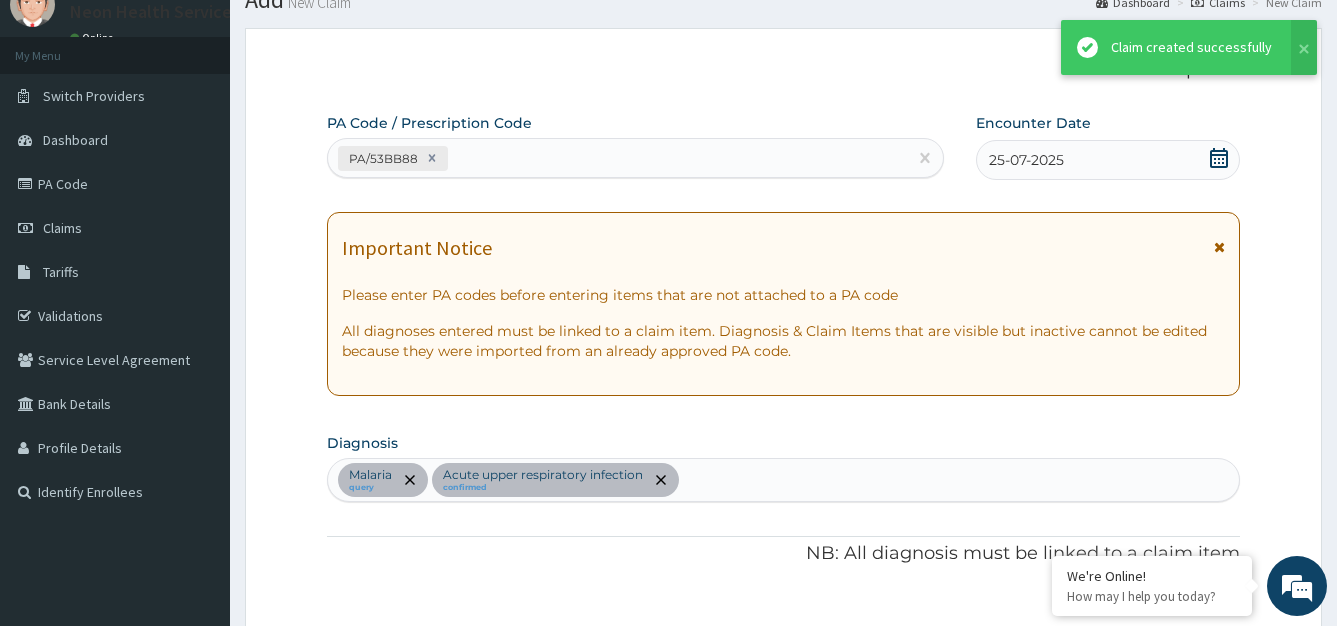 scroll, scrollTop: 1071, scrollLeft: 0, axis: vertical 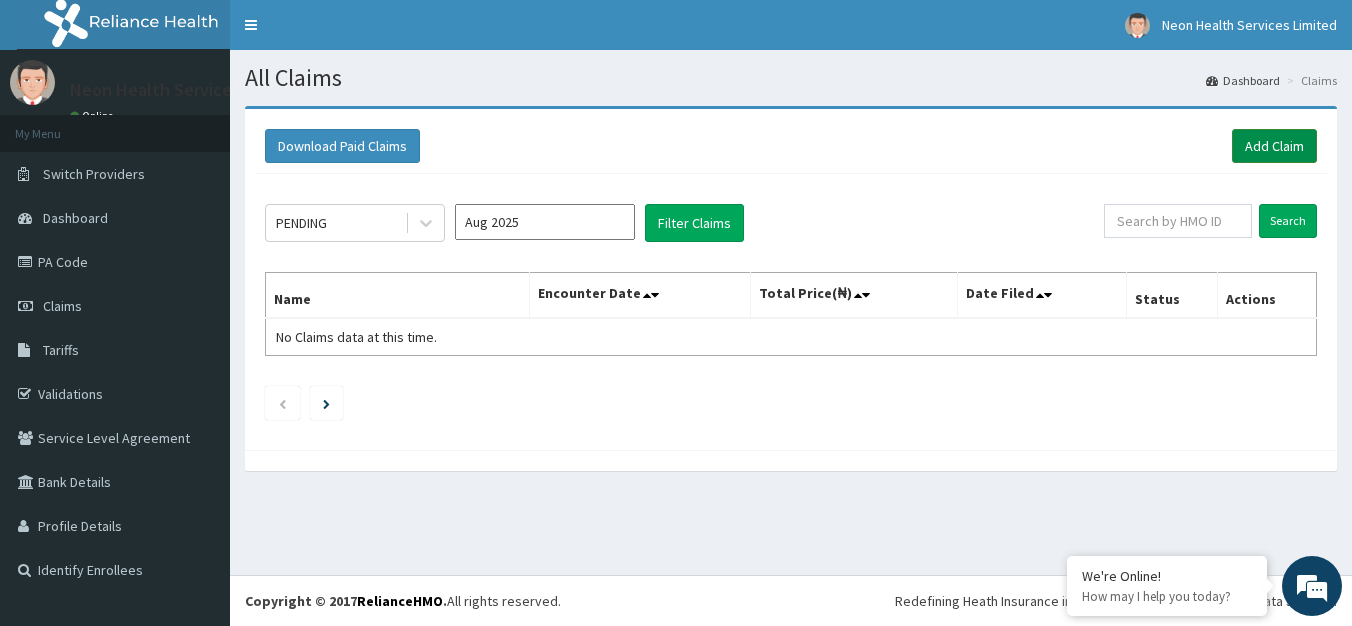 click on "Add Claim" at bounding box center [1274, 146] 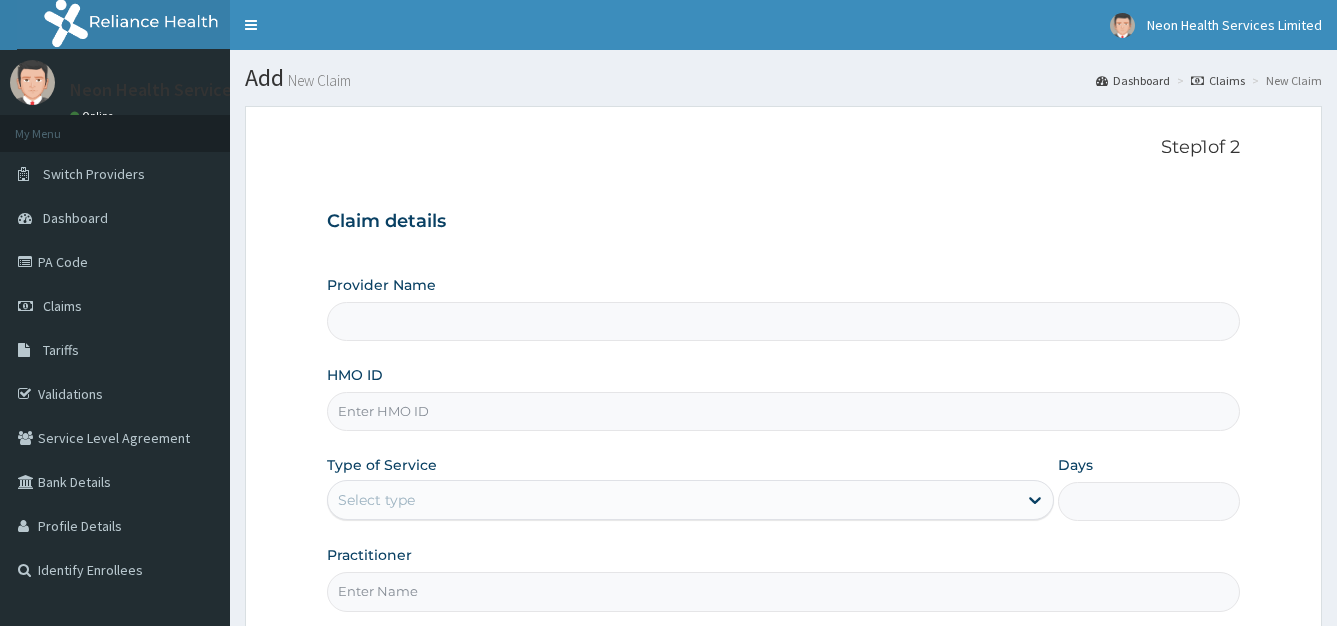 scroll, scrollTop: 0, scrollLeft: 0, axis: both 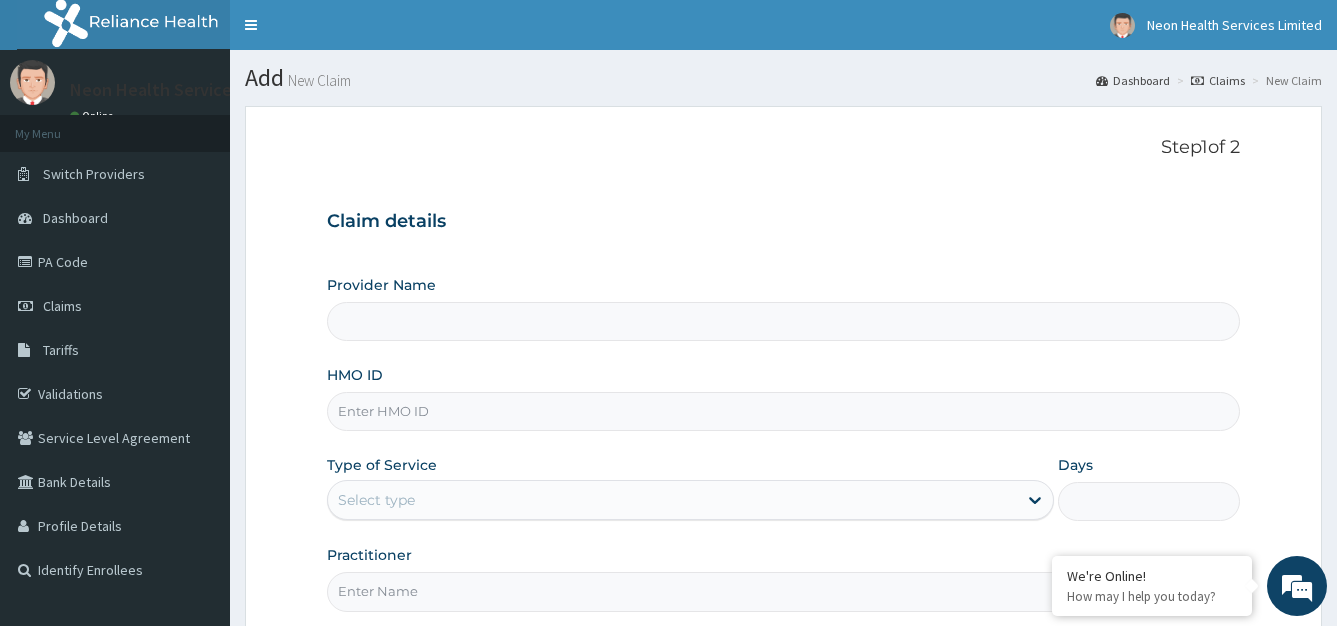 type on "Neon Health Services Limited" 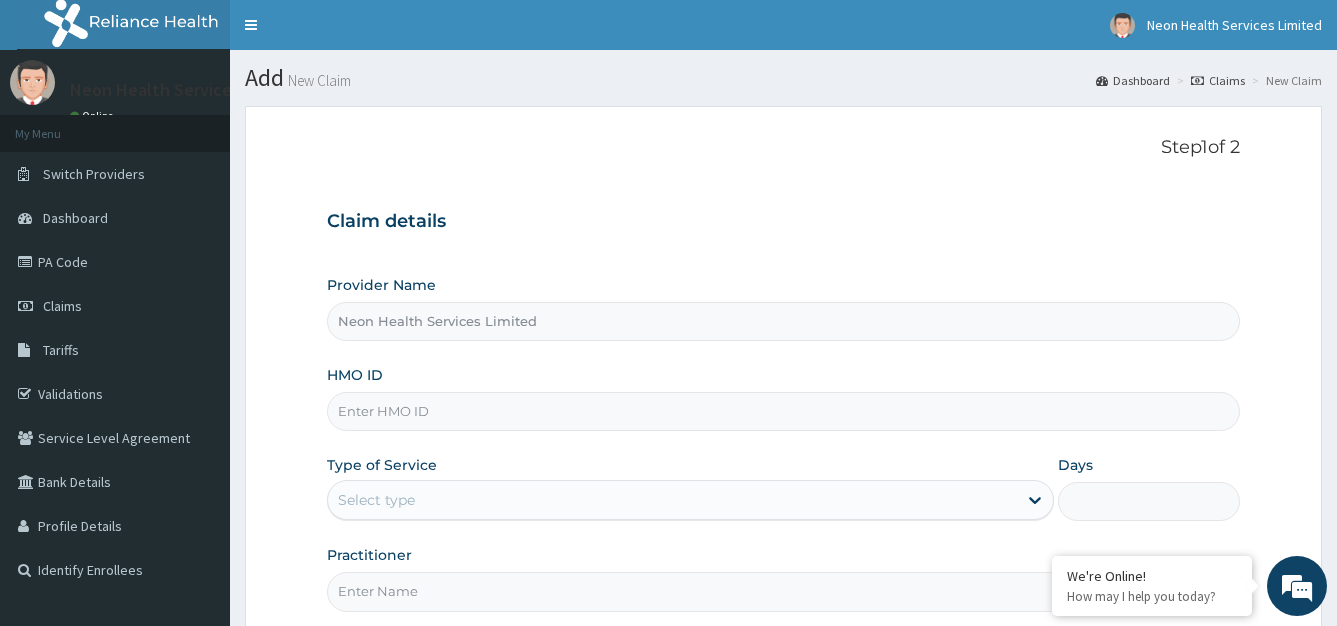 scroll, scrollTop: 0, scrollLeft: 0, axis: both 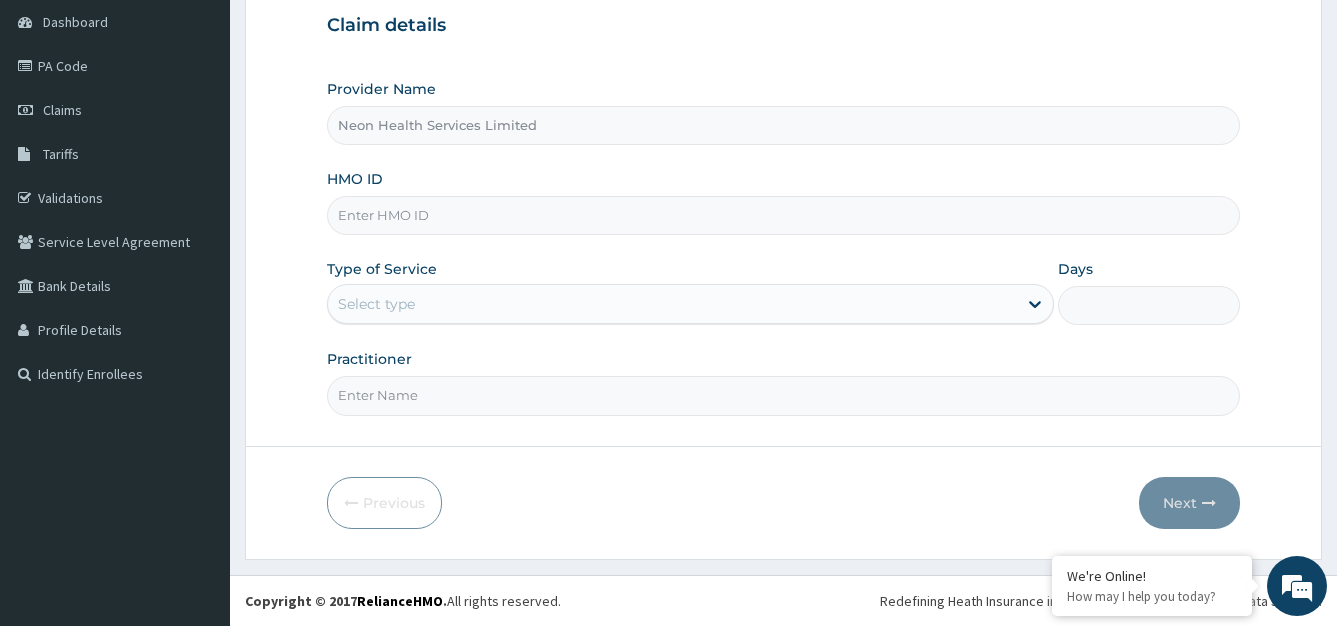 click on "HMO ID" at bounding box center (784, 215) 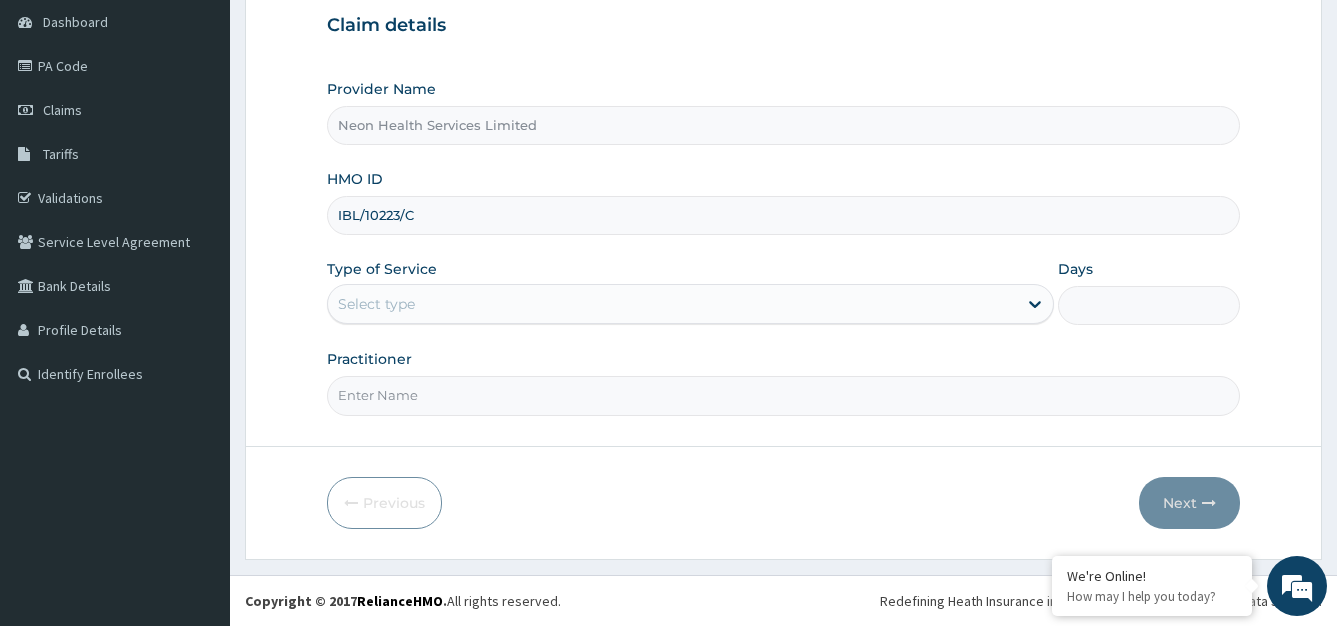 type on "IBL/10223/C" 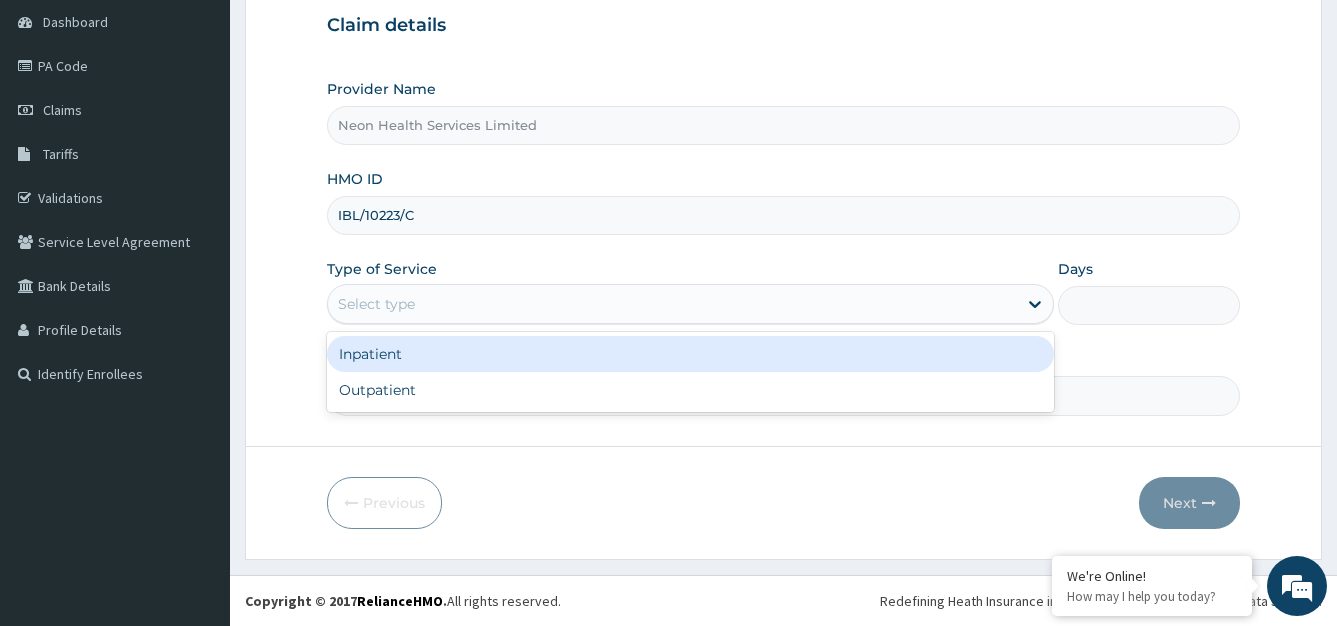 click on "Select type" at bounding box center (673, 304) 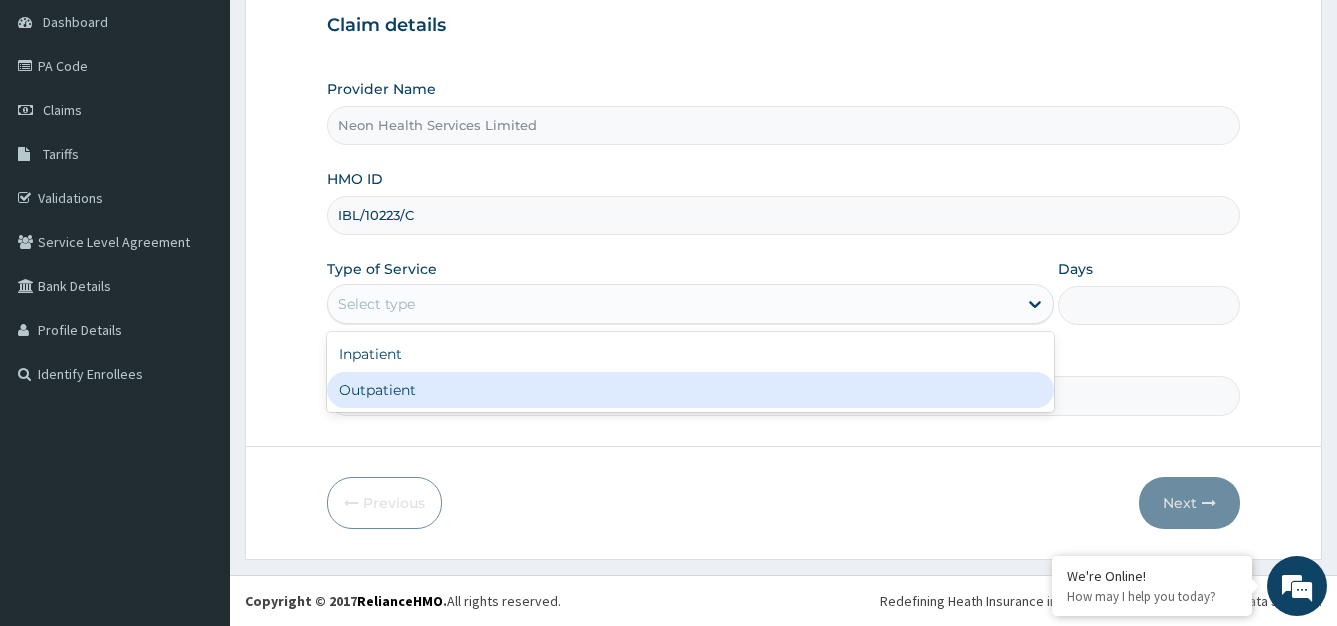 click on "Outpatient" at bounding box center [691, 390] 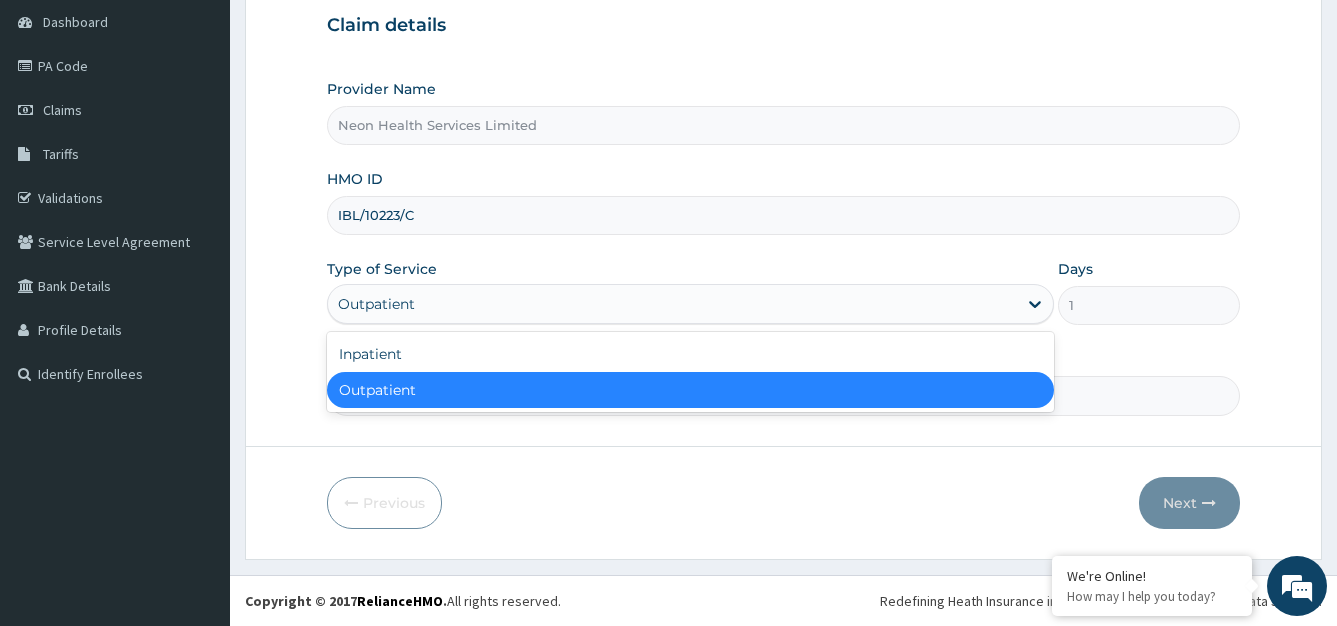 click on "Outpatient" at bounding box center [673, 304] 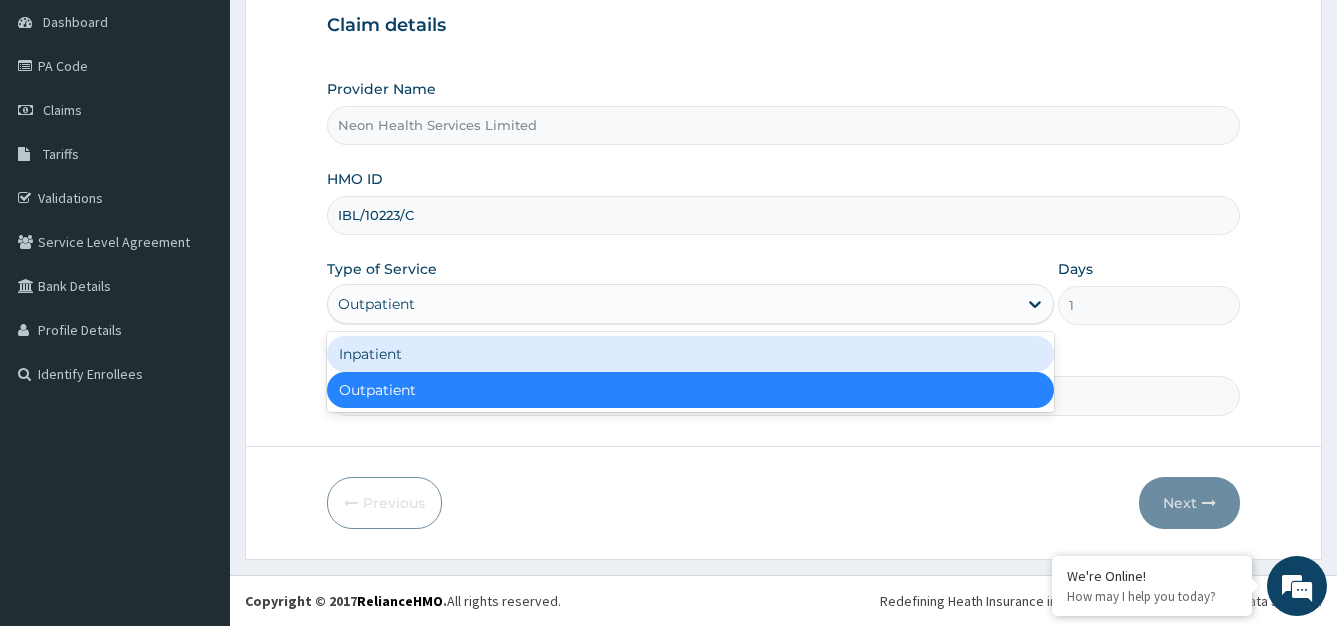 click on "Inpatient" at bounding box center (691, 354) 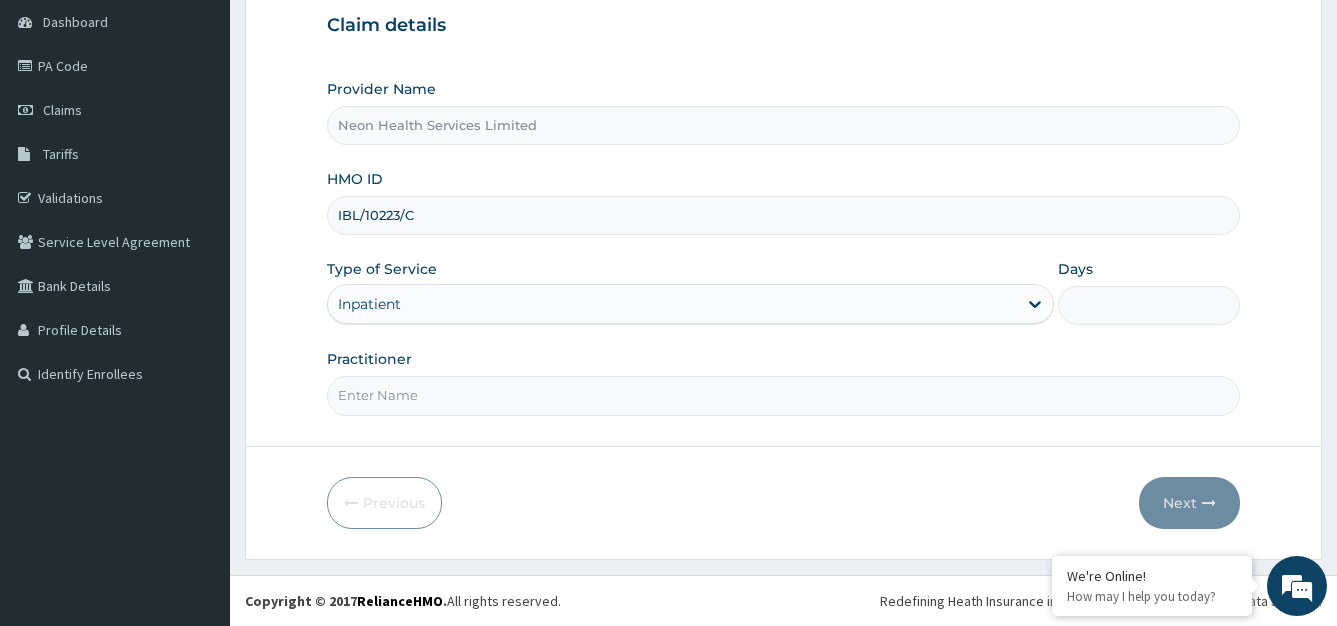 click on "Practitioner" at bounding box center (784, 395) 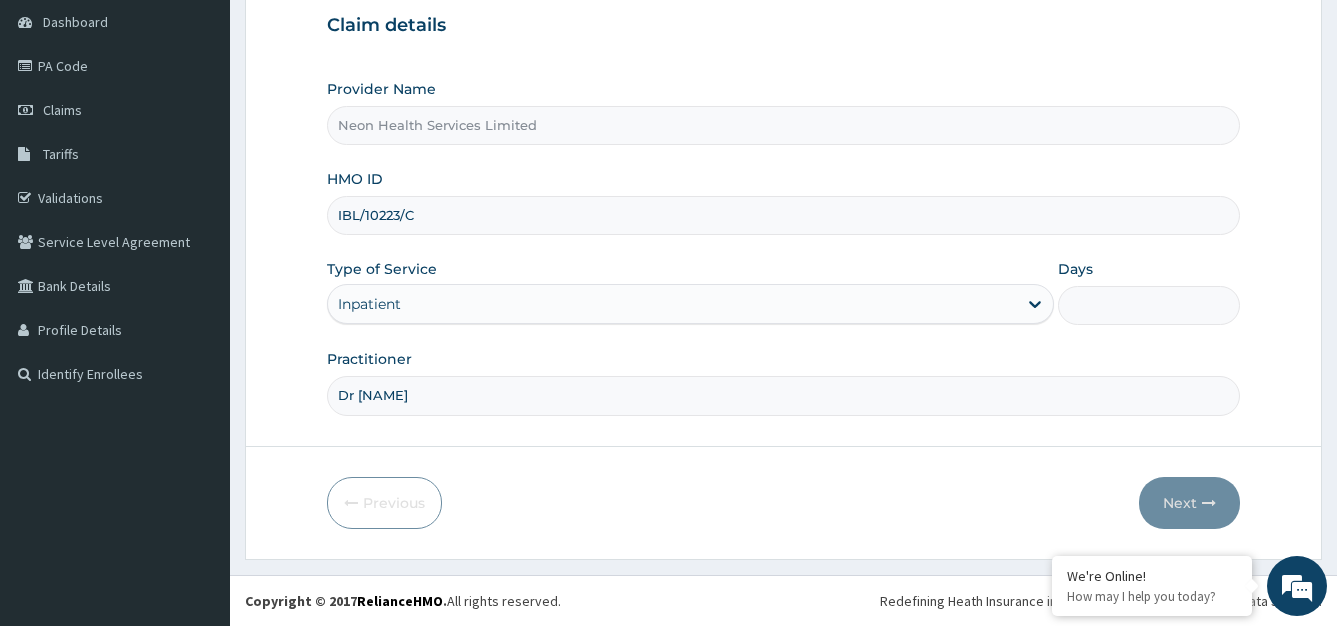 click on "Days" at bounding box center [1149, 305] 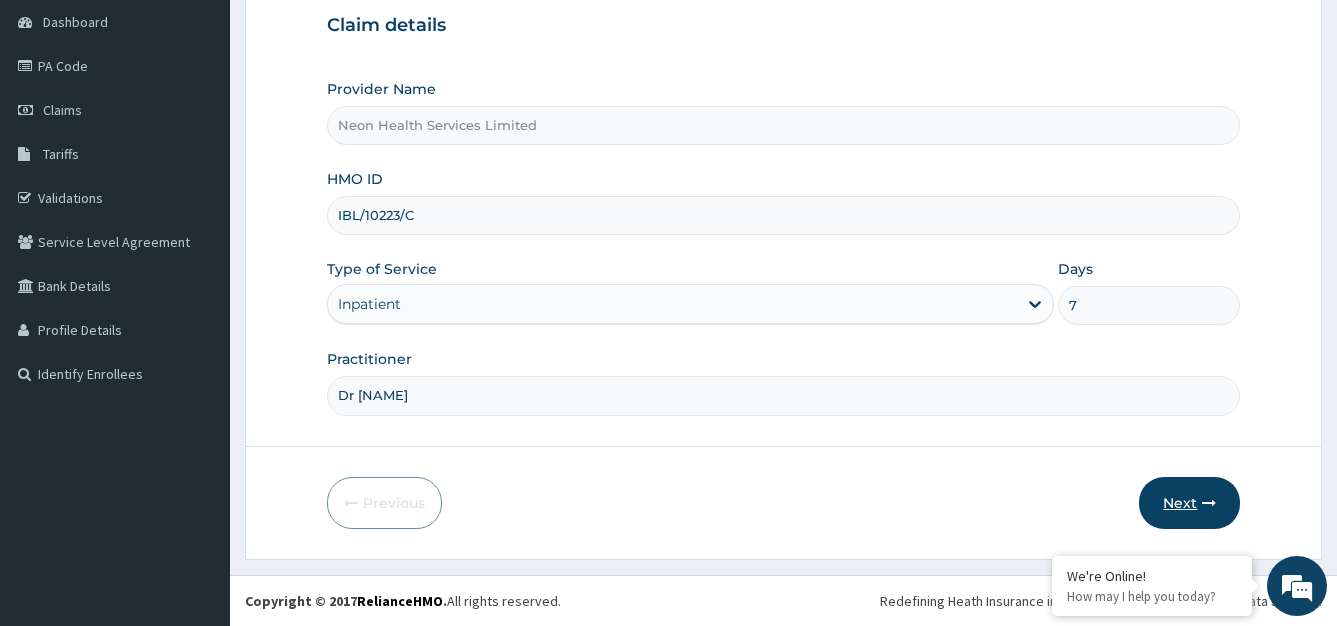 type on "7" 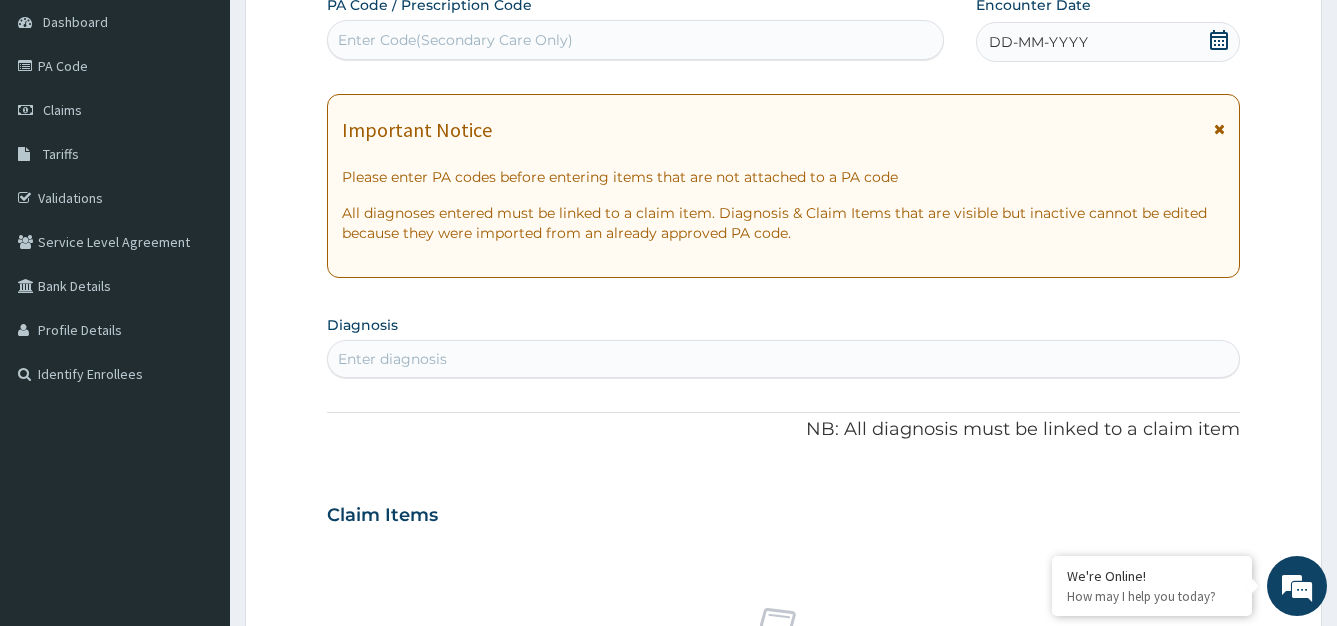 click on "Enter Code(Secondary Care Only)" at bounding box center (635, 40) 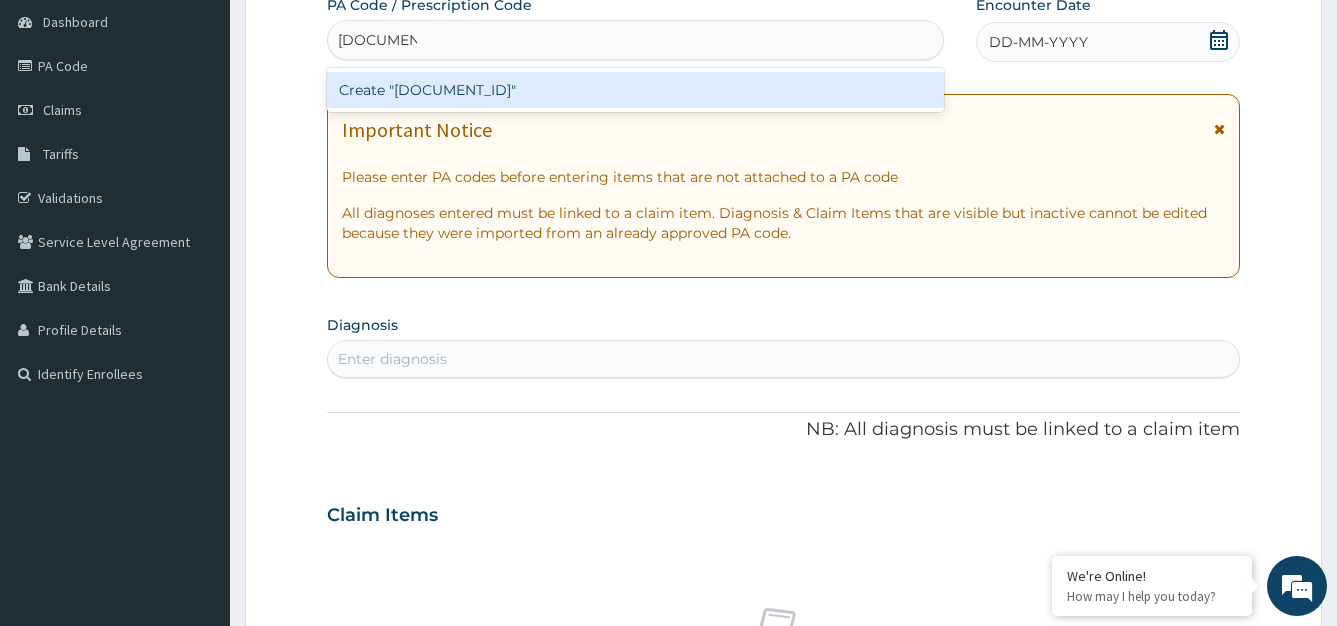 click on "Create "PA/B5638F"" at bounding box center [635, 90] 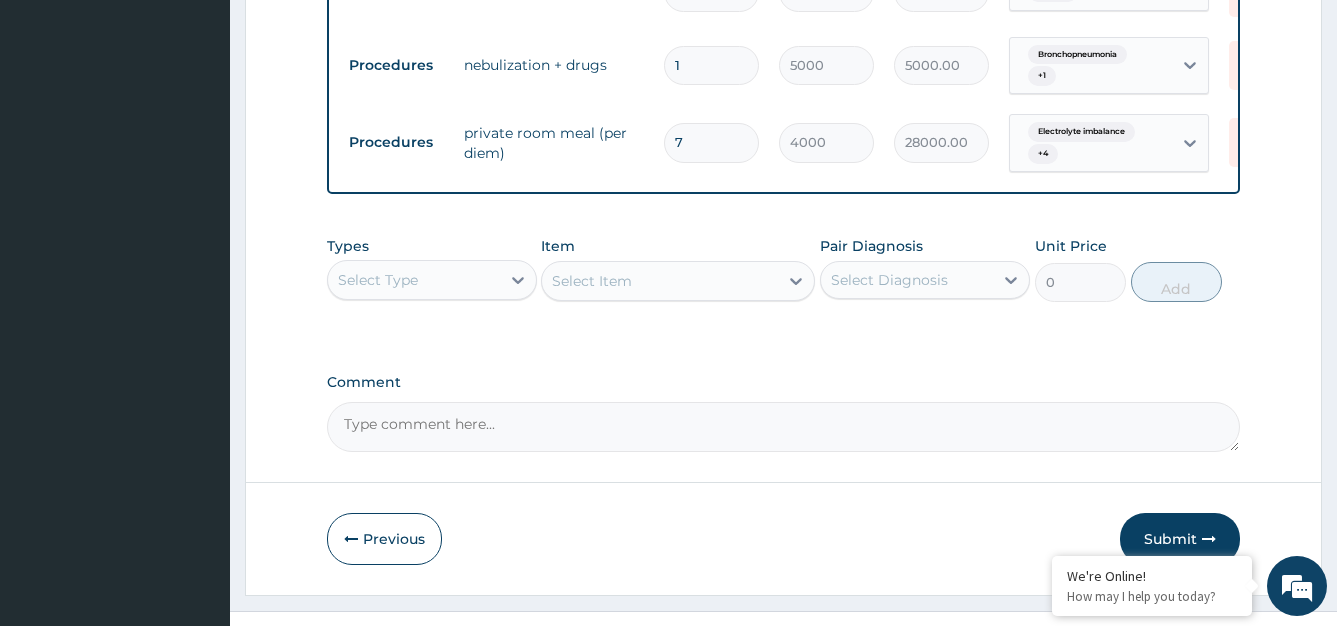 scroll, scrollTop: 1268, scrollLeft: 0, axis: vertical 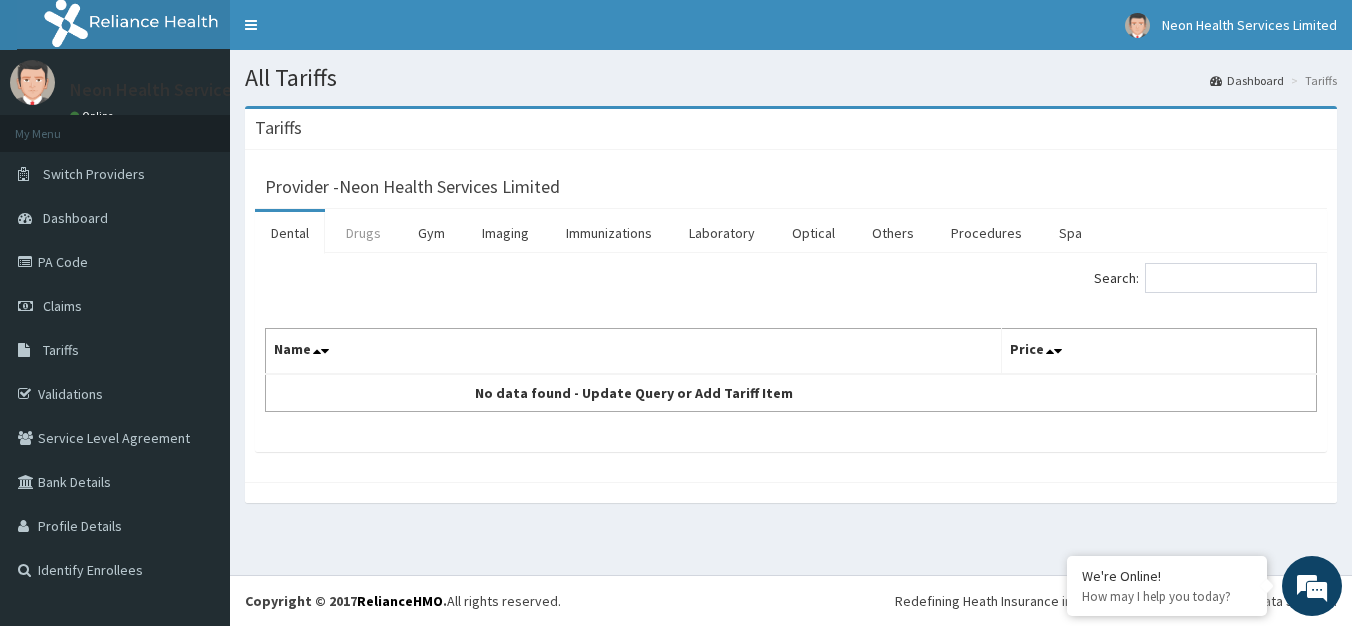 click on "Drugs" at bounding box center [363, 233] 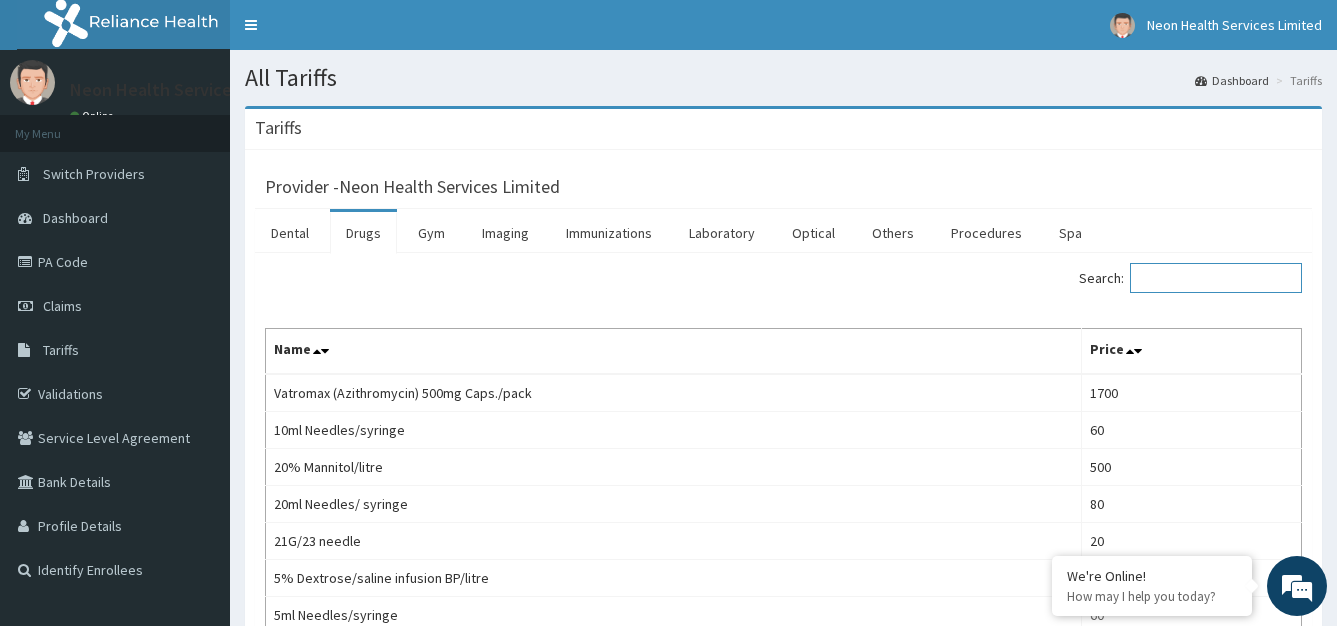 click on "Search:" at bounding box center [1216, 278] 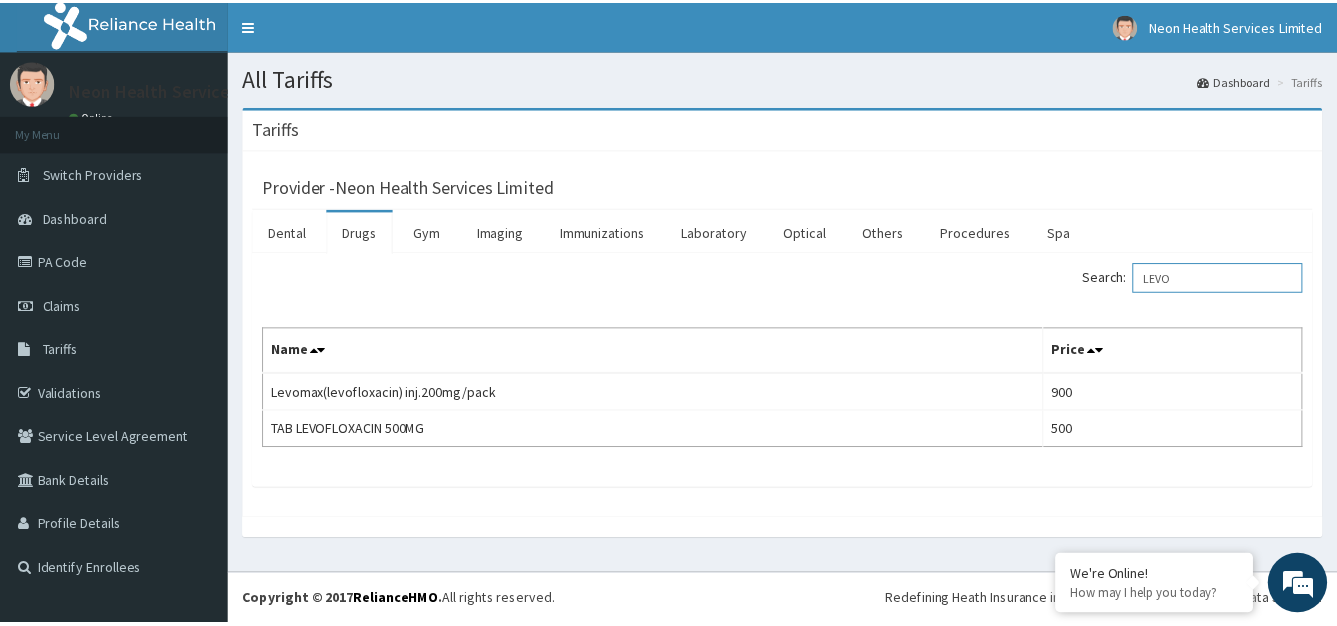 scroll, scrollTop: 0, scrollLeft: 0, axis: both 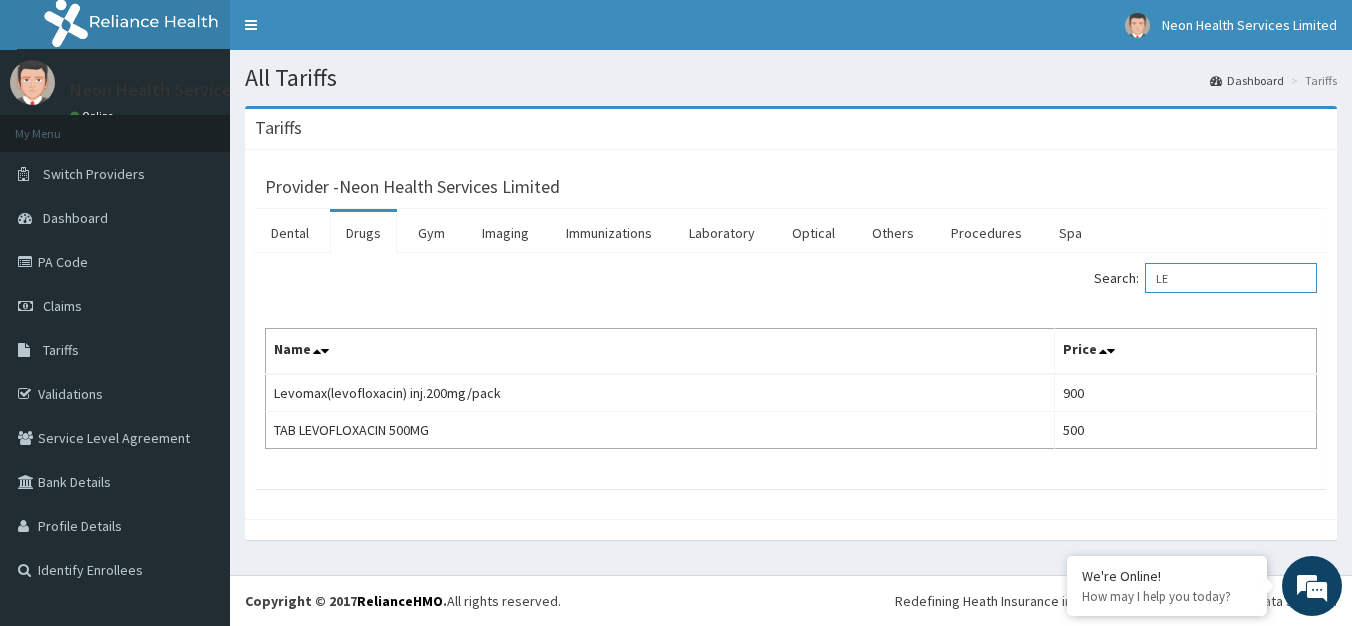 type on "L" 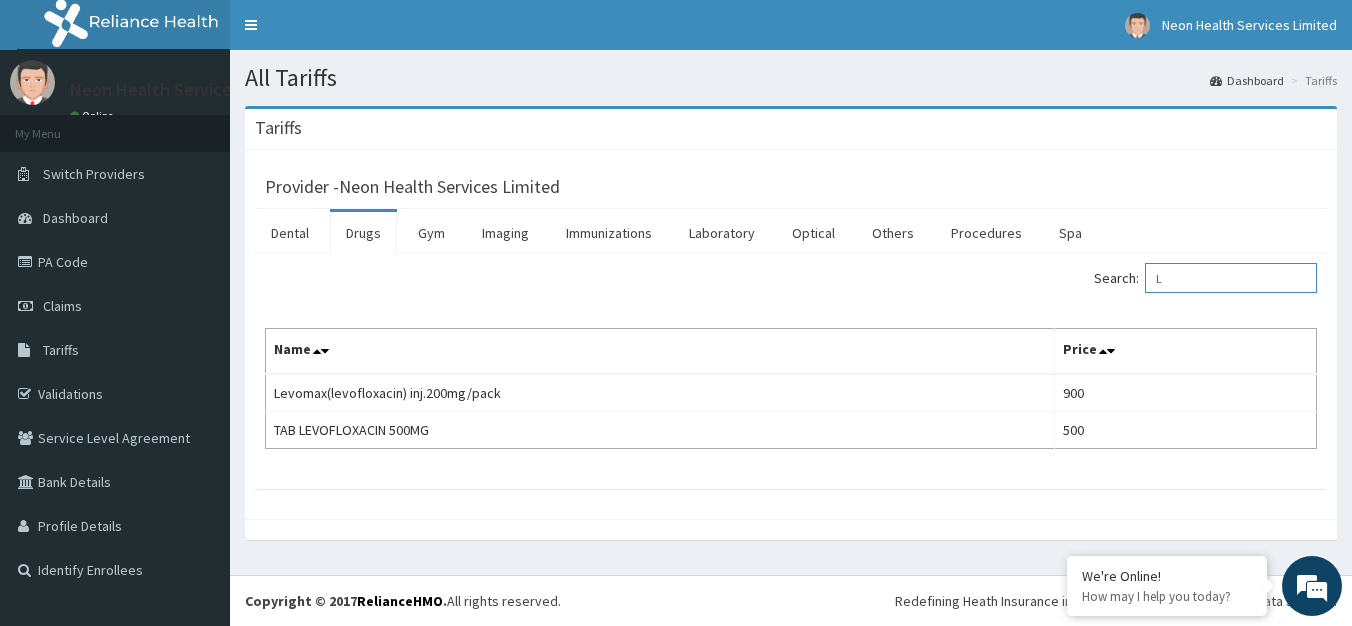 type 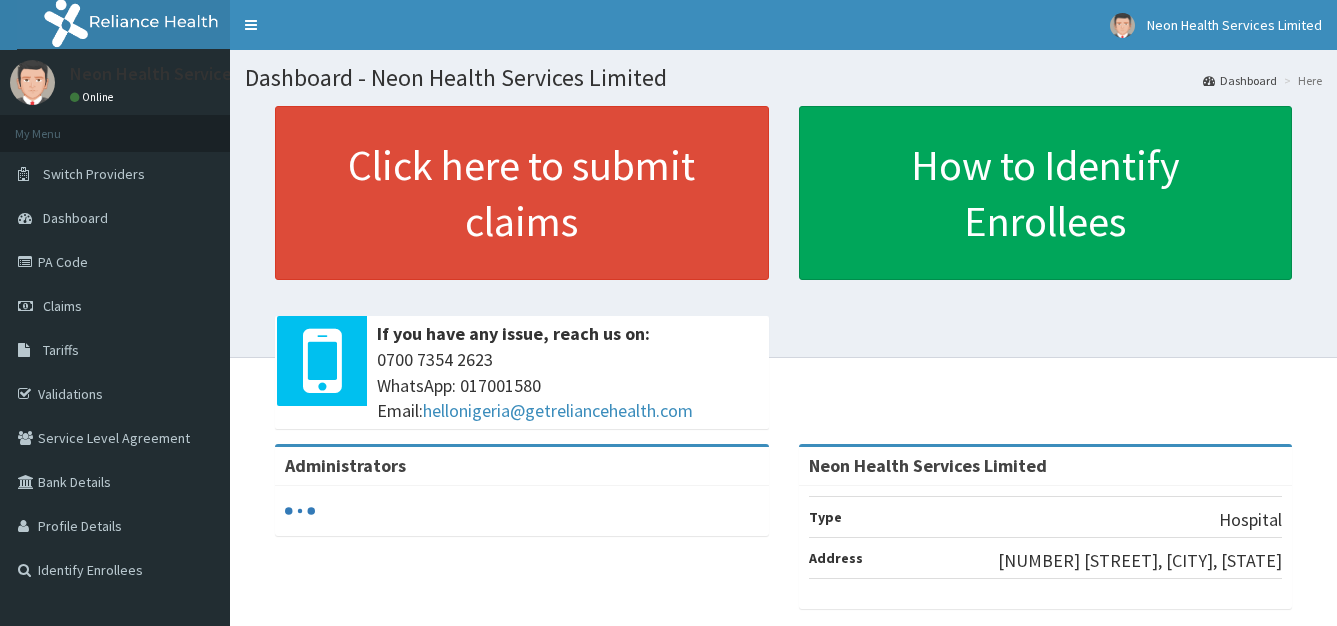 scroll, scrollTop: 0, scrollLeft: 0, axis: both 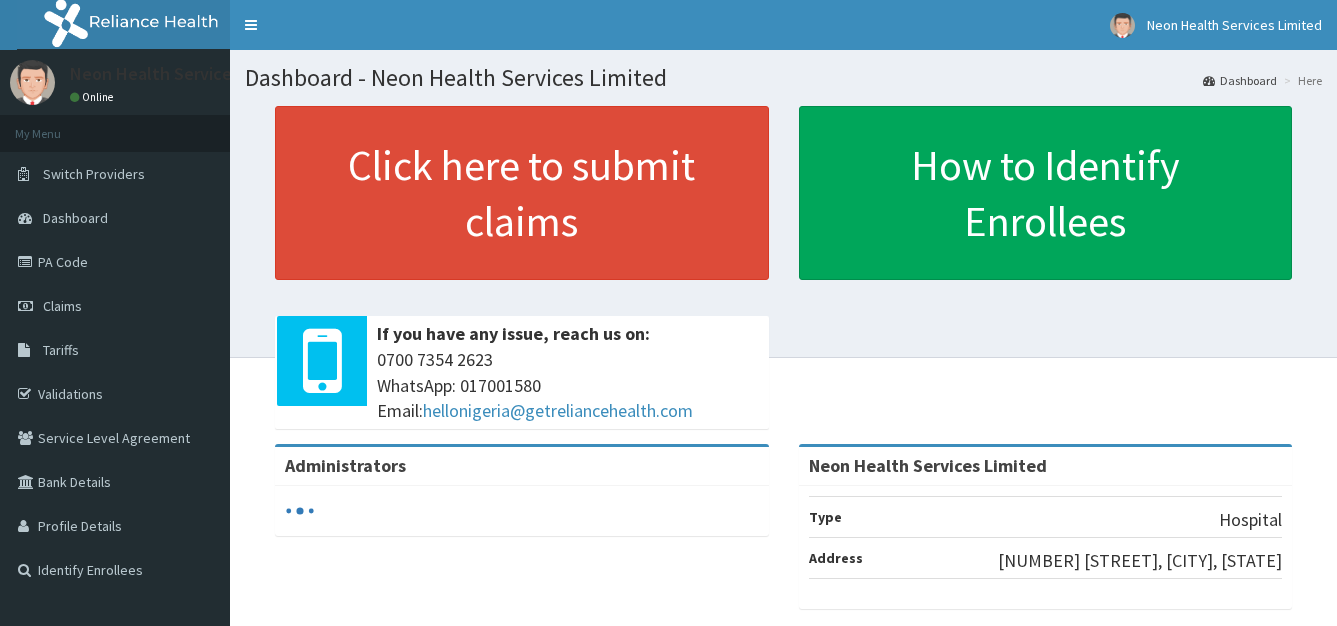 click on "Tariffs" at bounding box center [61, 350] 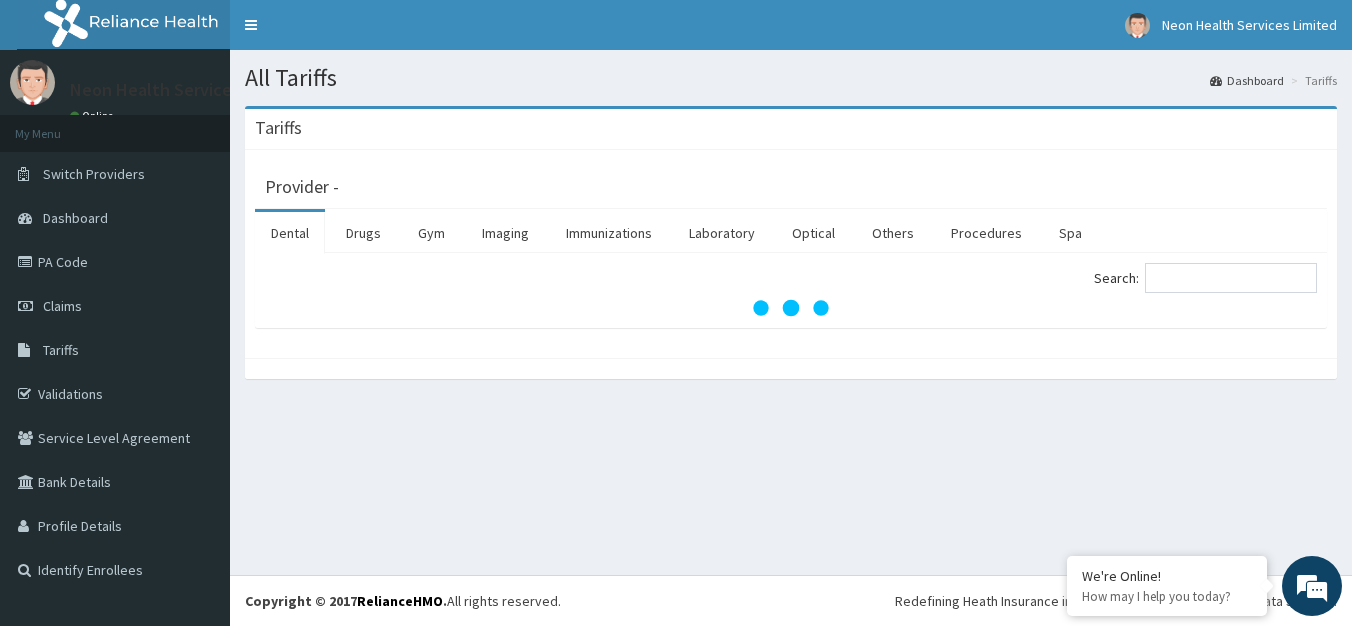 scroll, scrollTop: 0, scrollLeft: 0, axis: both 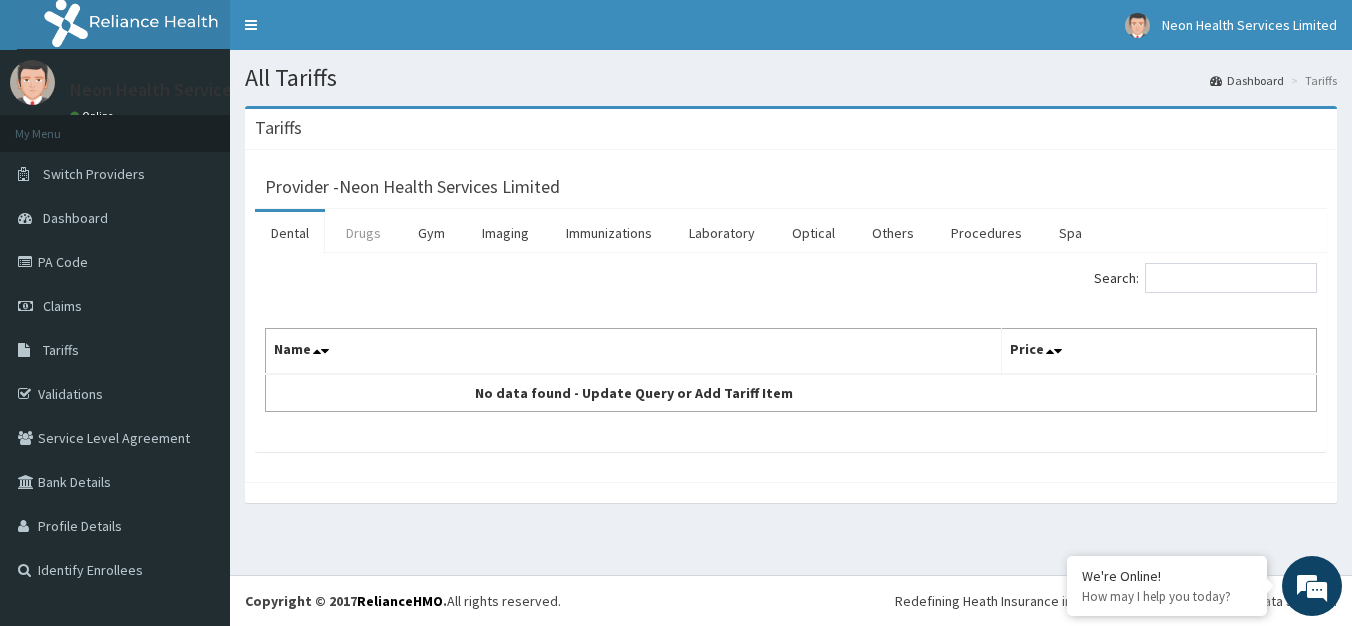 click on "Drugs" at bounding box center [363, 233] 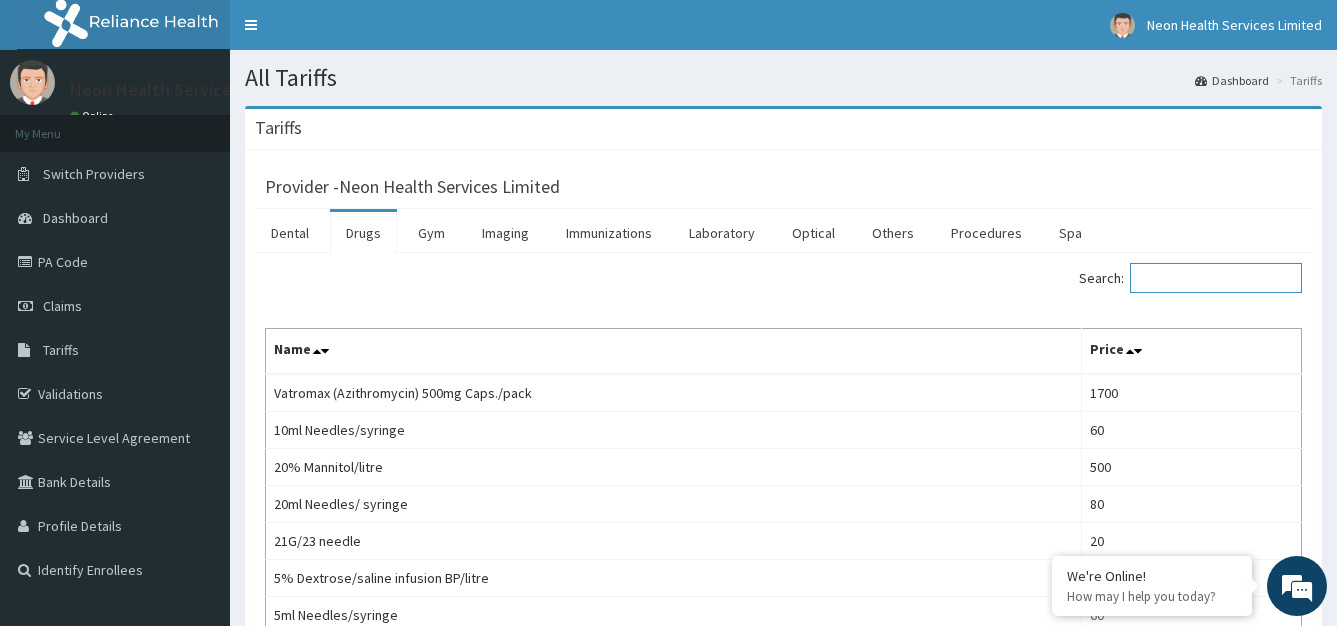 click on "Search:" at bounding box center [1216, 278] 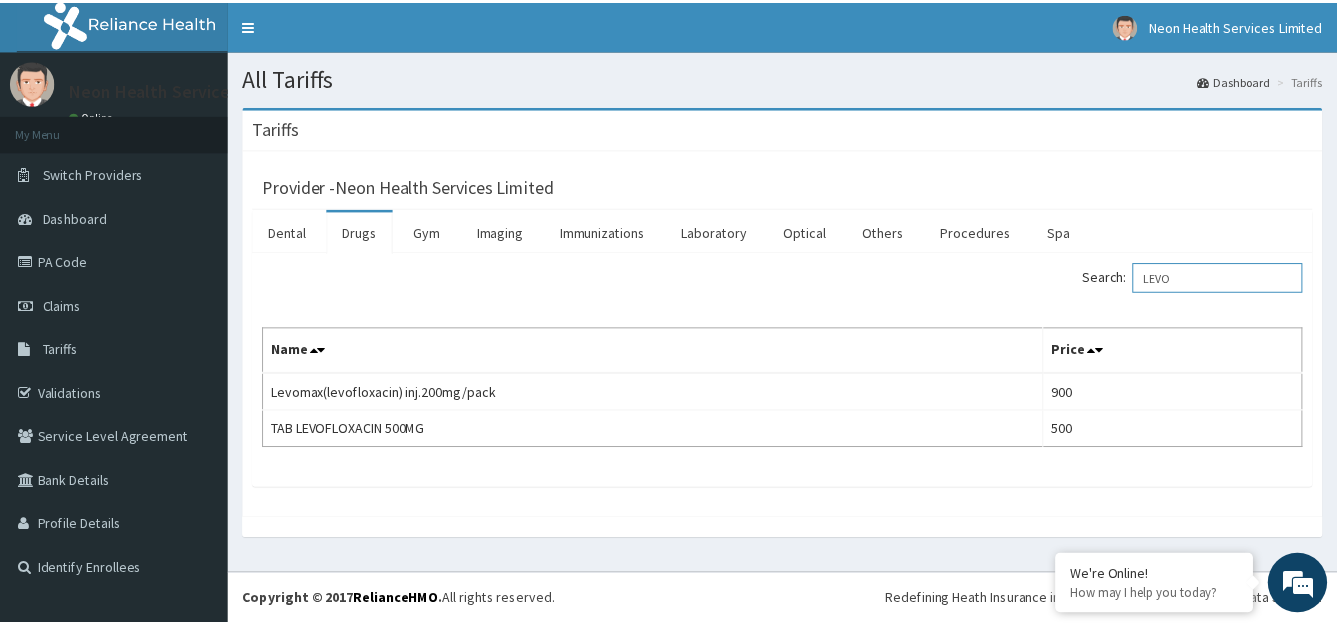 scroll, scrollTop: 0, scrollLeft: 0, axis: both 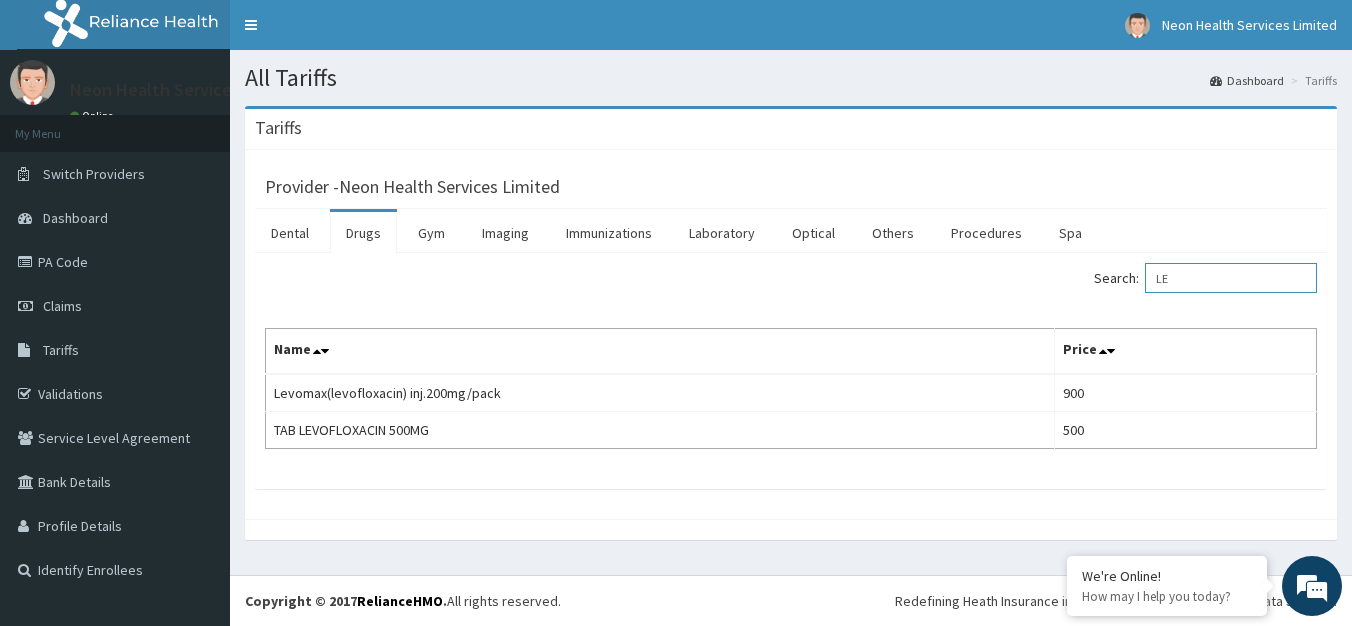 type on "L" 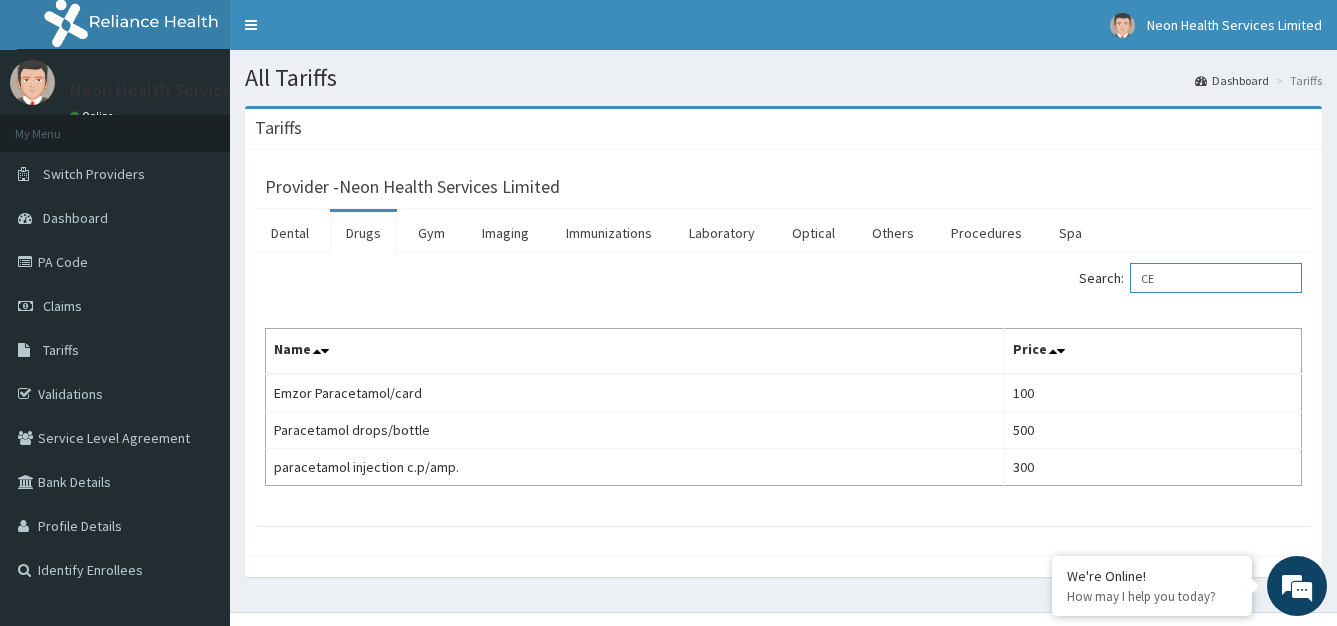 type on "C" 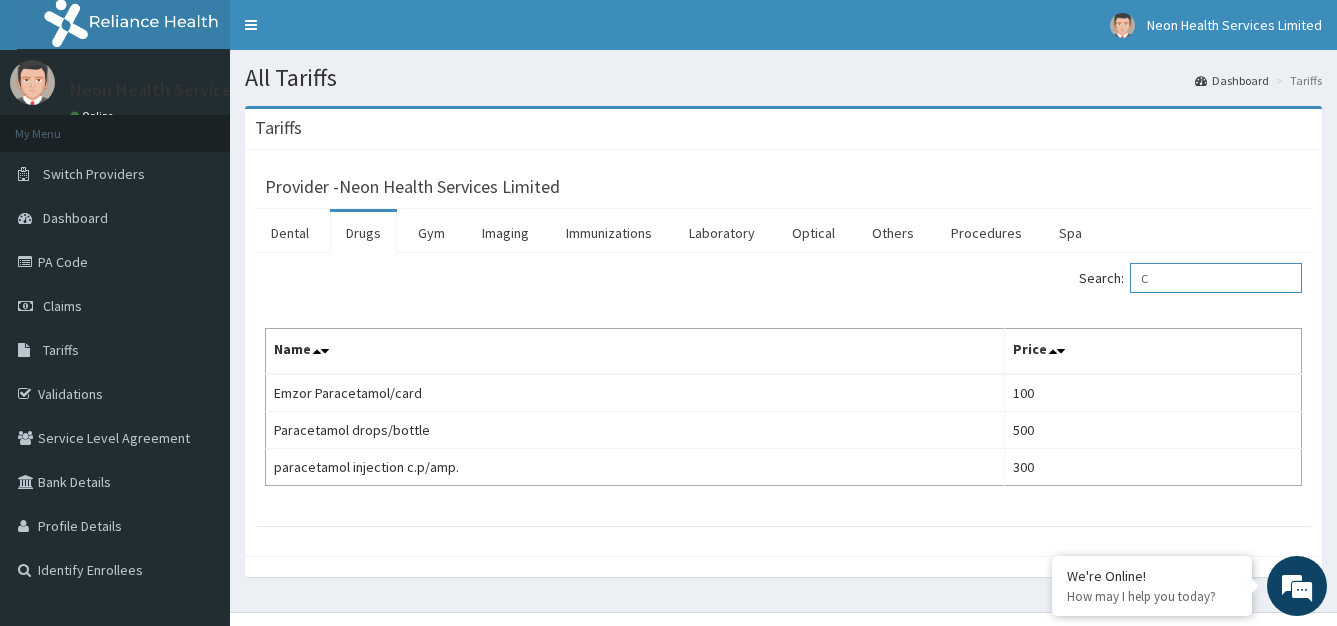 type 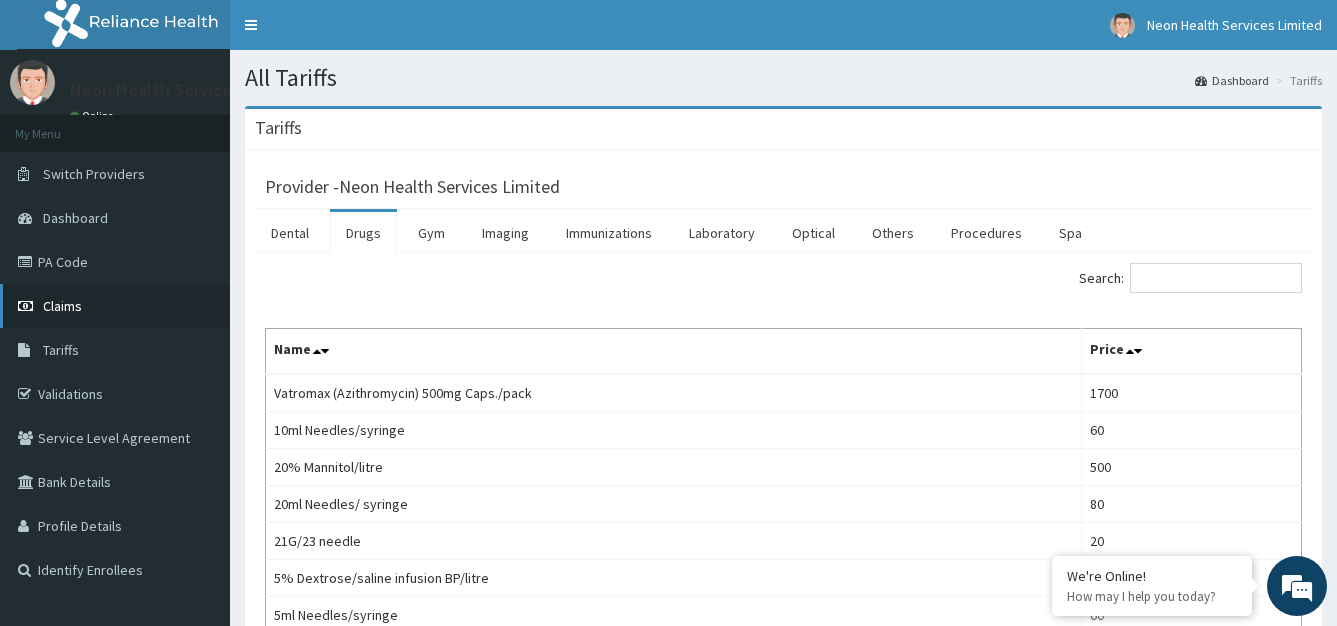 click on "Claims" at bounding box center (115, 306) 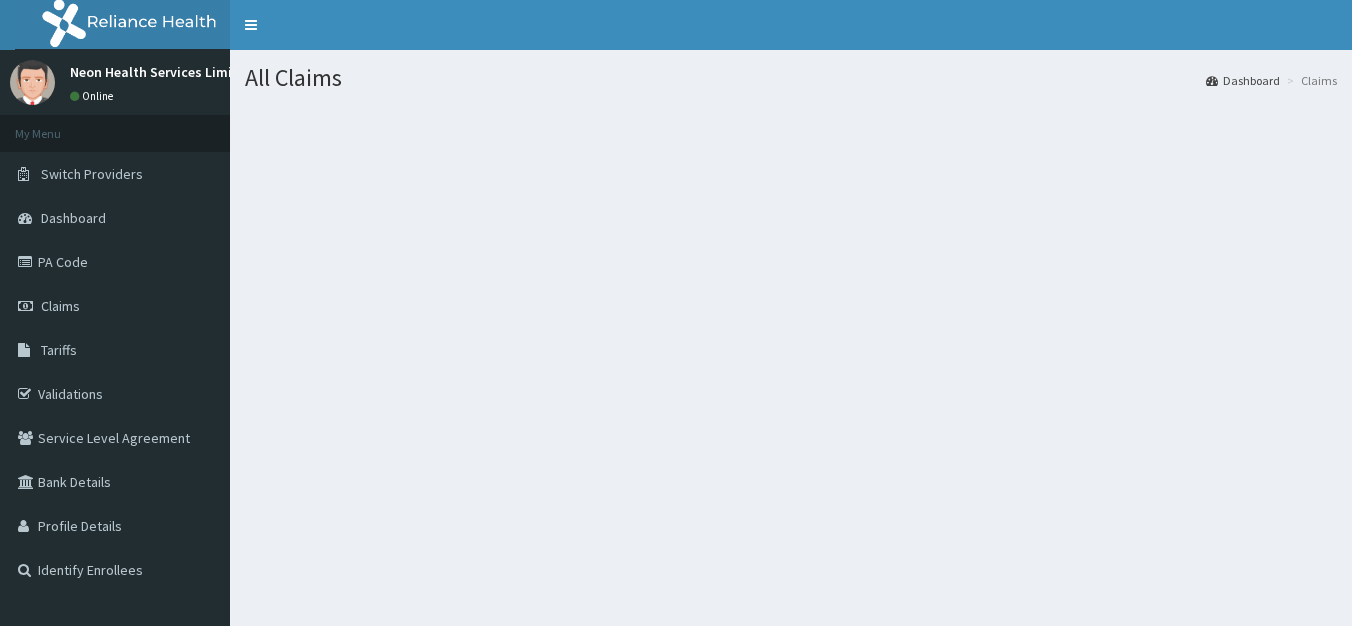 scroll, scrollTop: 0, scrollLeft: 0, axis: both 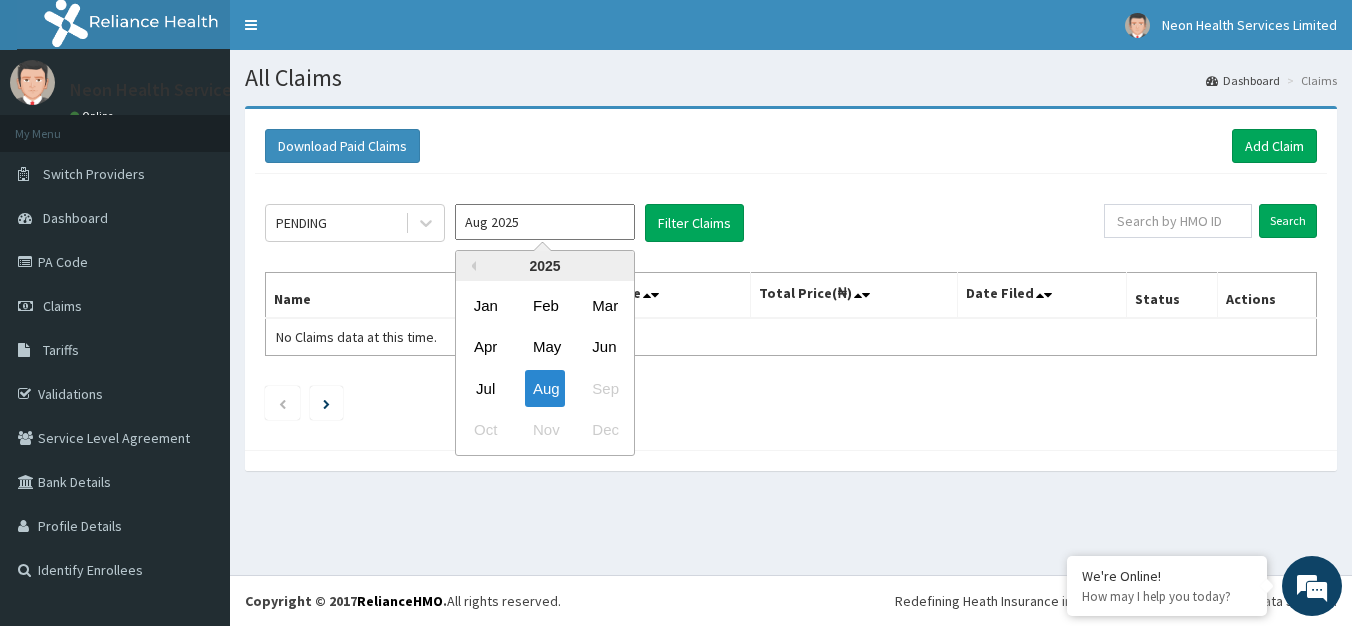 click on "Aug 2025" at bounding box center [545, 222] 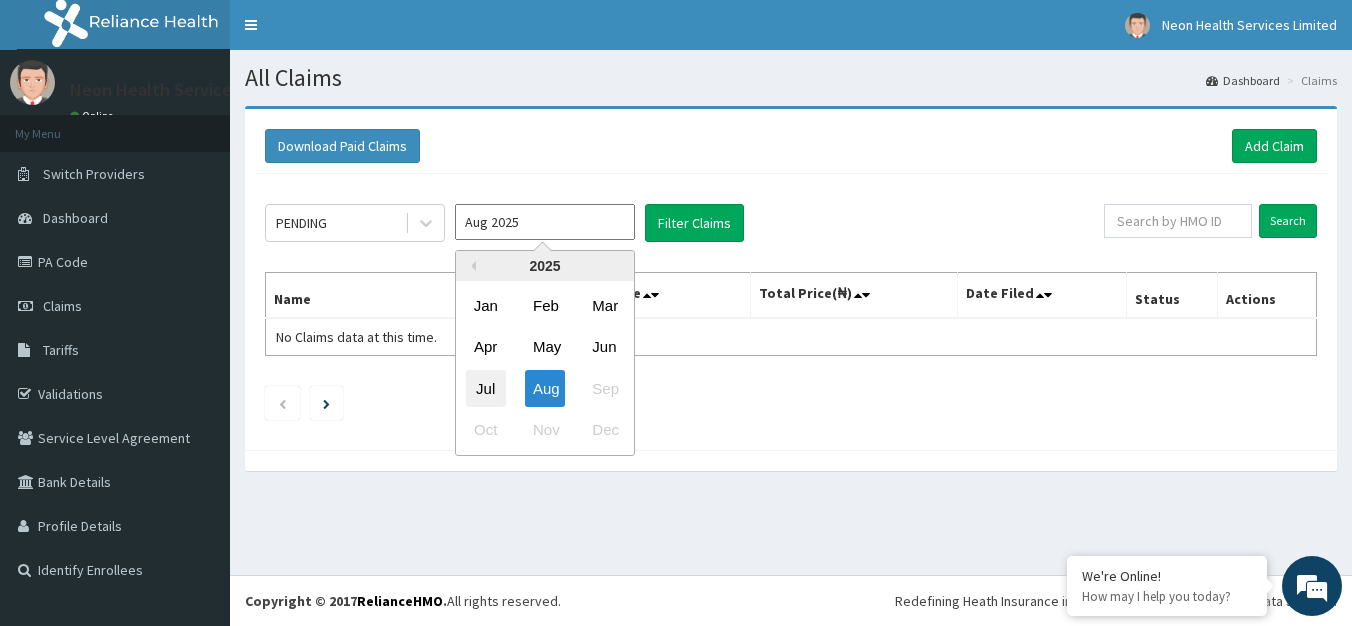 click on "Jul" at bounding box center (486, 388) 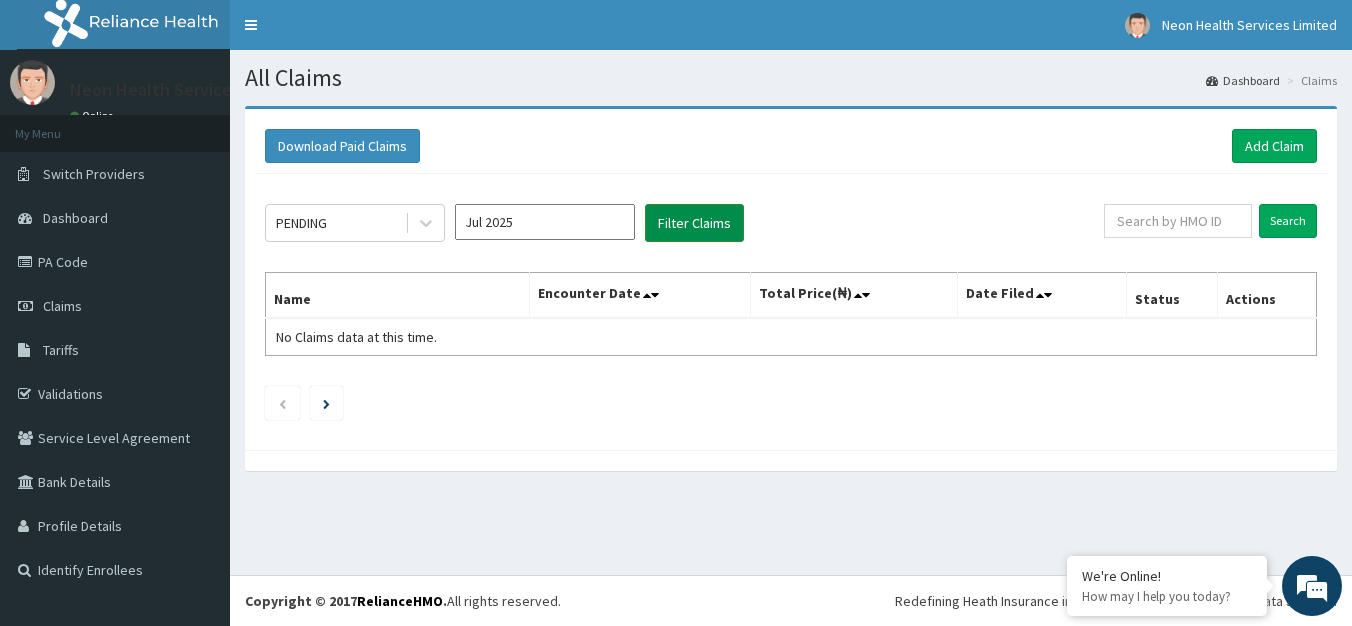 click on "Filter Claims" at bounding box center [694, 223] 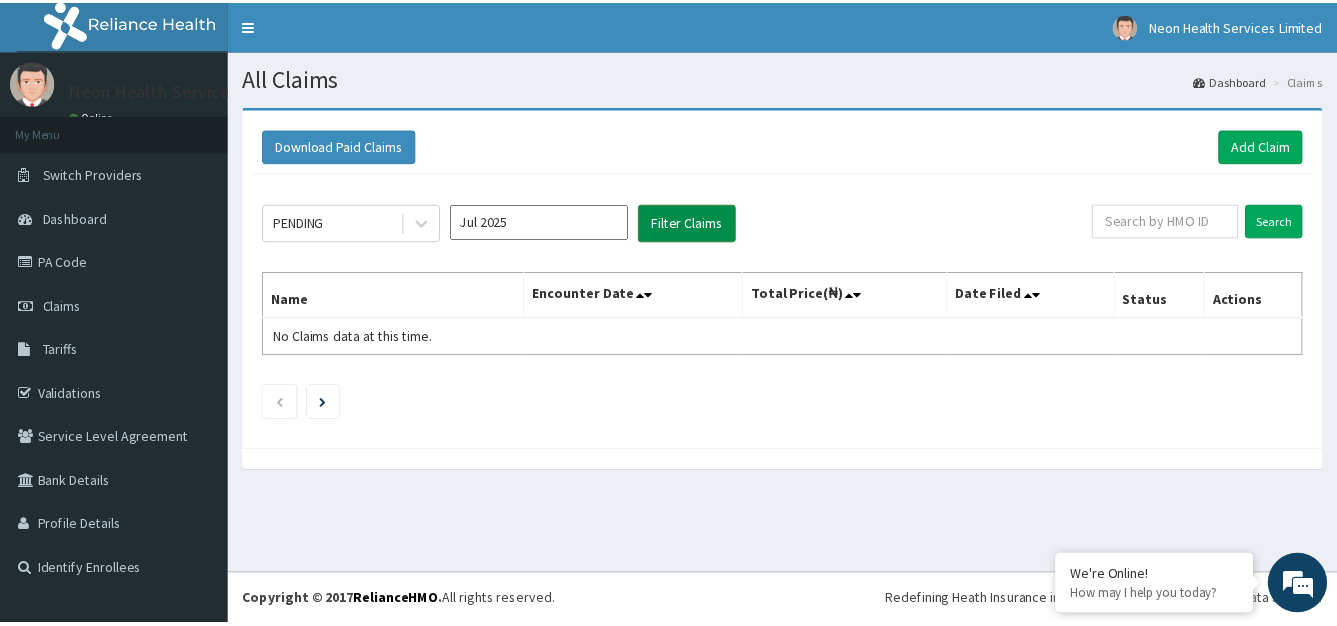 scroll, scrollTop: 0, scrollLeft: 0, axis: both 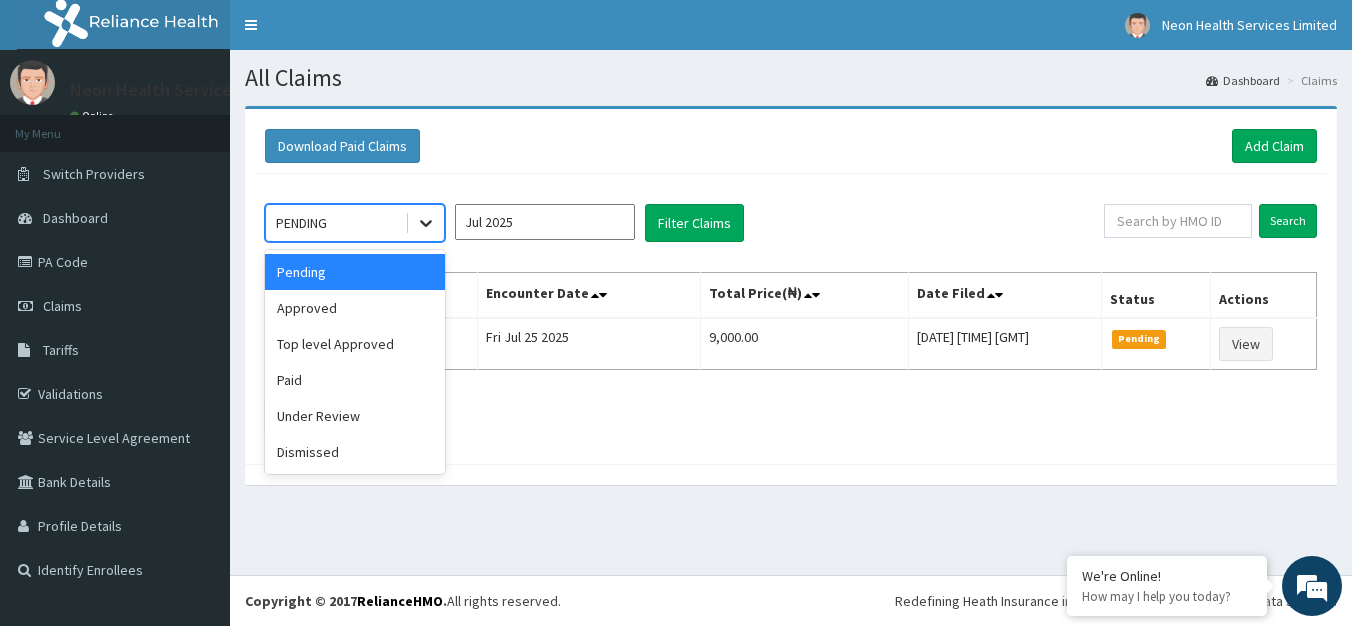 click at bounding box center [426, 223] 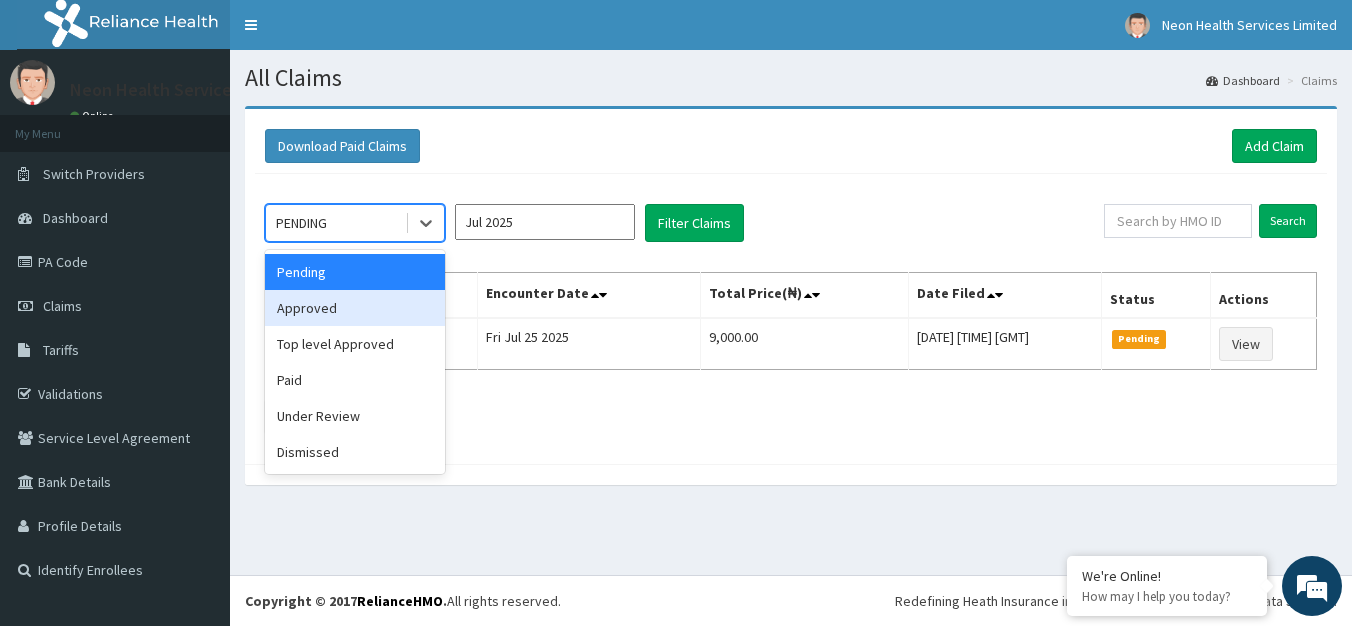 click on "Approved" at bounding box center [355, 308] 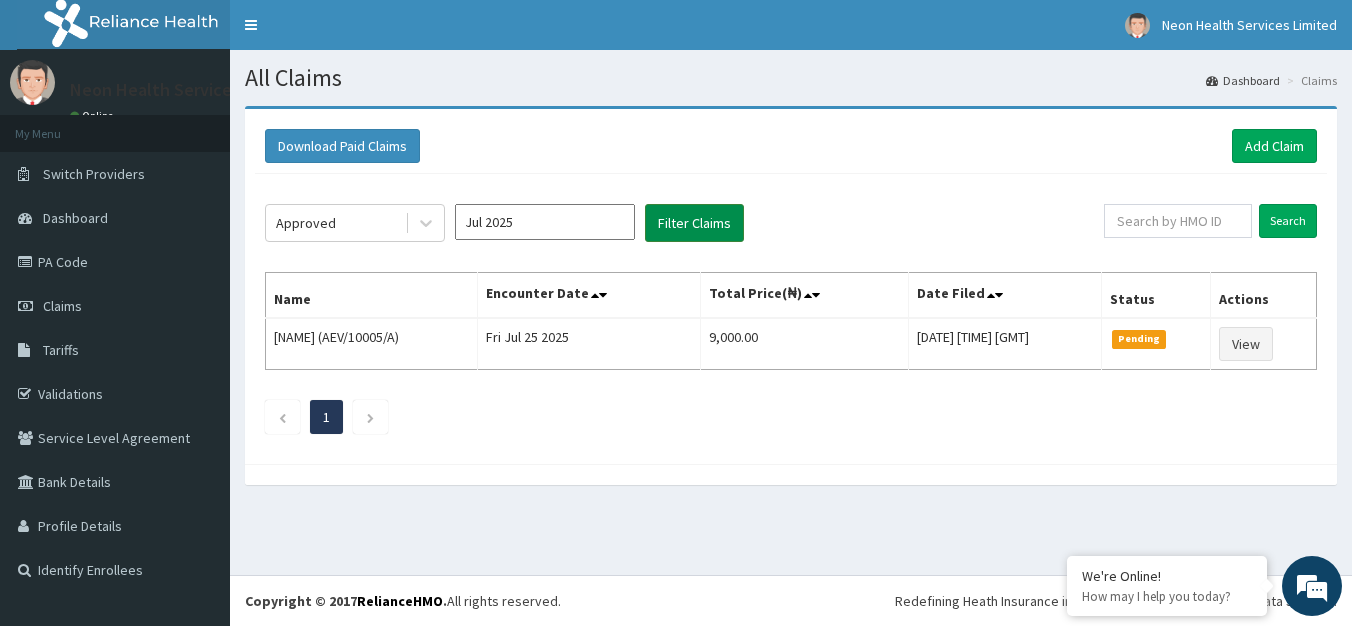 click on "Filter Claims" at bounding box center (694, 223) 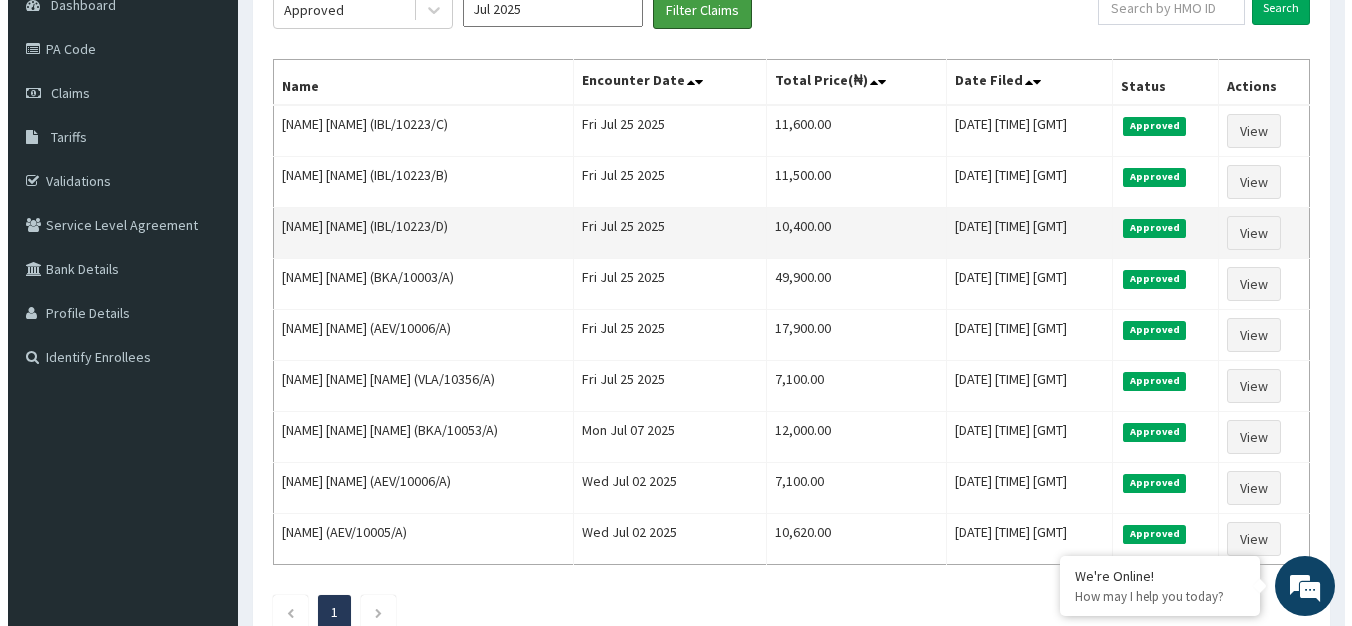 scroll, scrollTop: 0, scrollLeft: 0, axis: both 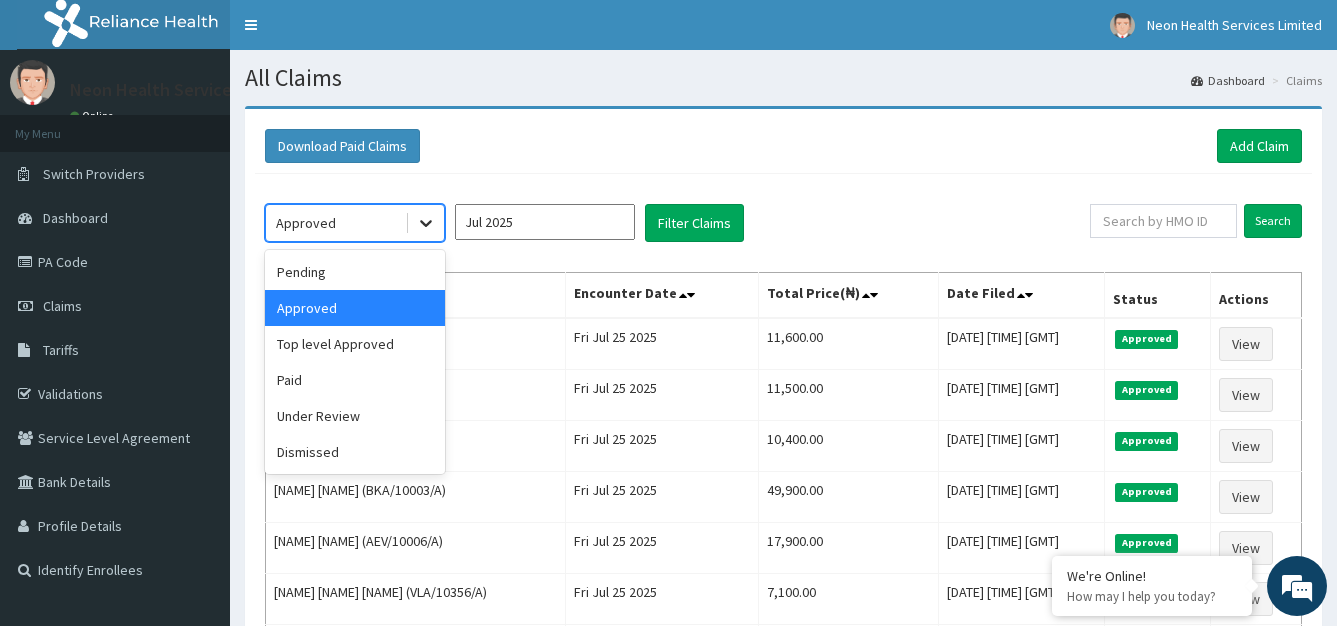 click at bounding box center (426, 223) 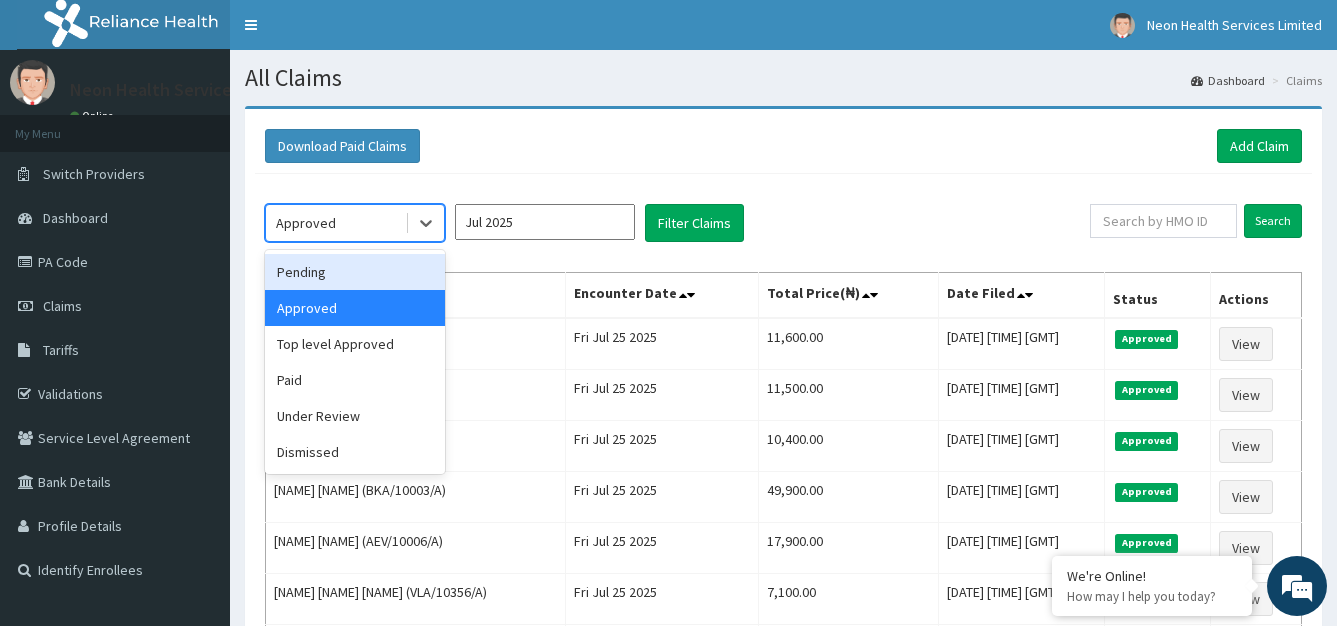 click on "Pending" at bounding box center (355, 272) 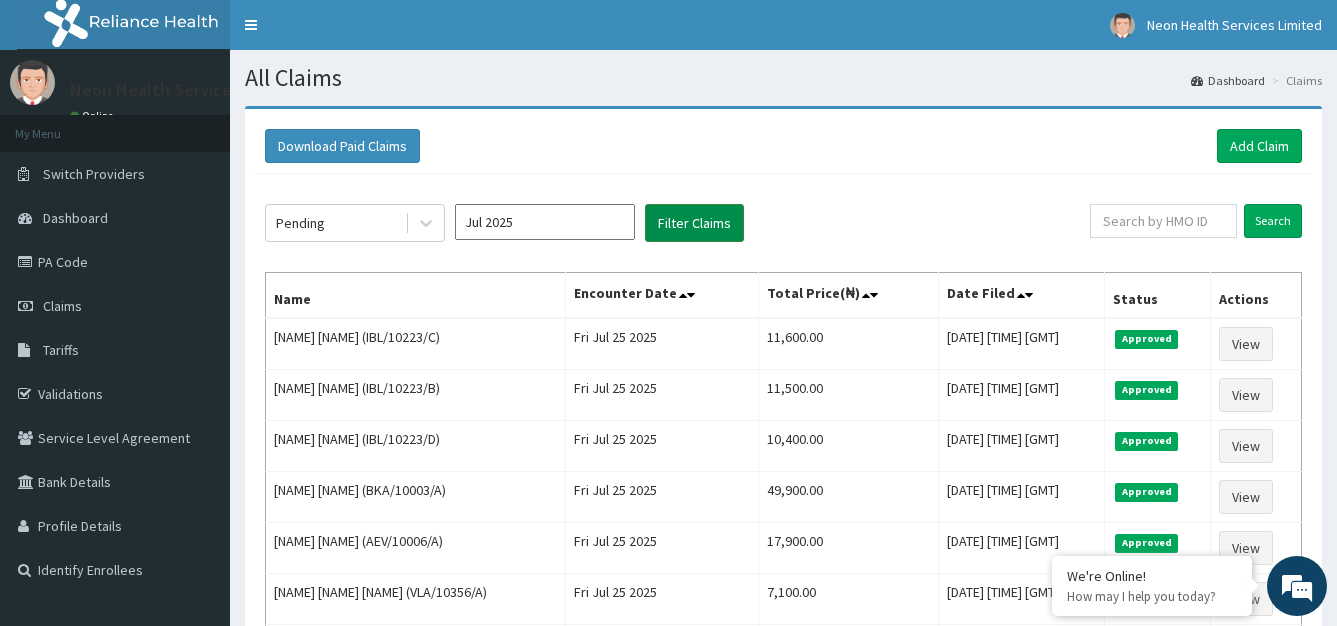 click on "Filter Claims" at bounding box center [694, 223] 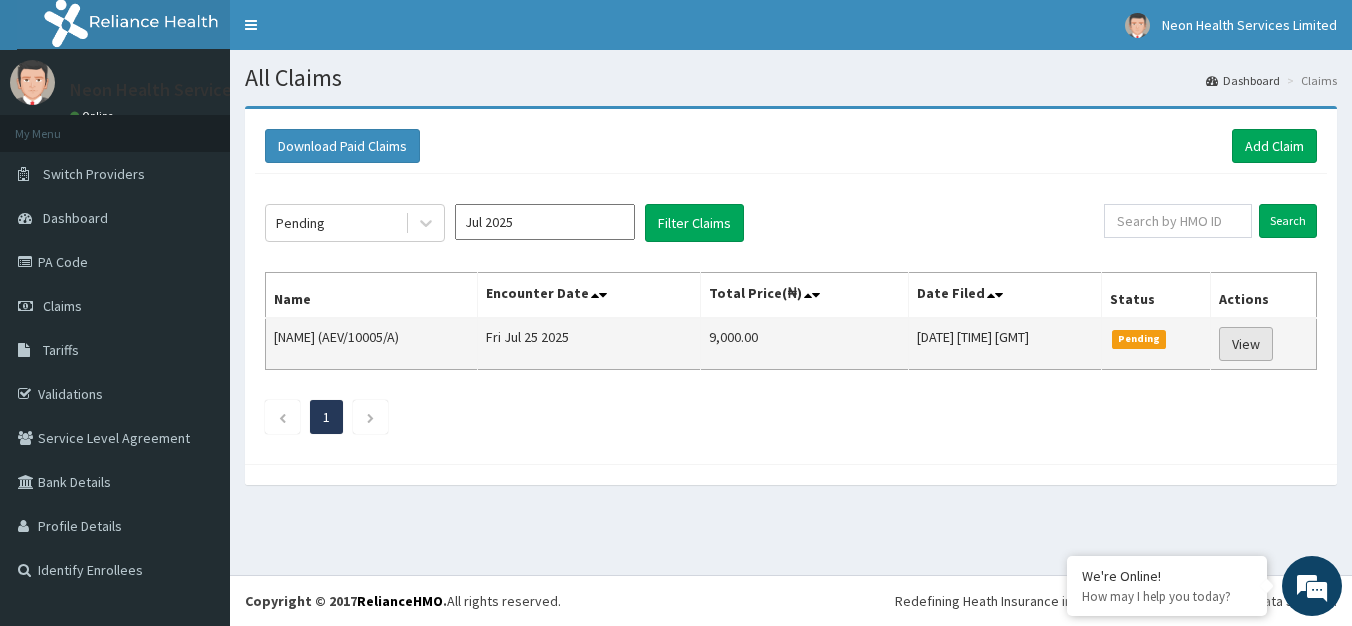 click on "View" at bounding box center [1246, 344] 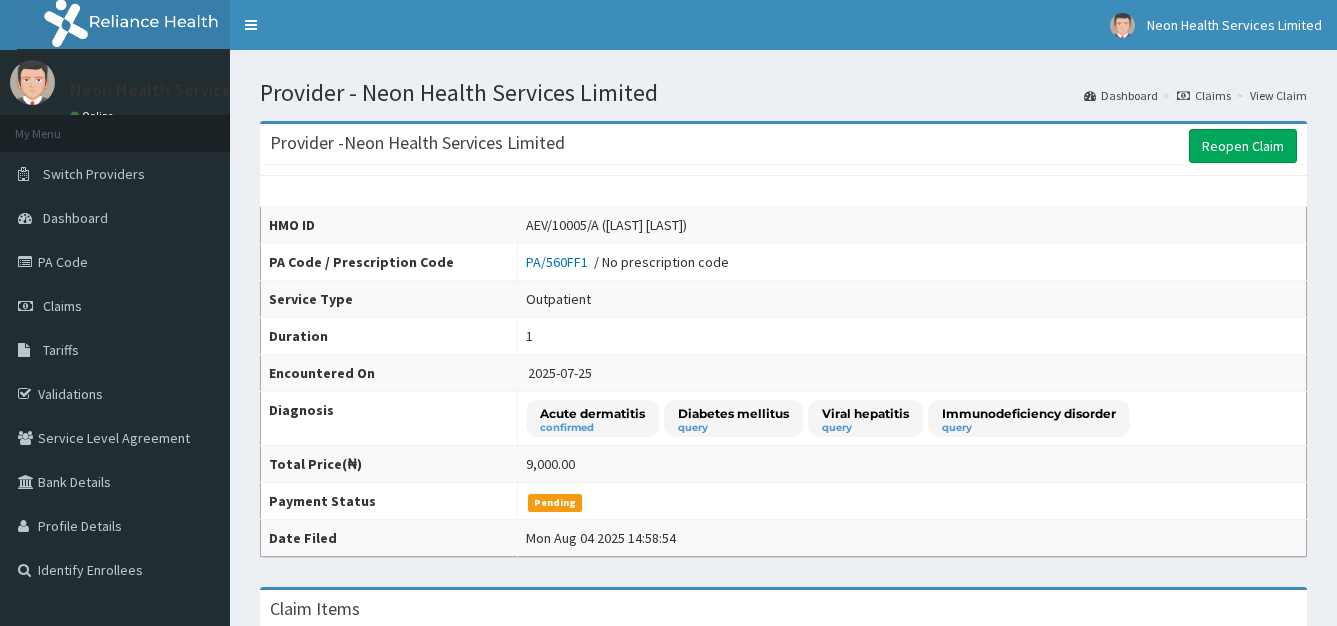scroll, scrollTop: 0, scrollLeft: 0, axis: both 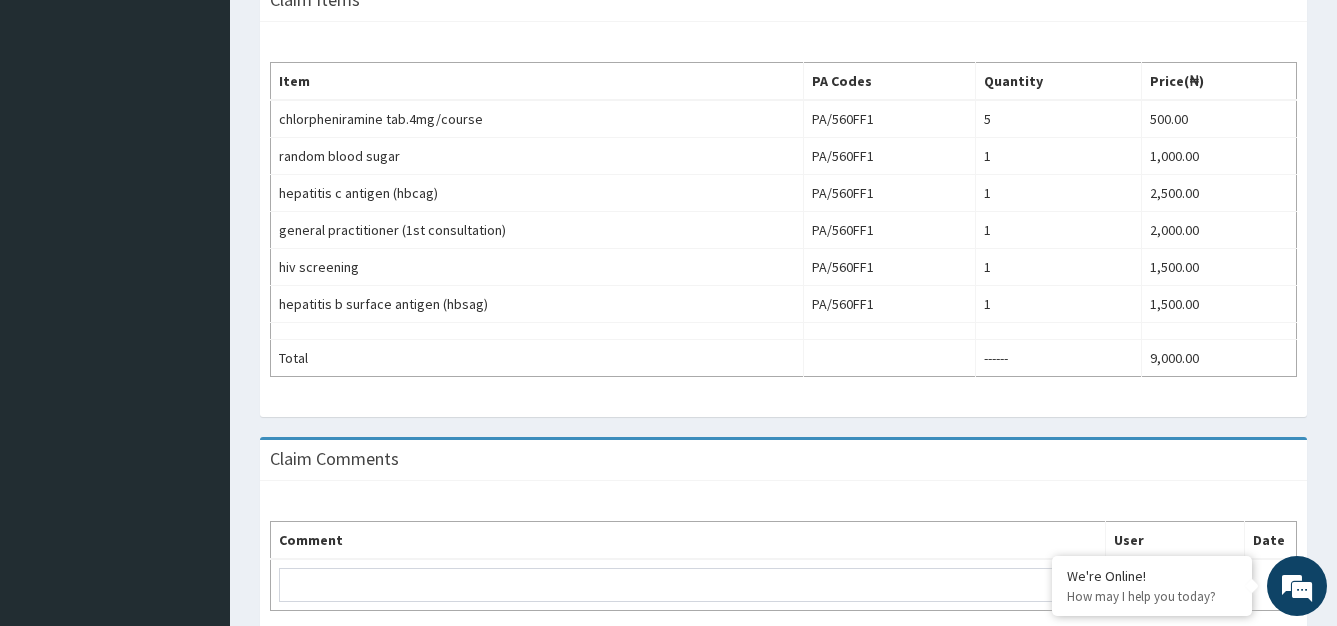 click on "Neon Health Services Limited
Online
My Menu
Switch Providers
Dashboard
PA Code
Claims
Tariffs
Validations
Service Level Agreement
Bank Details
Profile Details
Identify Enrollees" at bounding box center (115, 56) 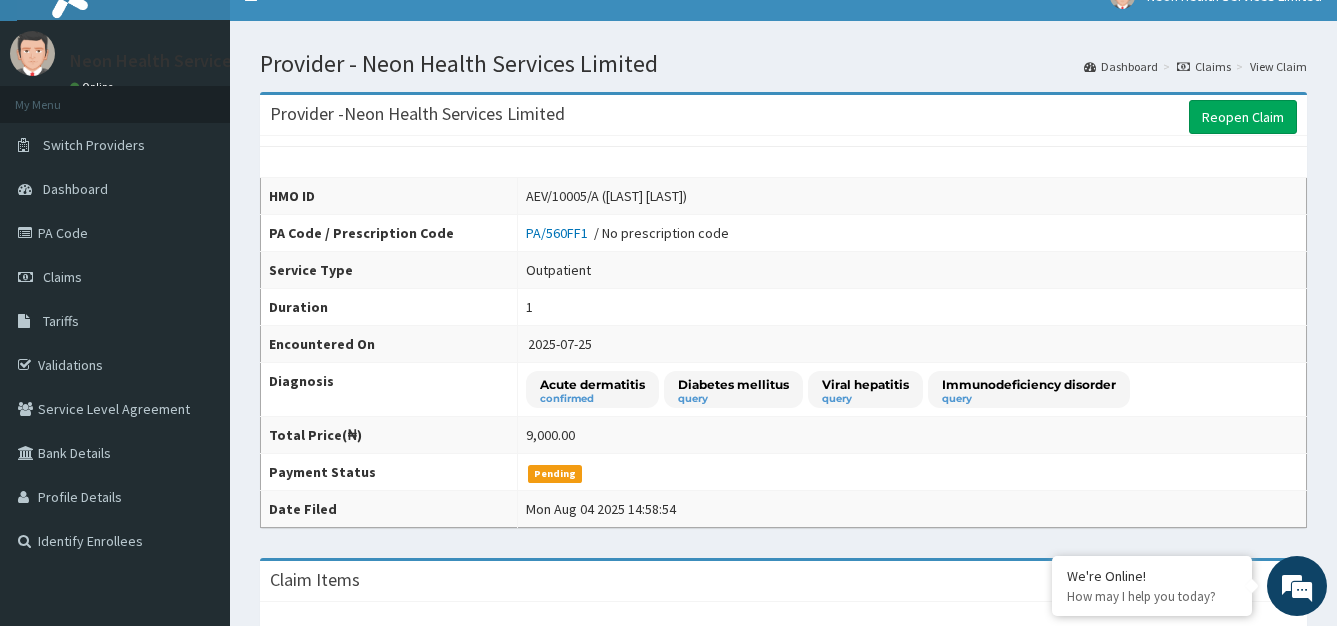 scroll, scrollTop: 0, scrollLeft: 0, axis: both 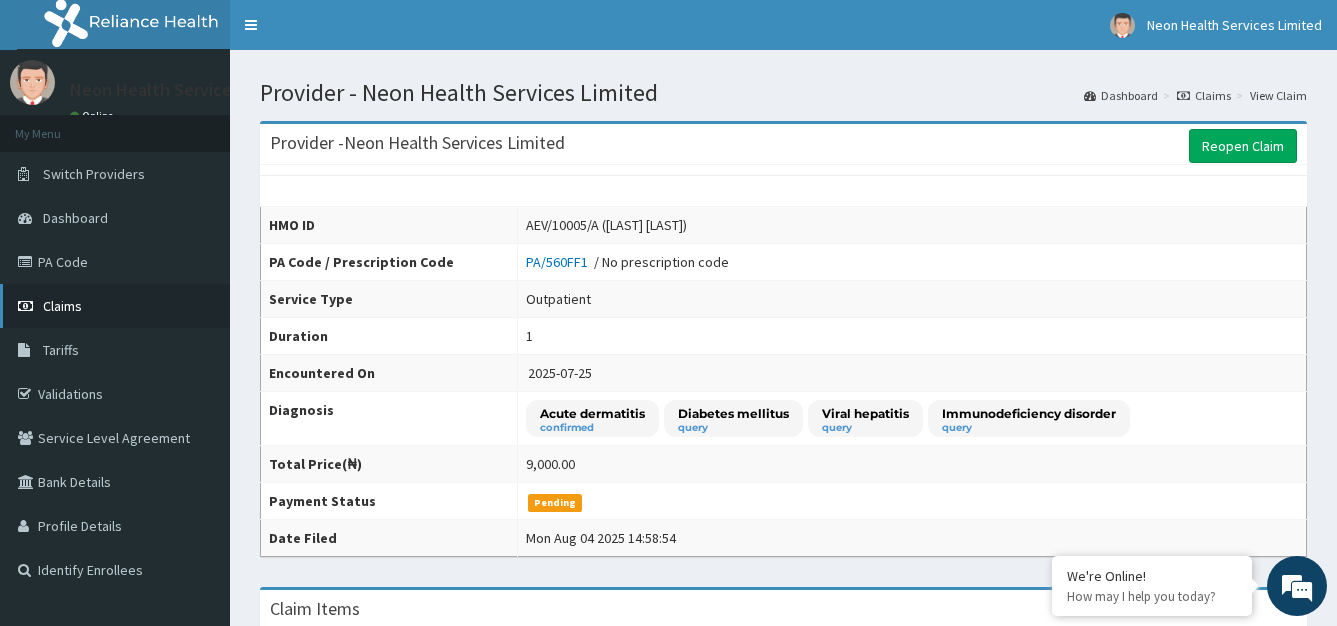 click on "Claims" at bounding box center [115, 306] 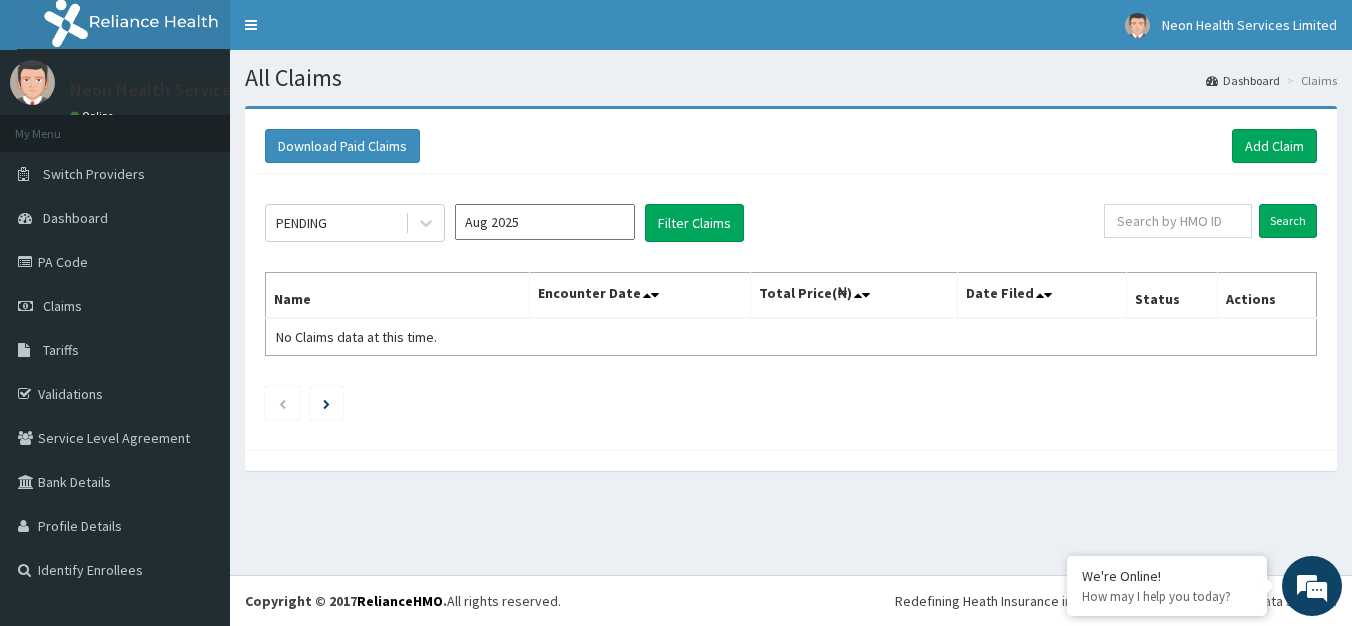 scroll, scrollTop: 0, scrollLeft: 0, axis: both 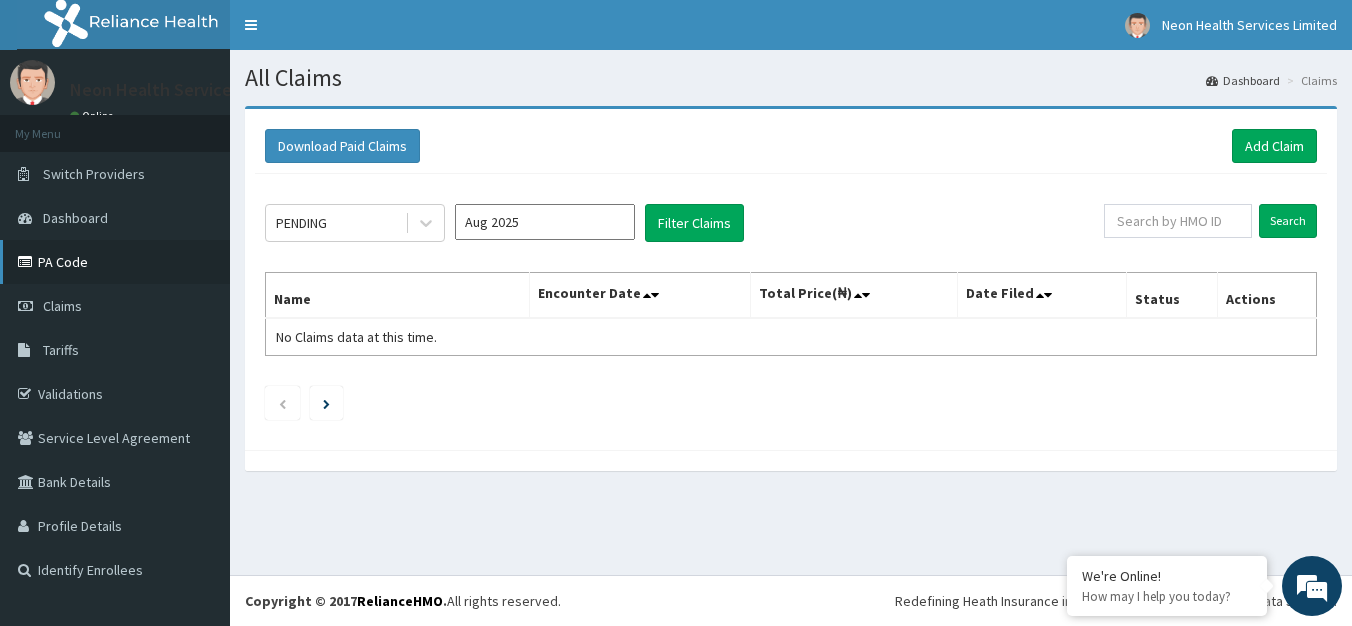 click on "PA Code" at bounding box center (115, 262) 